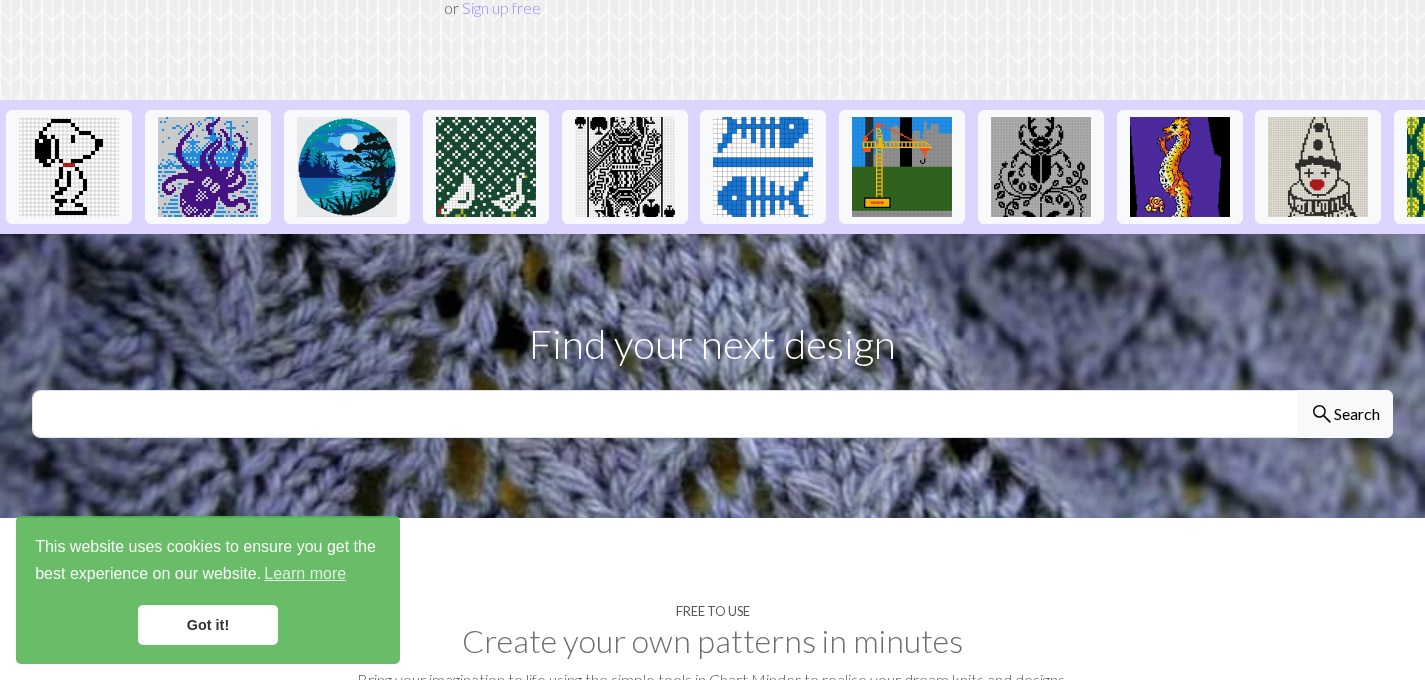 scroll, scrollTop: 362, scrollLeft: 0, axis: vertical 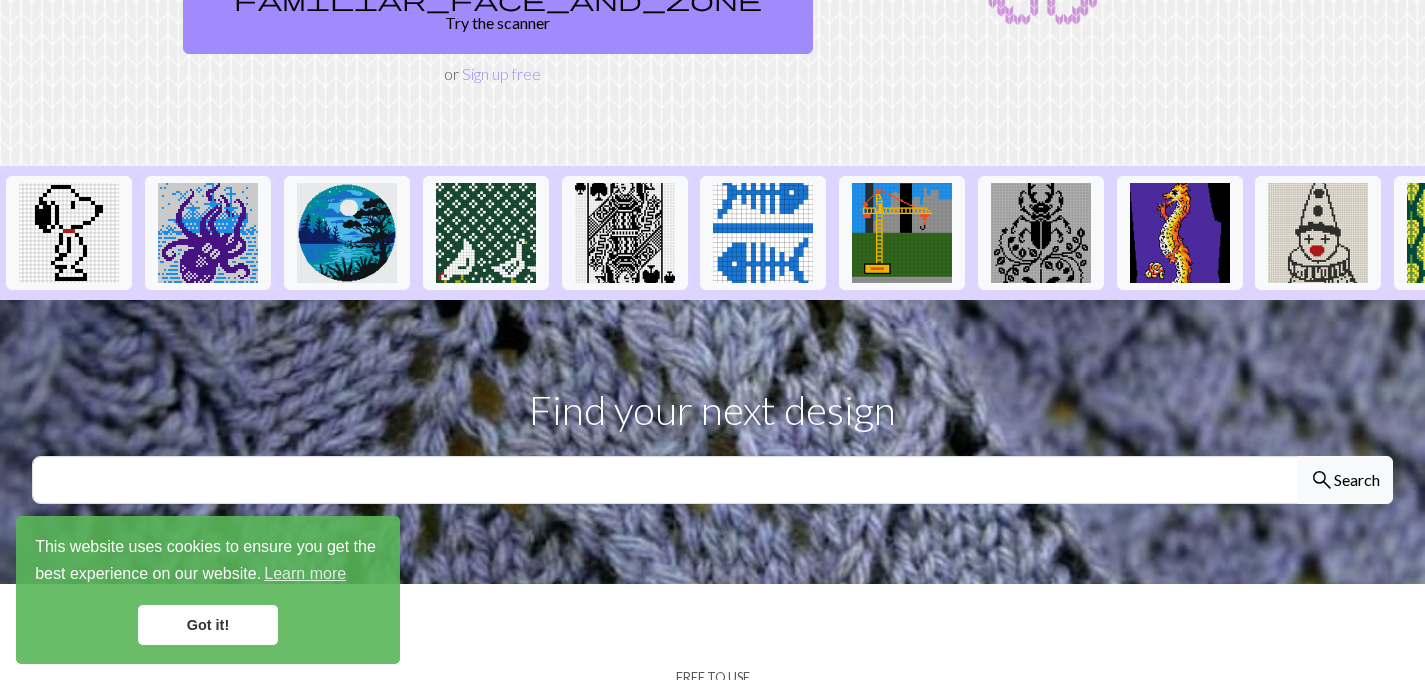 click on "Got it!" at bounding box center (208, 625) 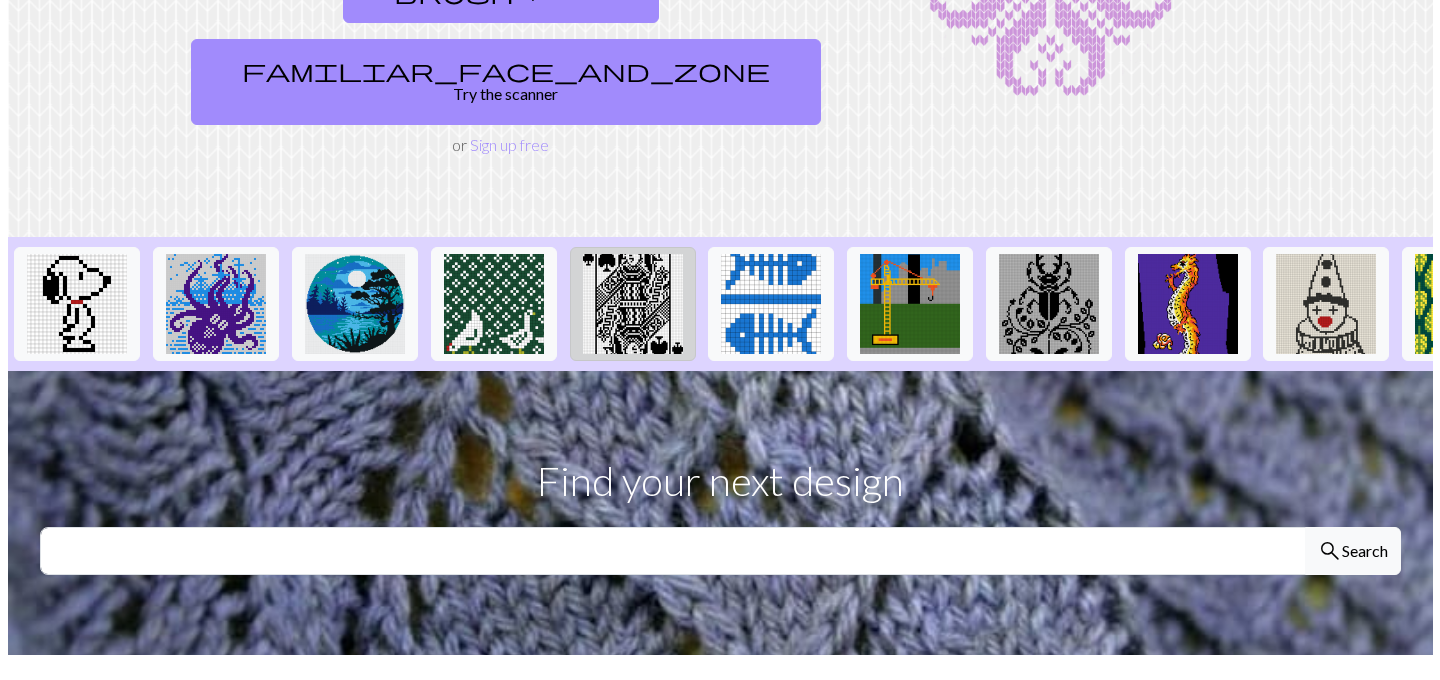 scroll, scrollTop: 0, scrollLeft: 0, axis: both 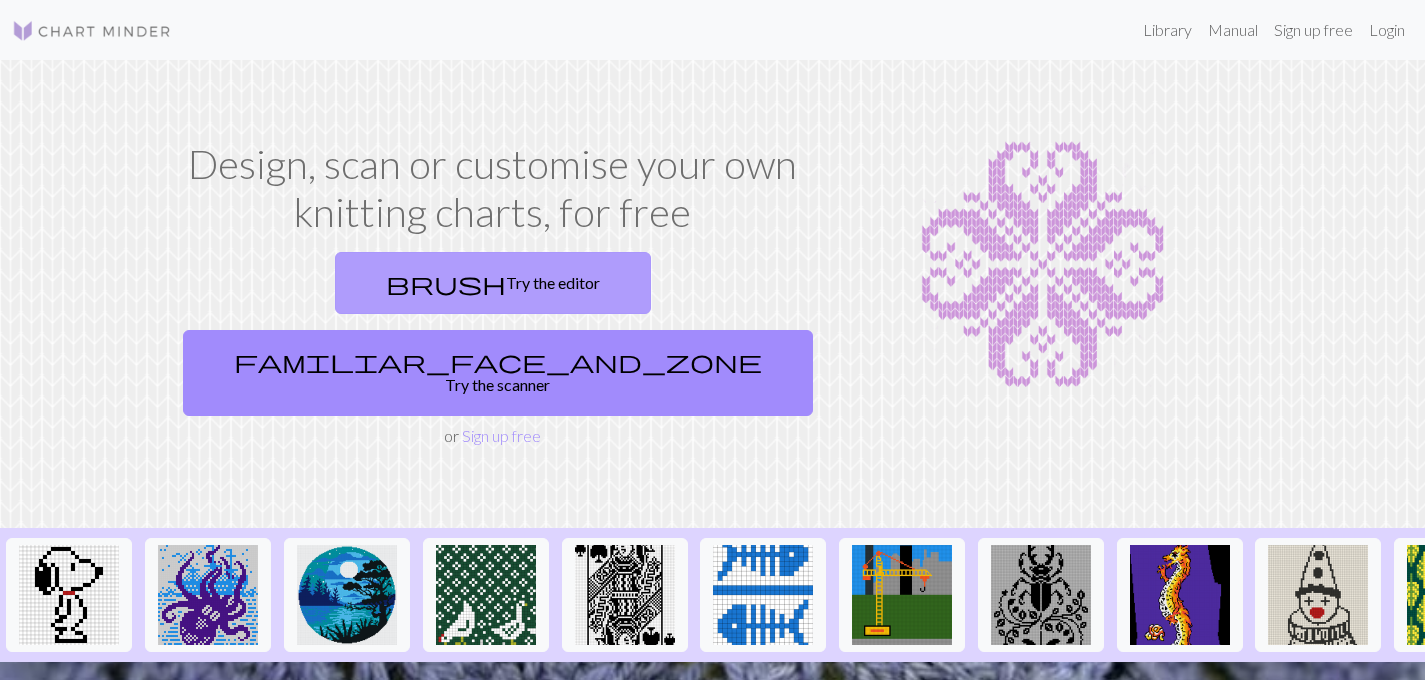 click on "brush  Try the editor" at bounding box center (493, 283) 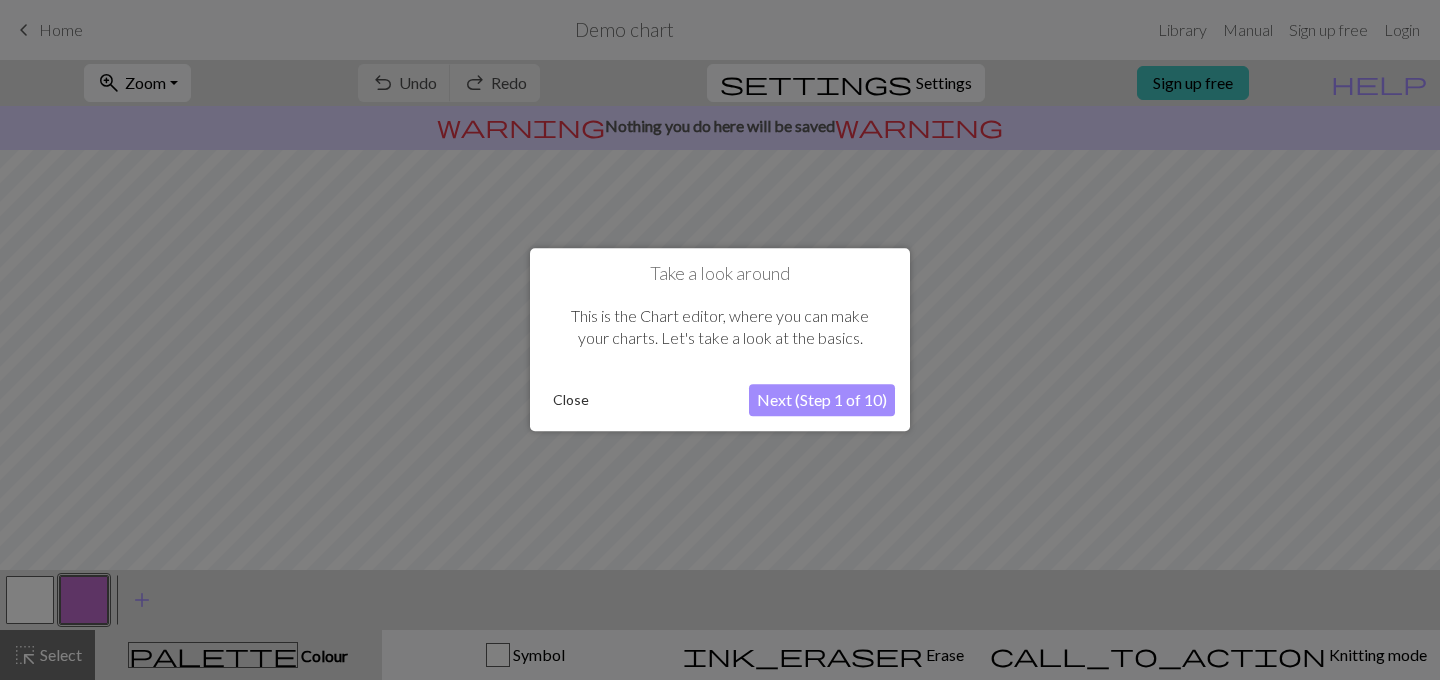click on "Next (Step 1 of 10)" at bounding box center (822, 401) 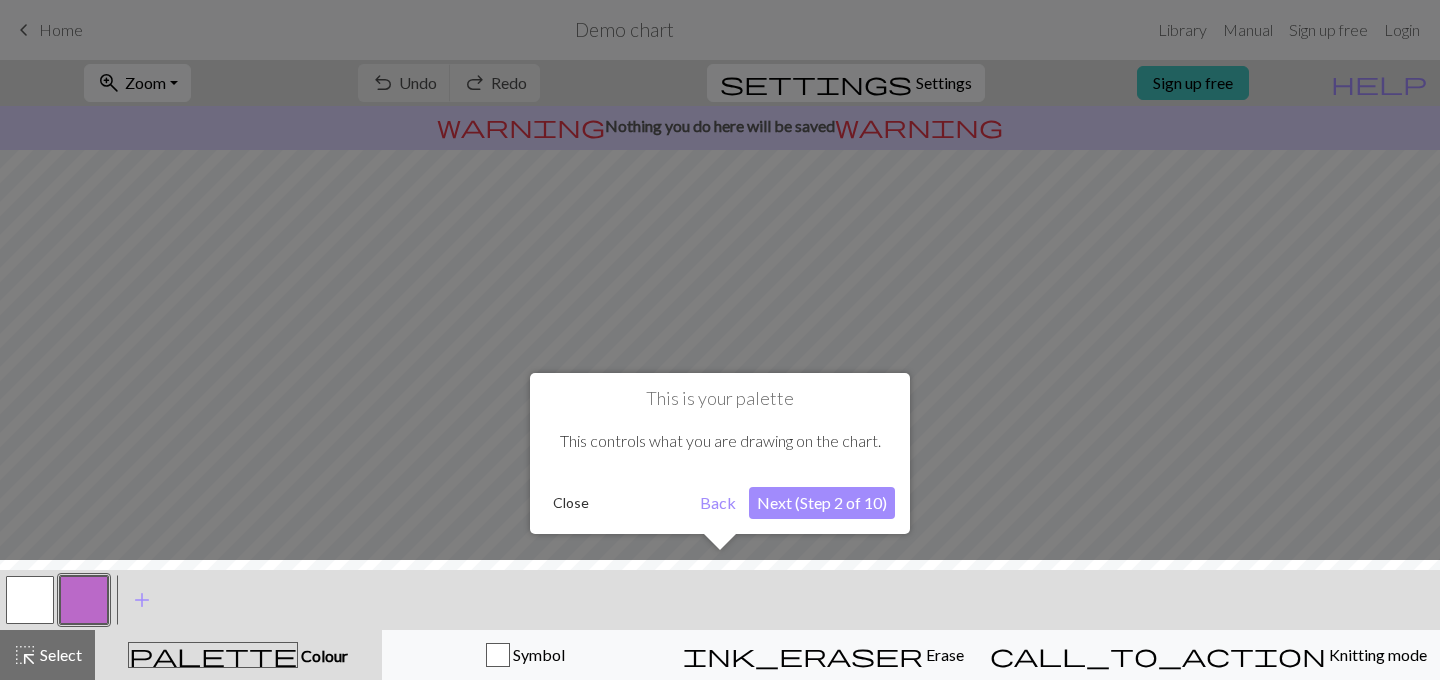 click on "Close" at bounding box center (571, 503) 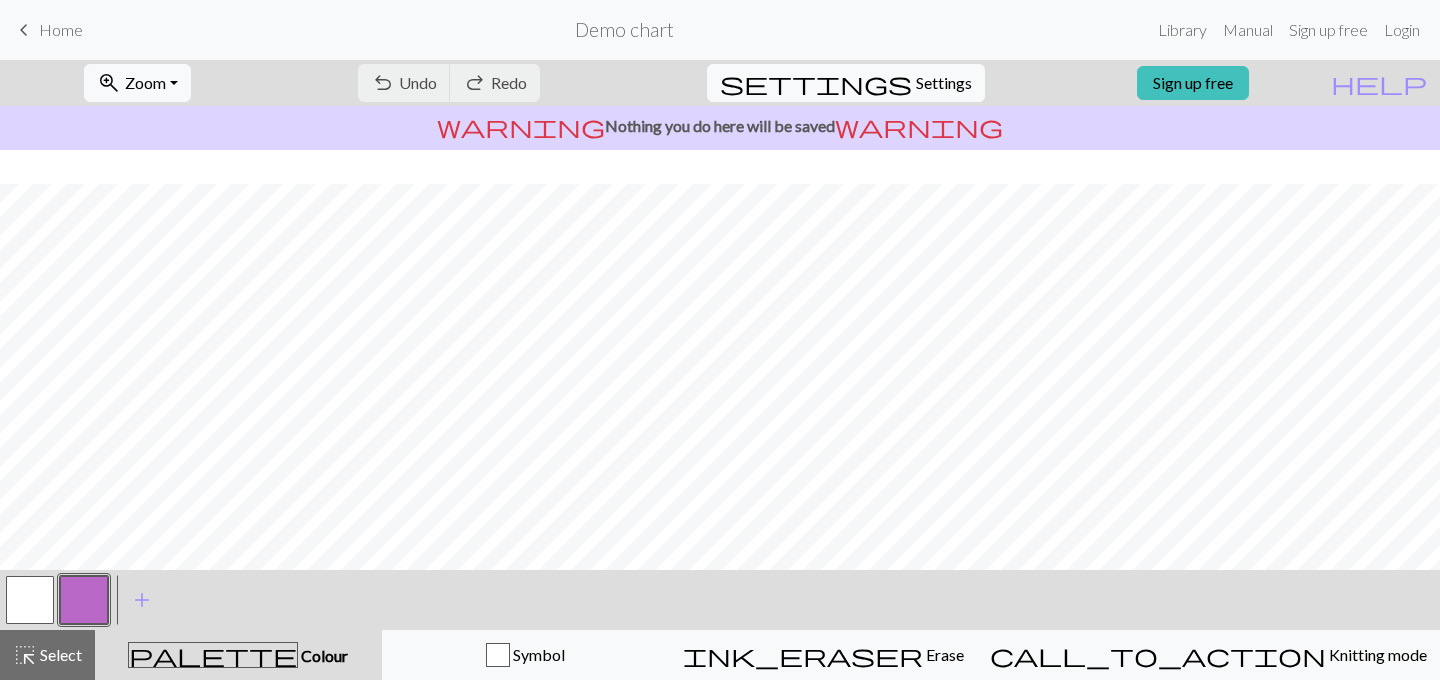 scroll, scrollTop: 325, scrollLeft: 0, axis: vertical 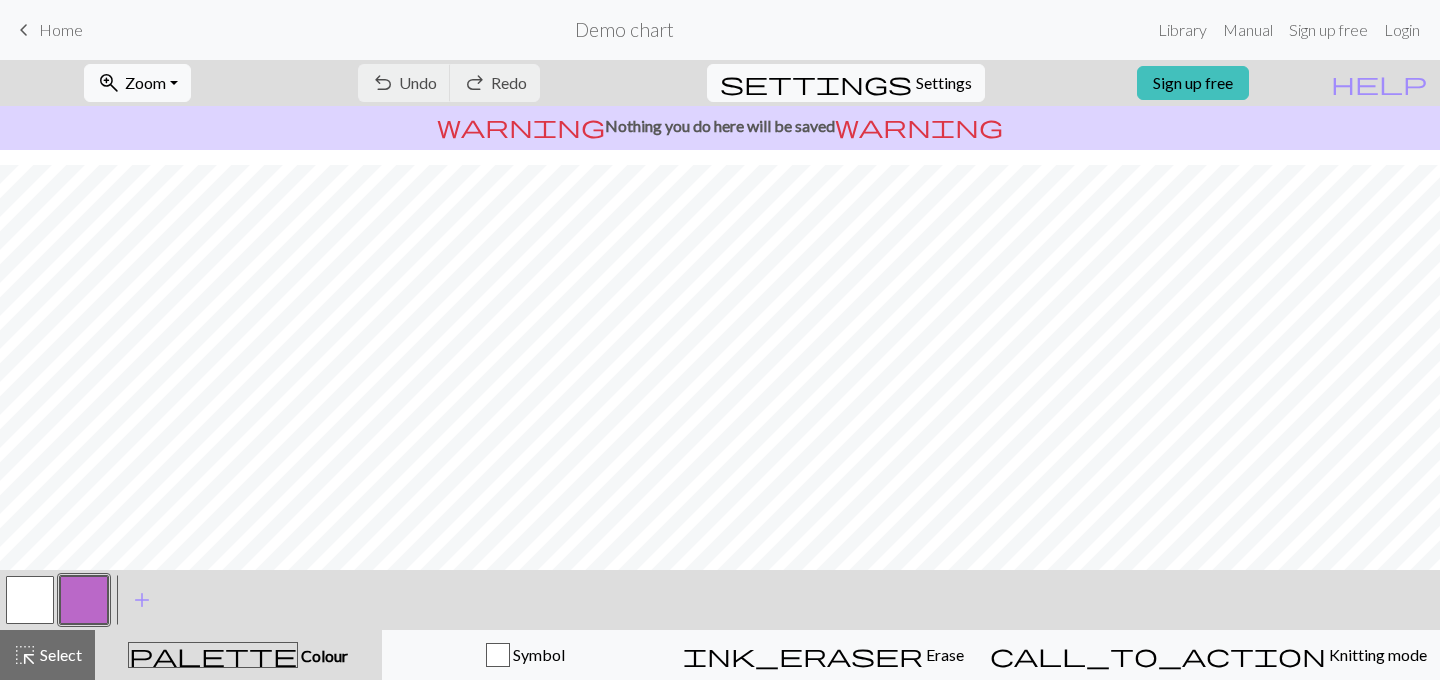 click at bounding box center [84, 600] 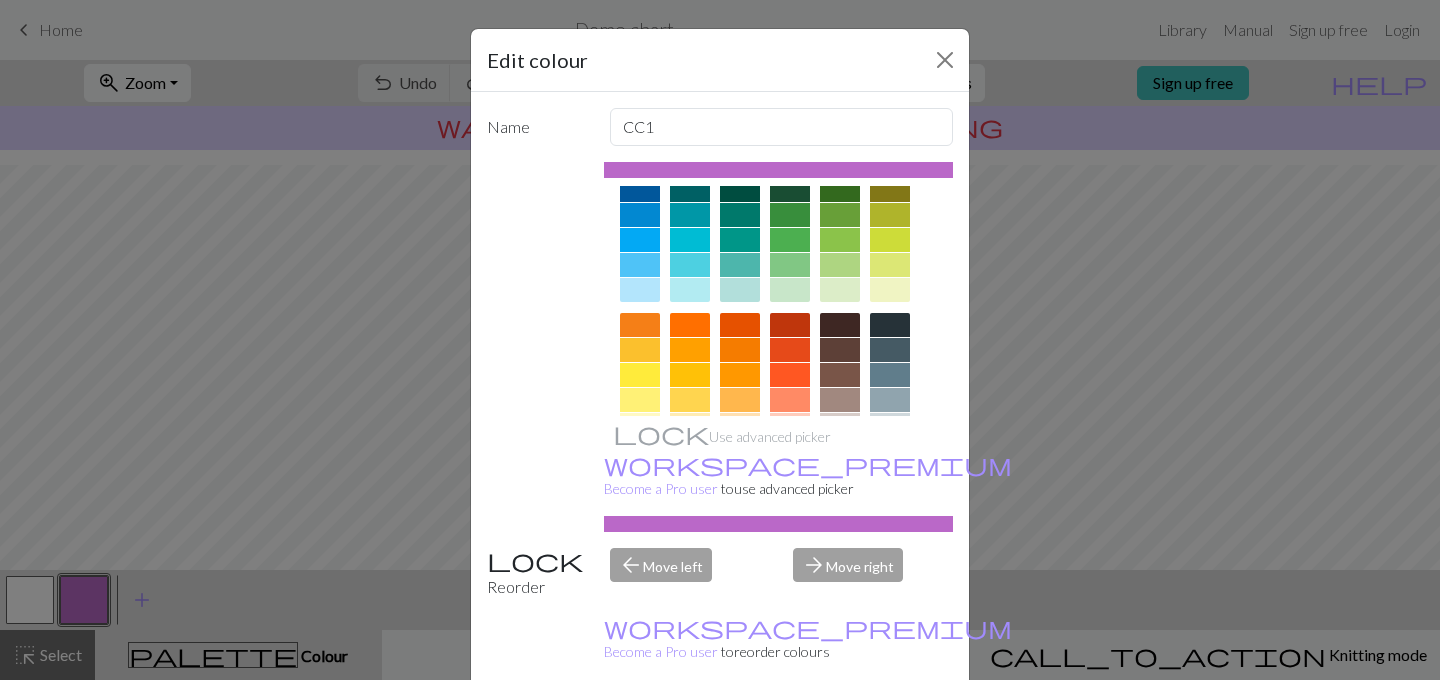 scroll, scrollTop: 25, scrollLeft: 0, axis: vertical 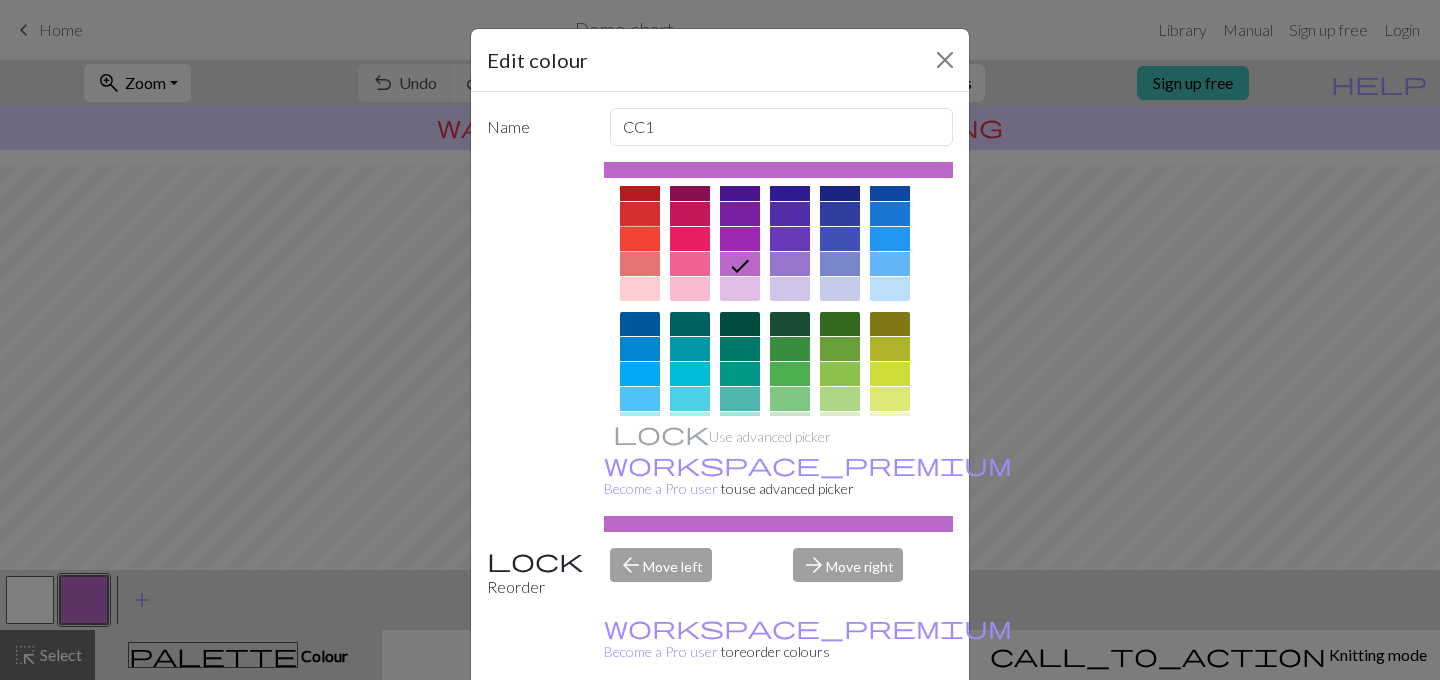 click at bounding box center (640, 239) 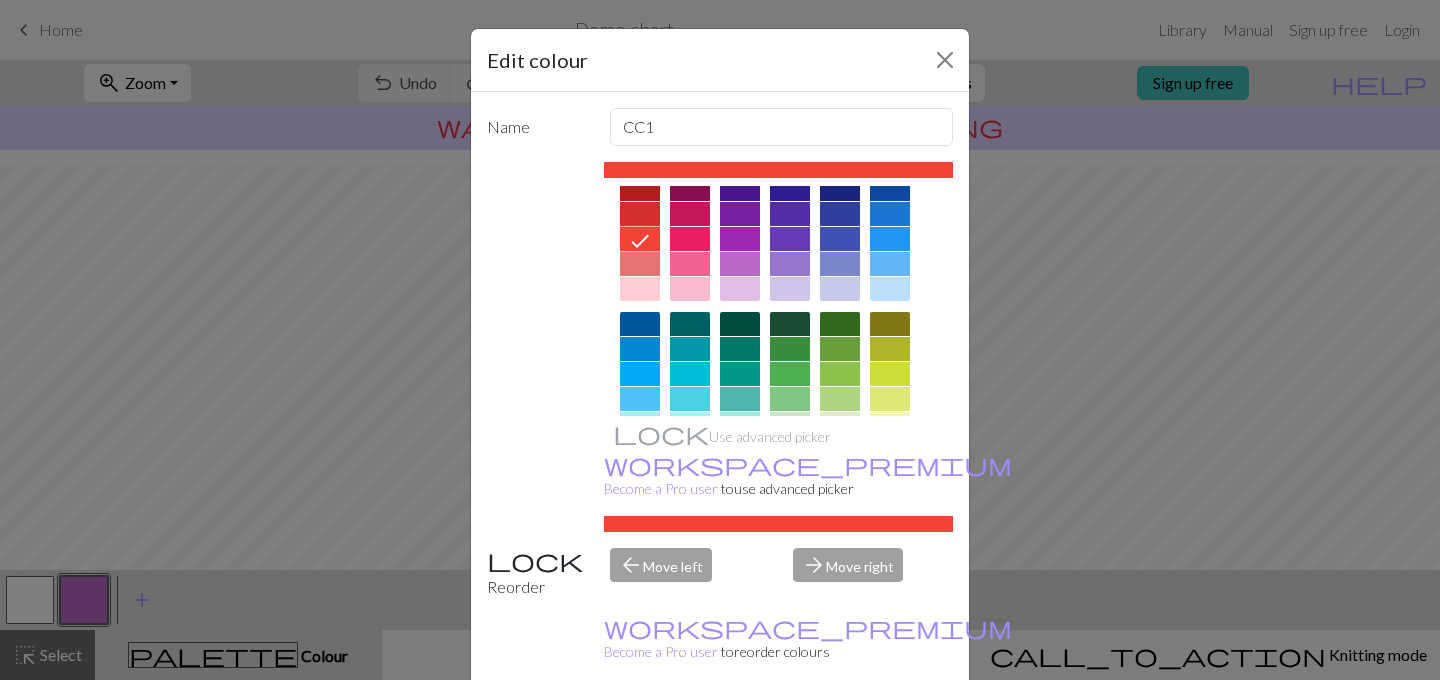 click on "Done" at bounding box center [840, 731] 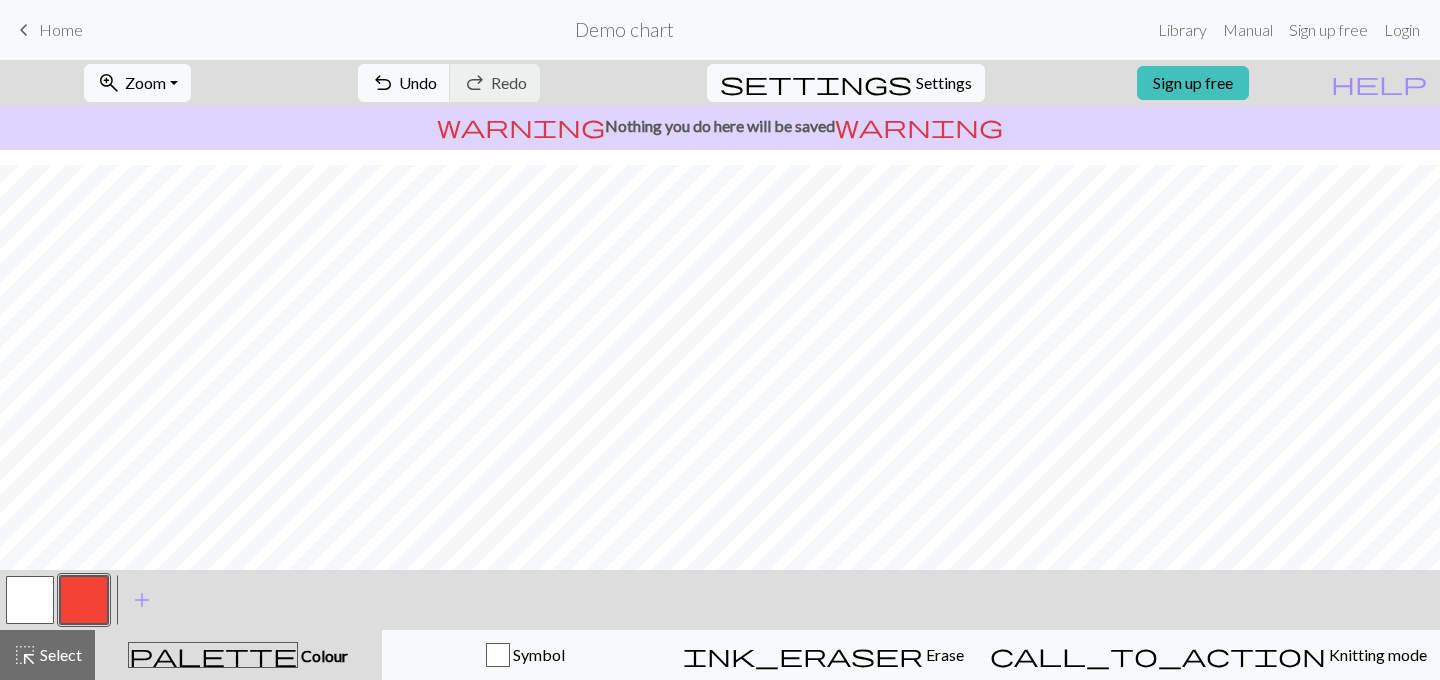 click at bounding box center [30, 600] 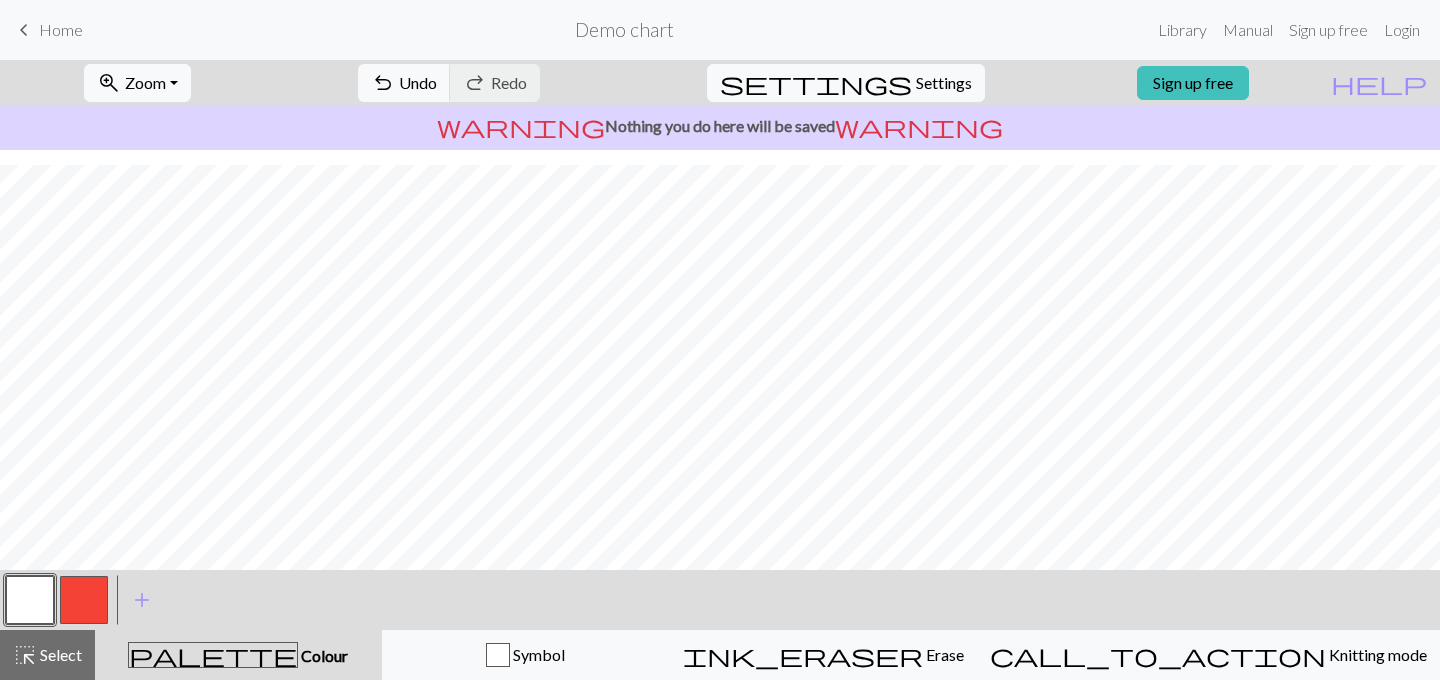 click at bounding box center [30, 600] 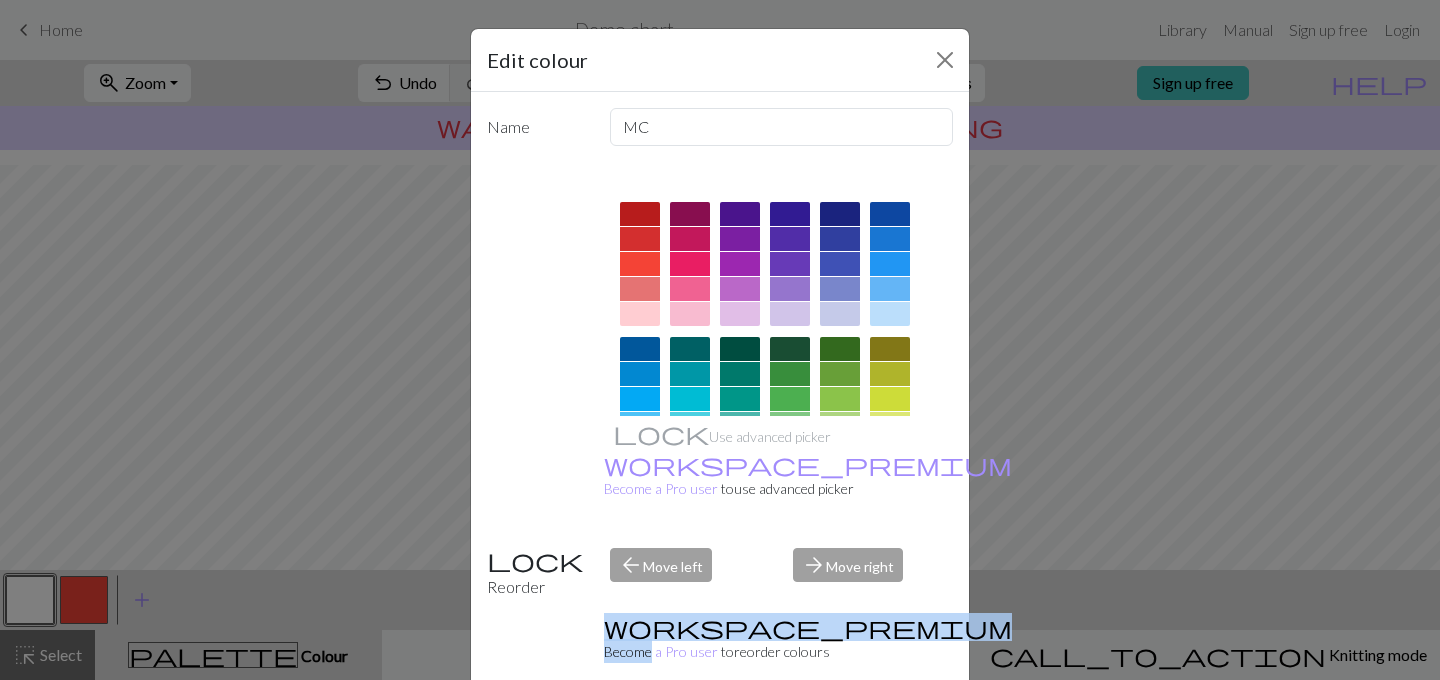 click on "Edit colour Name MC Use advanced picker workspace_premium Become a Pro user   to  use advanced picker Reorder arrow_back Move left arrow_forward Move right workspace_premium Become a Pro user   to  reorder colours Delete Done Cancel" at bounding box center [720, 340] 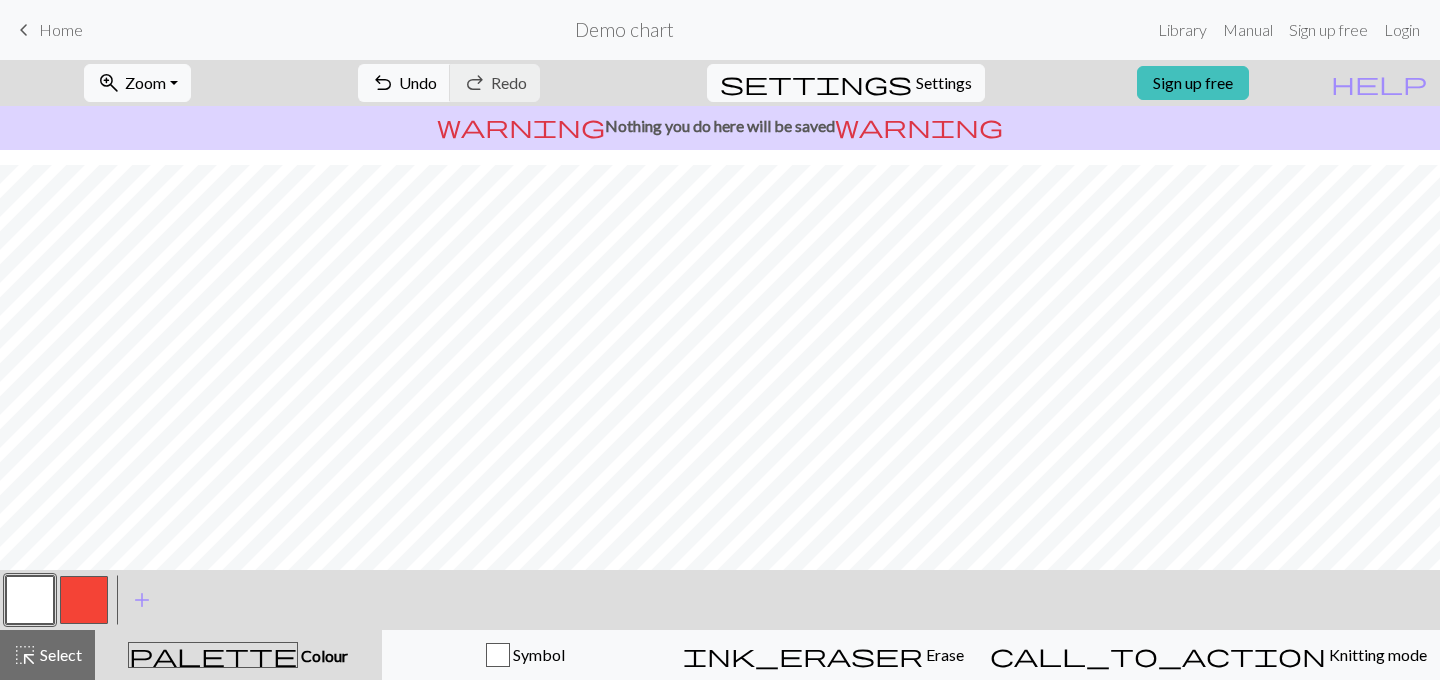 click at bounding box center (30, 600) 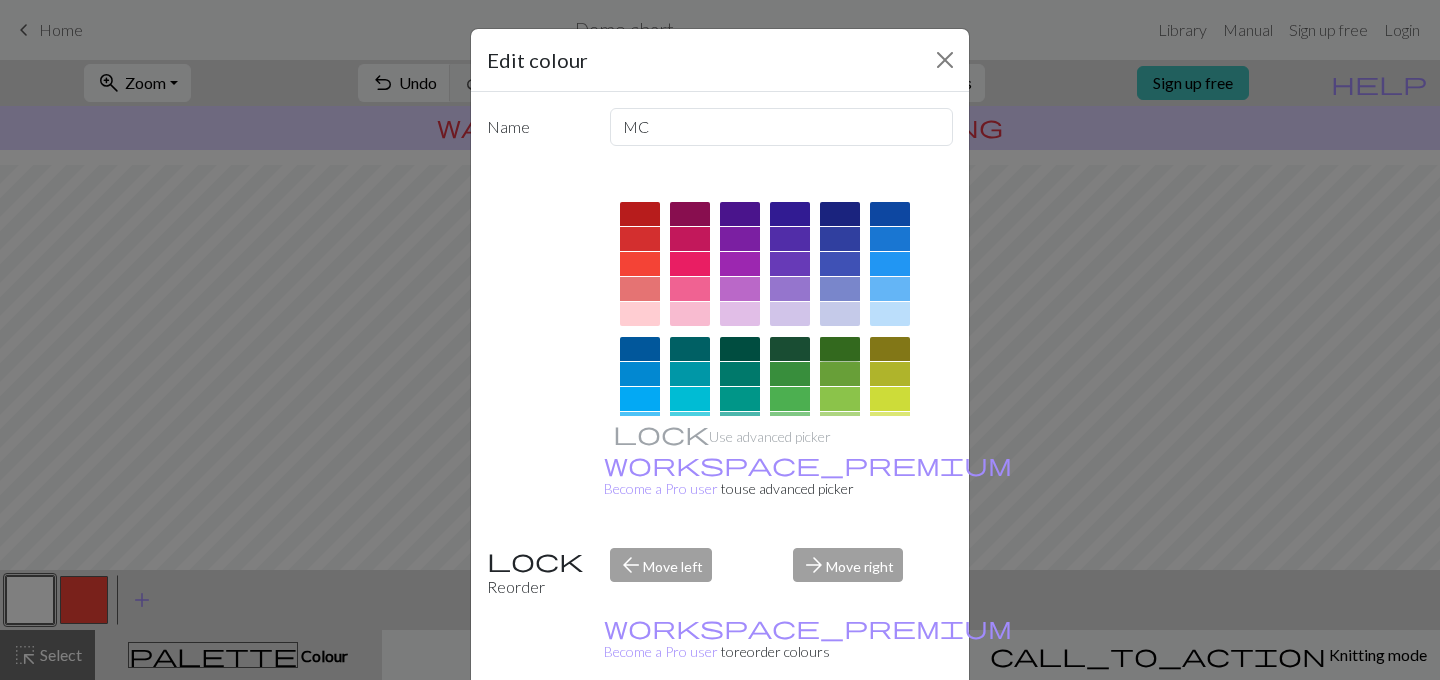 click at bounding box center (840, 349) 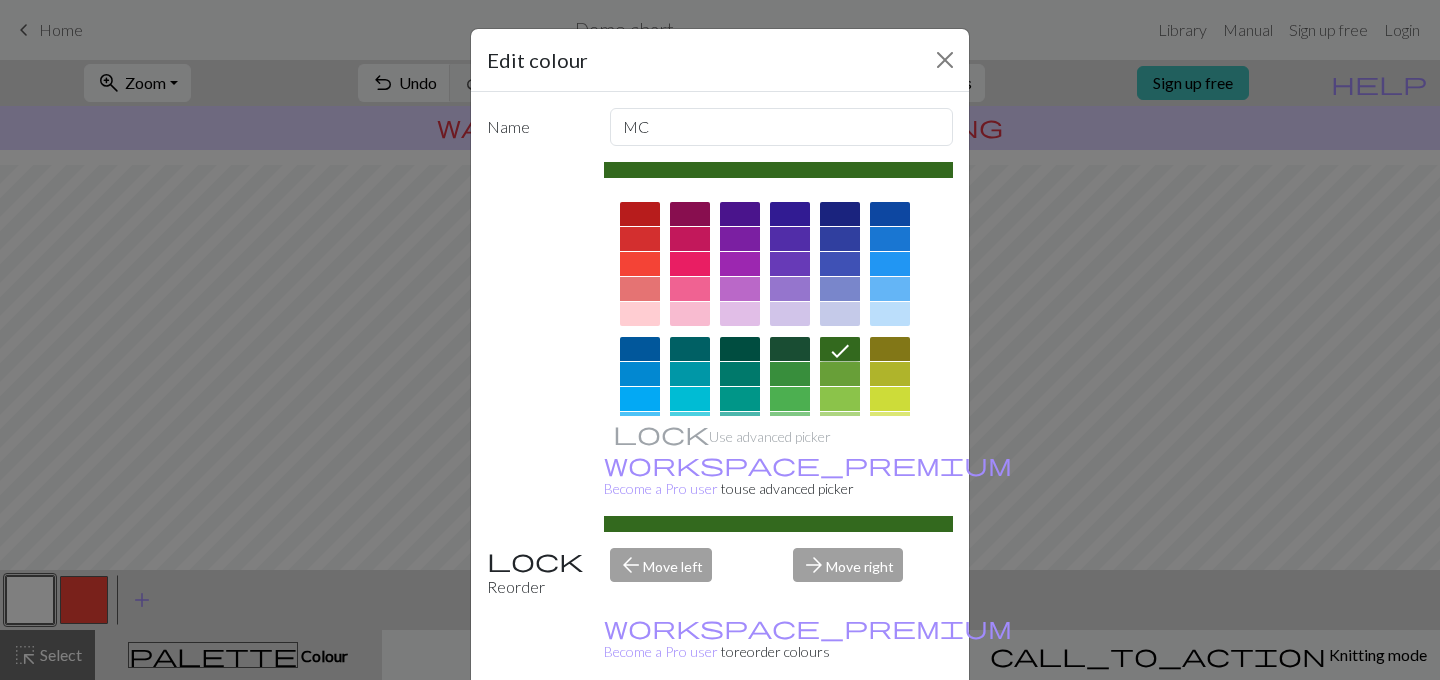 click 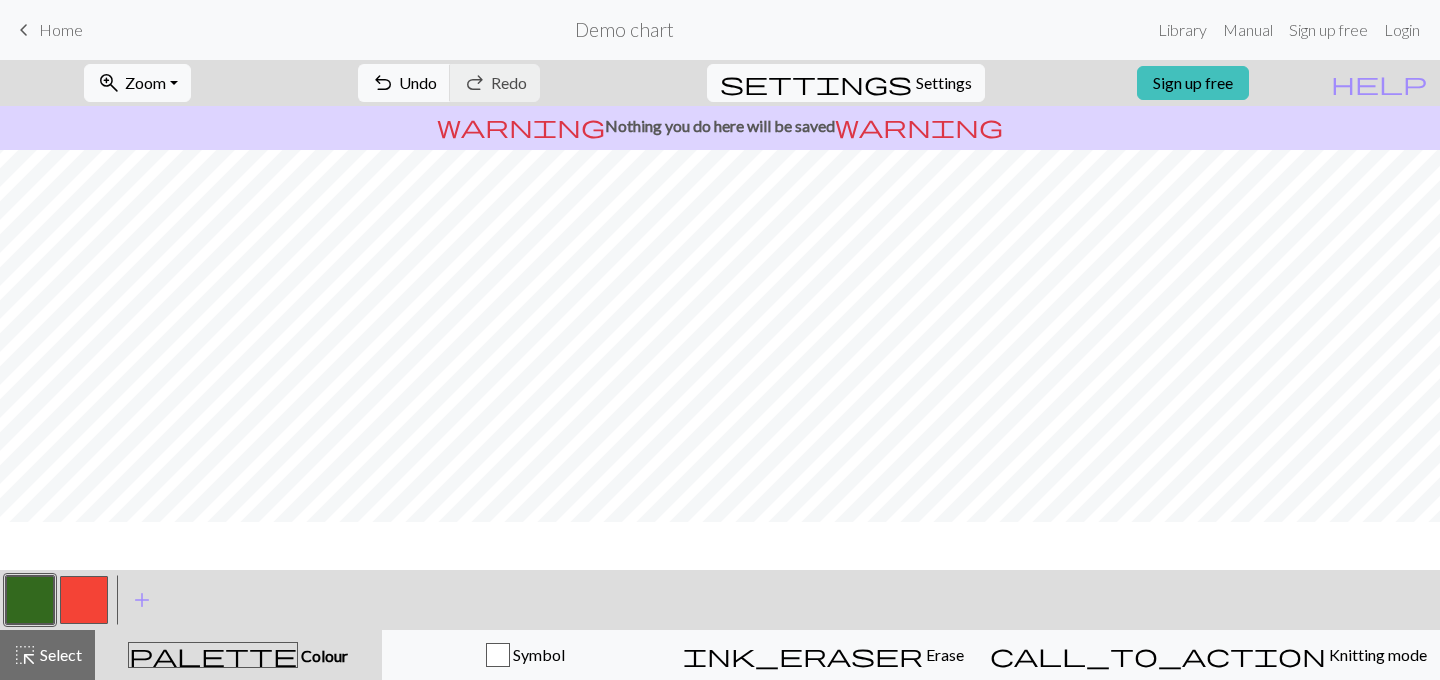scroll, scrollTop: 0, scrollLeft: 0, axis: both 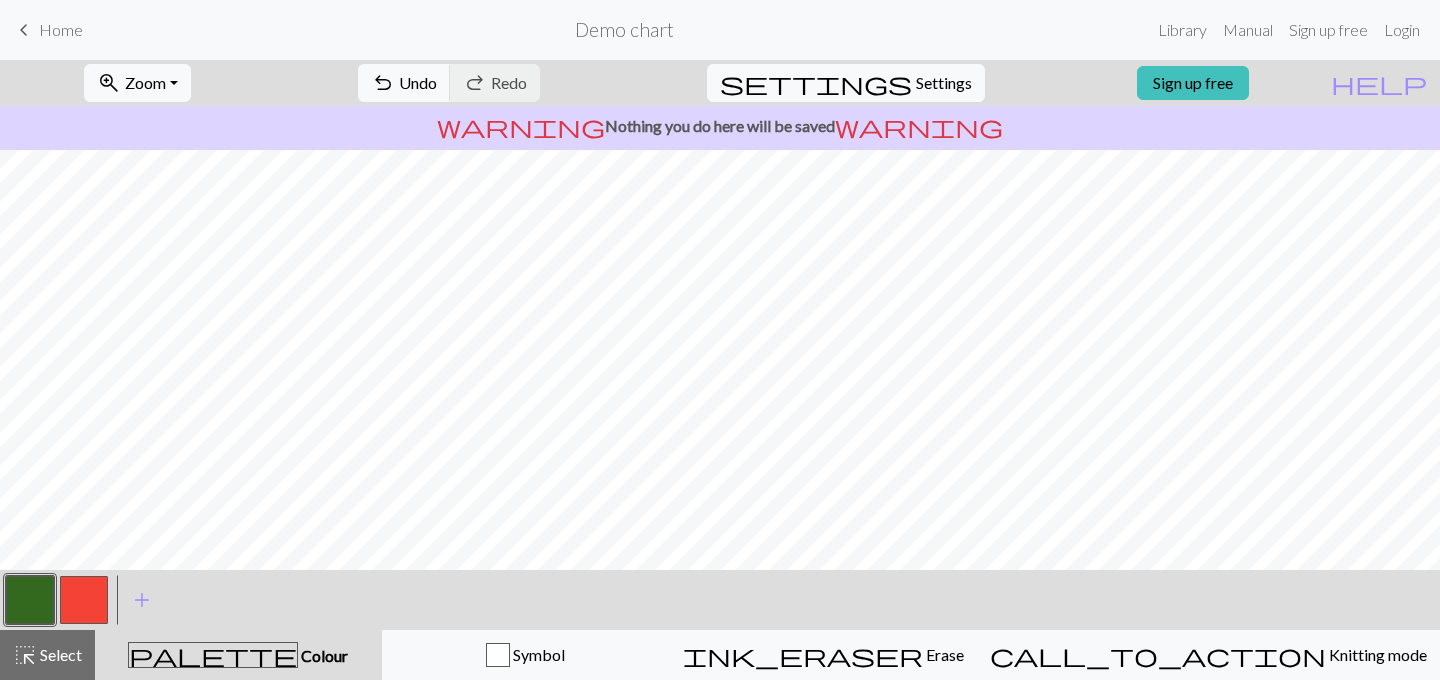 click at bounding box center (84, 600) 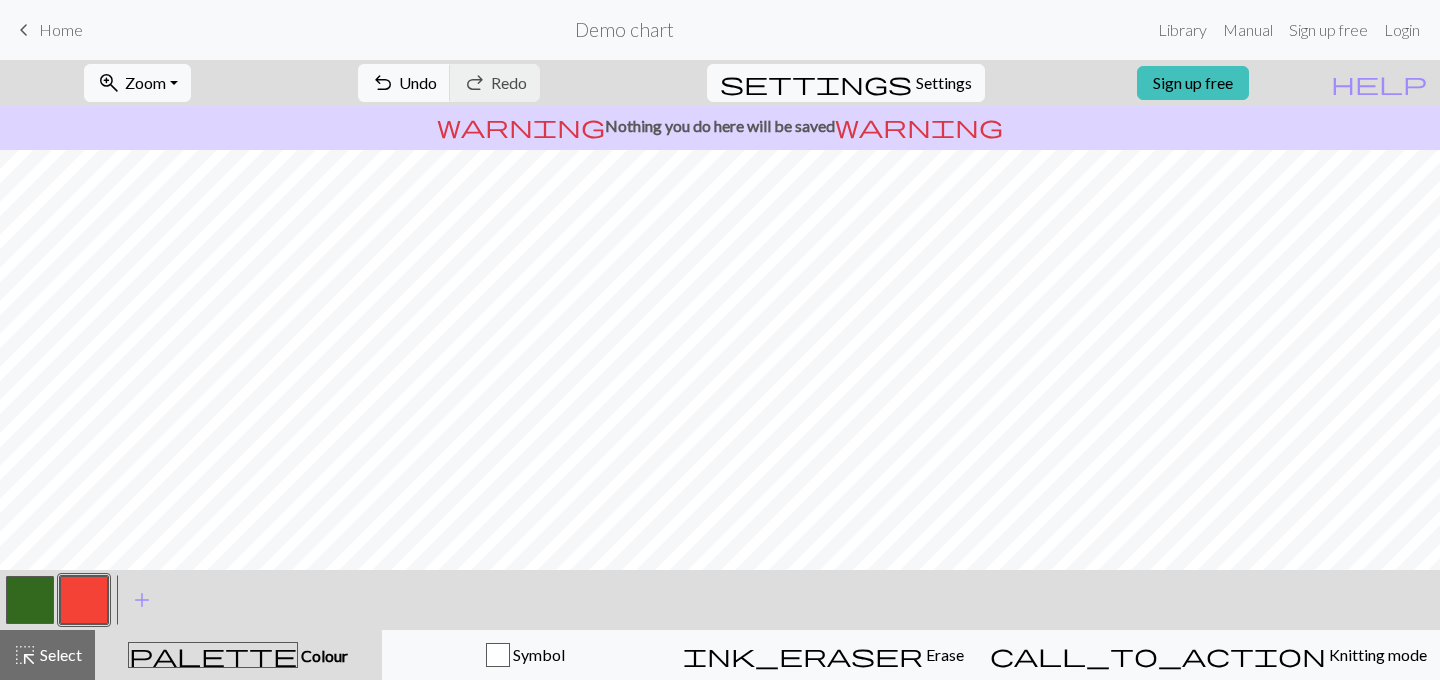 click at bounding box center (84, 600) 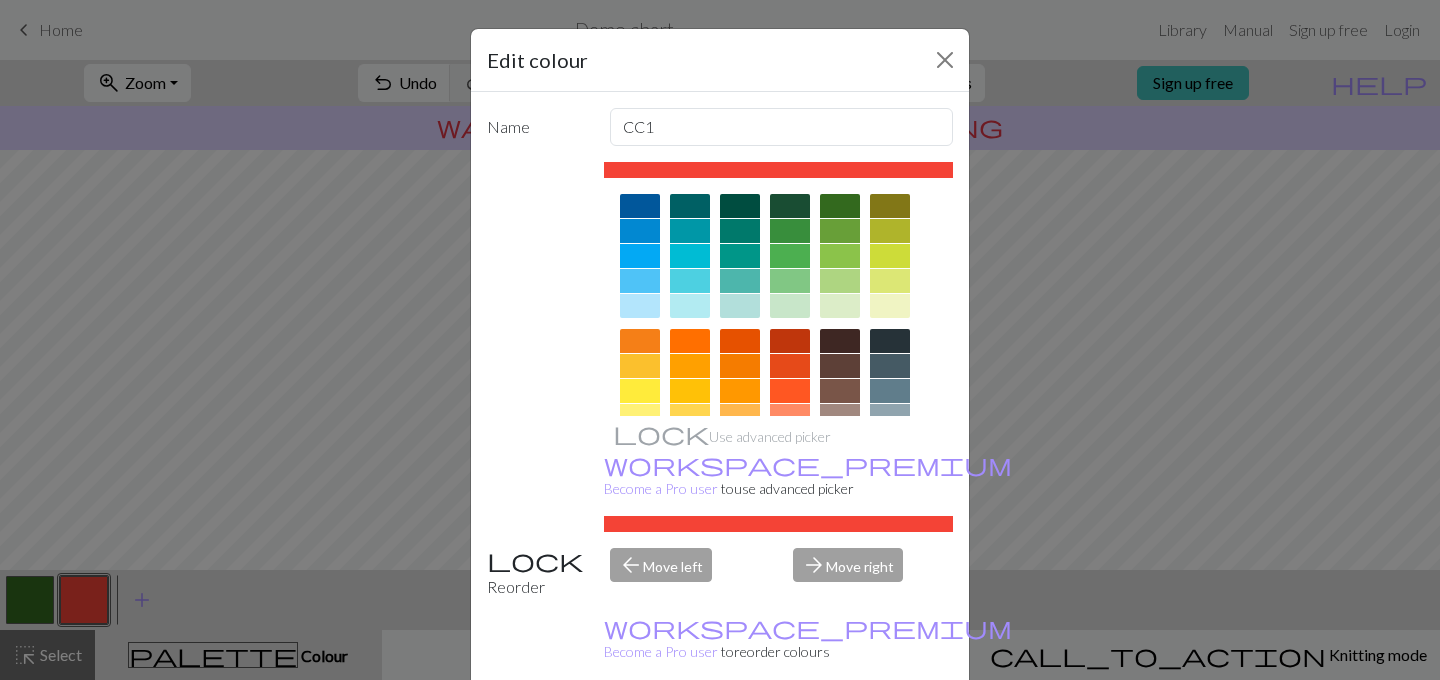scroll, scrollTop: 202, scrollLeft: 0, axis: vertical 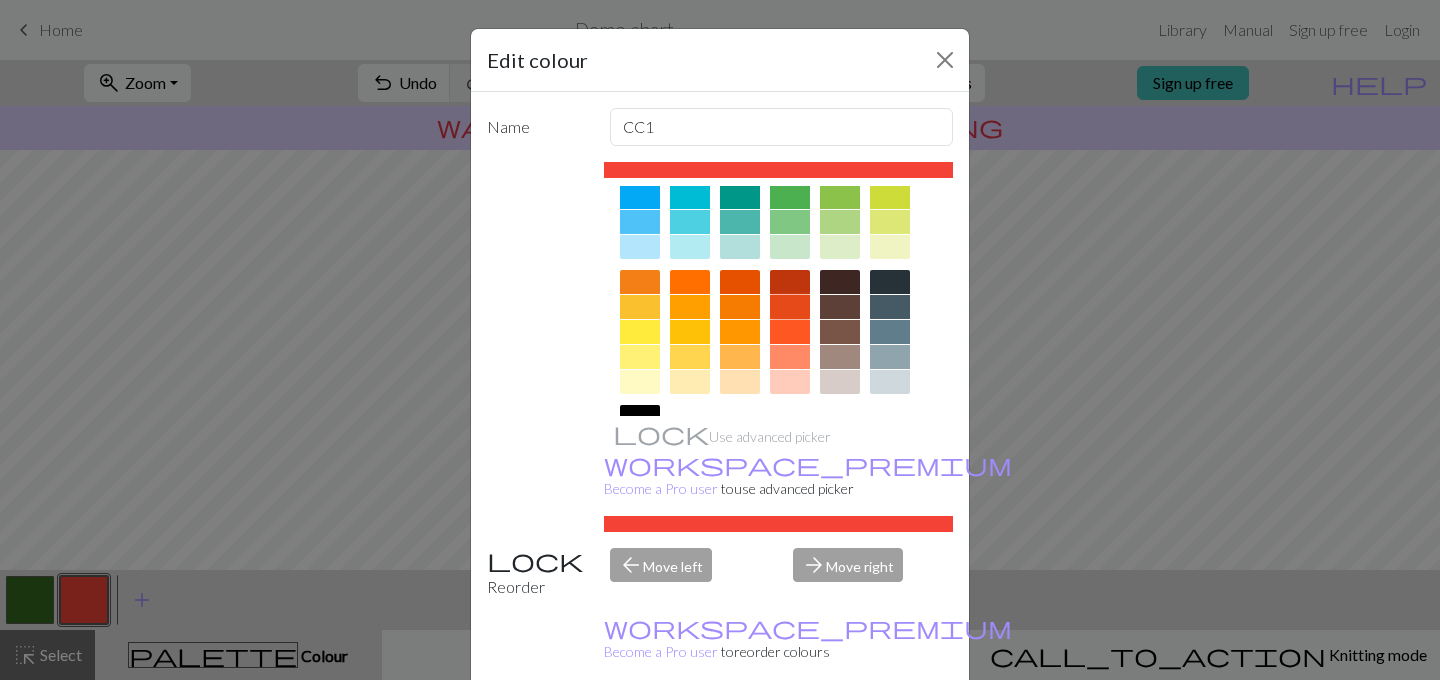 click at bounding box center [790, 307] 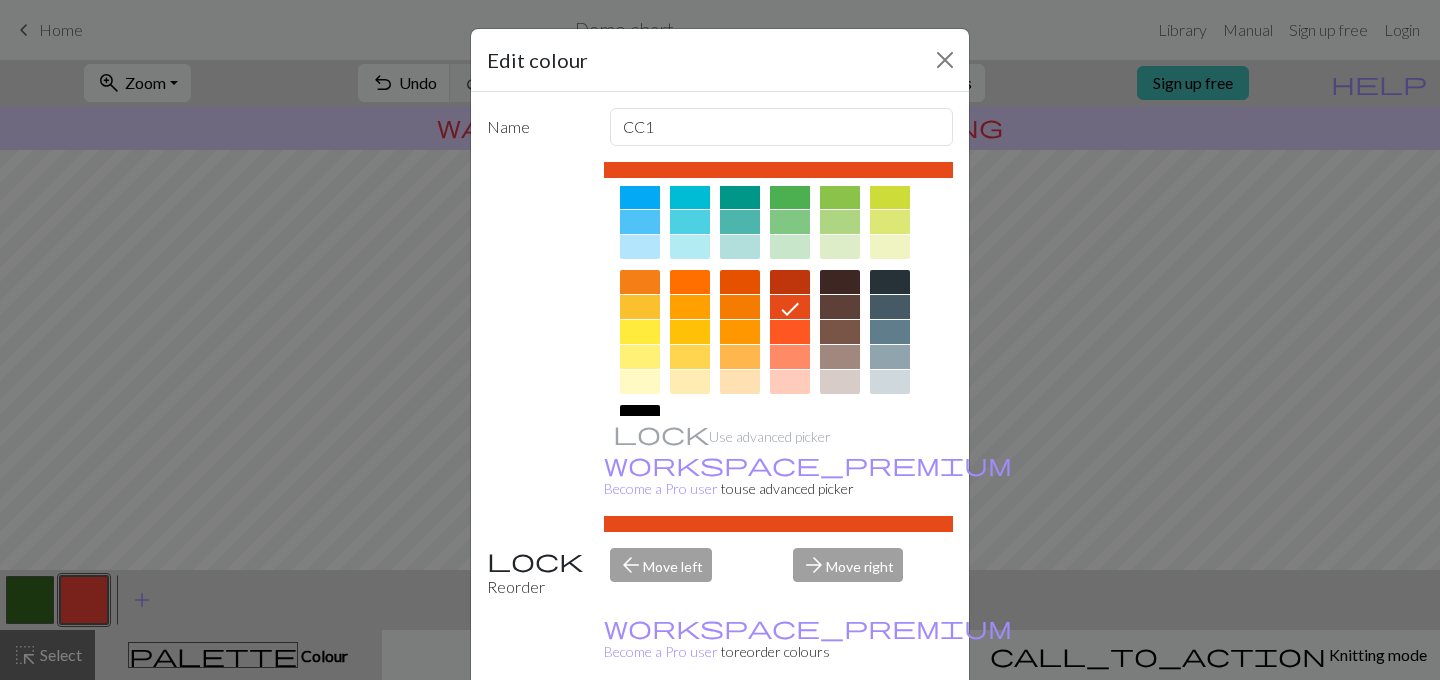click on "Delete Done Cancel" at bounding box center [720, 730] 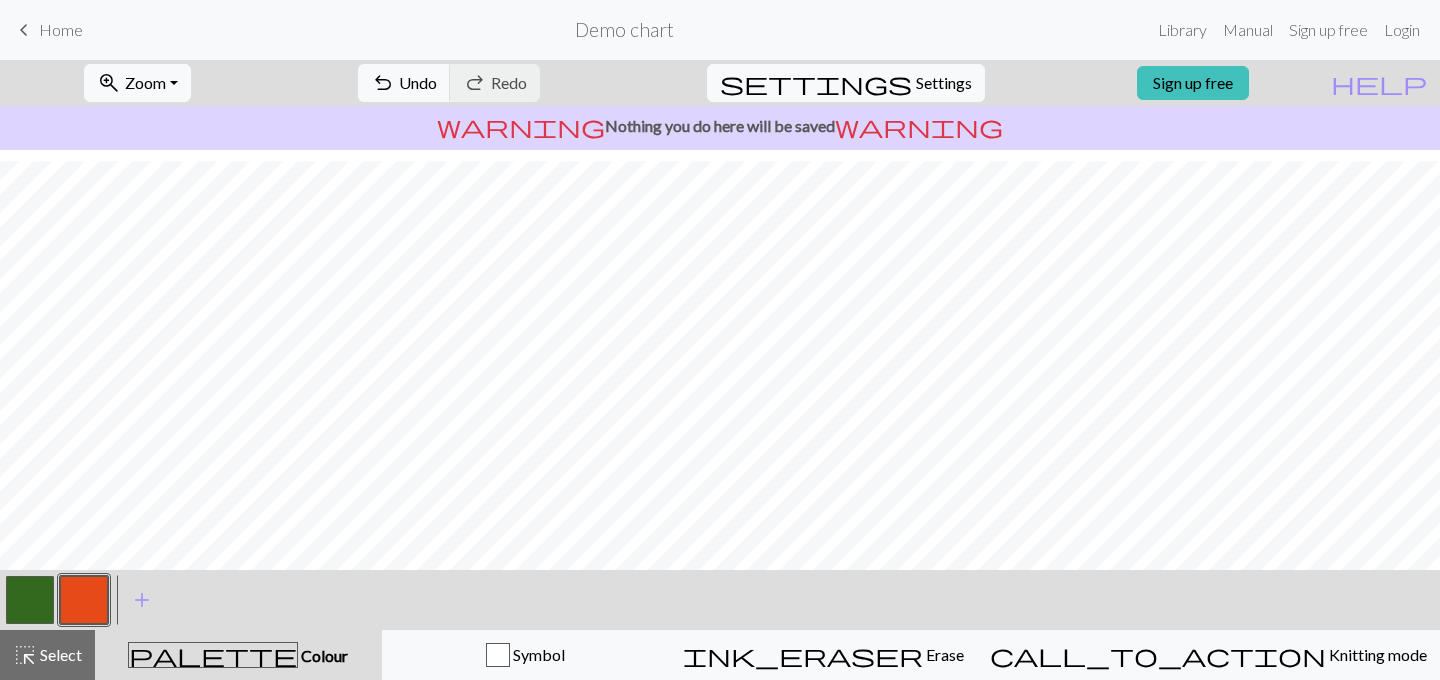 scroll, scrollTop: 325, scrollLeft: 0, axis: vertical 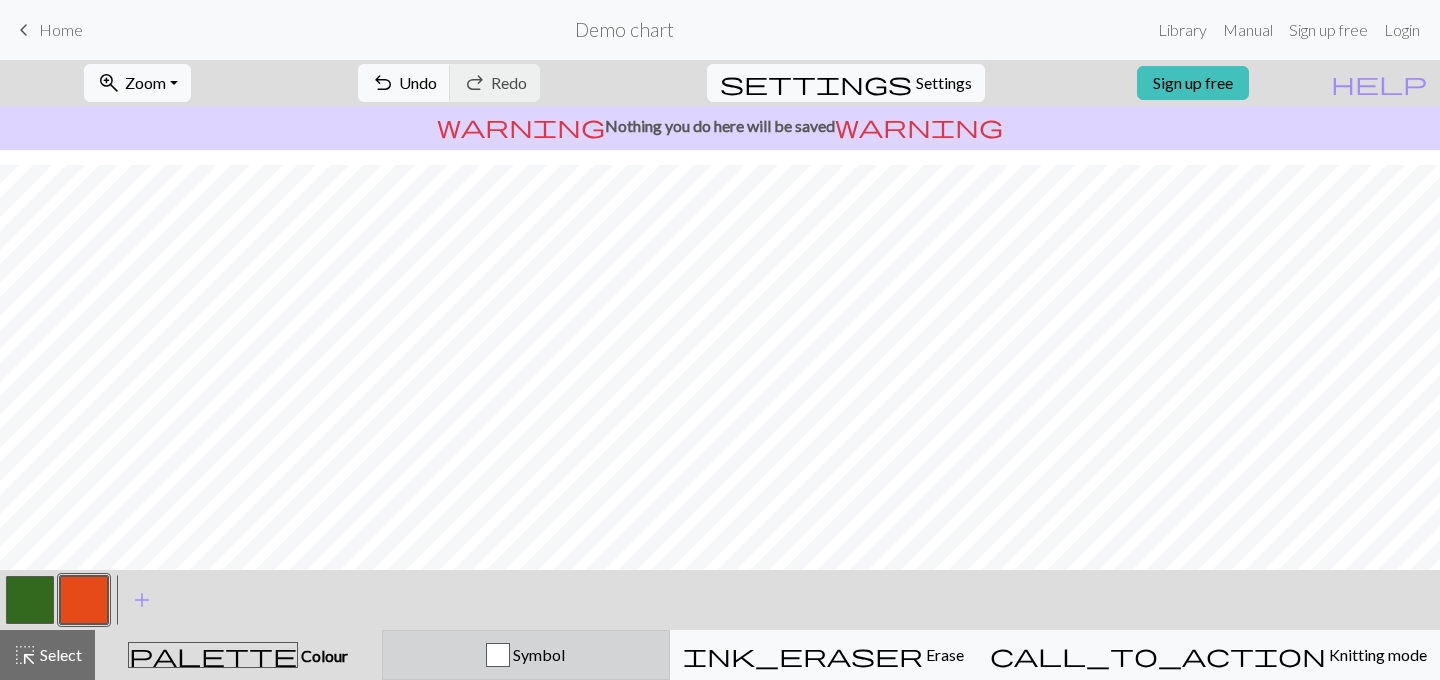 click on "Symbol" at bounding box center (537, 654) 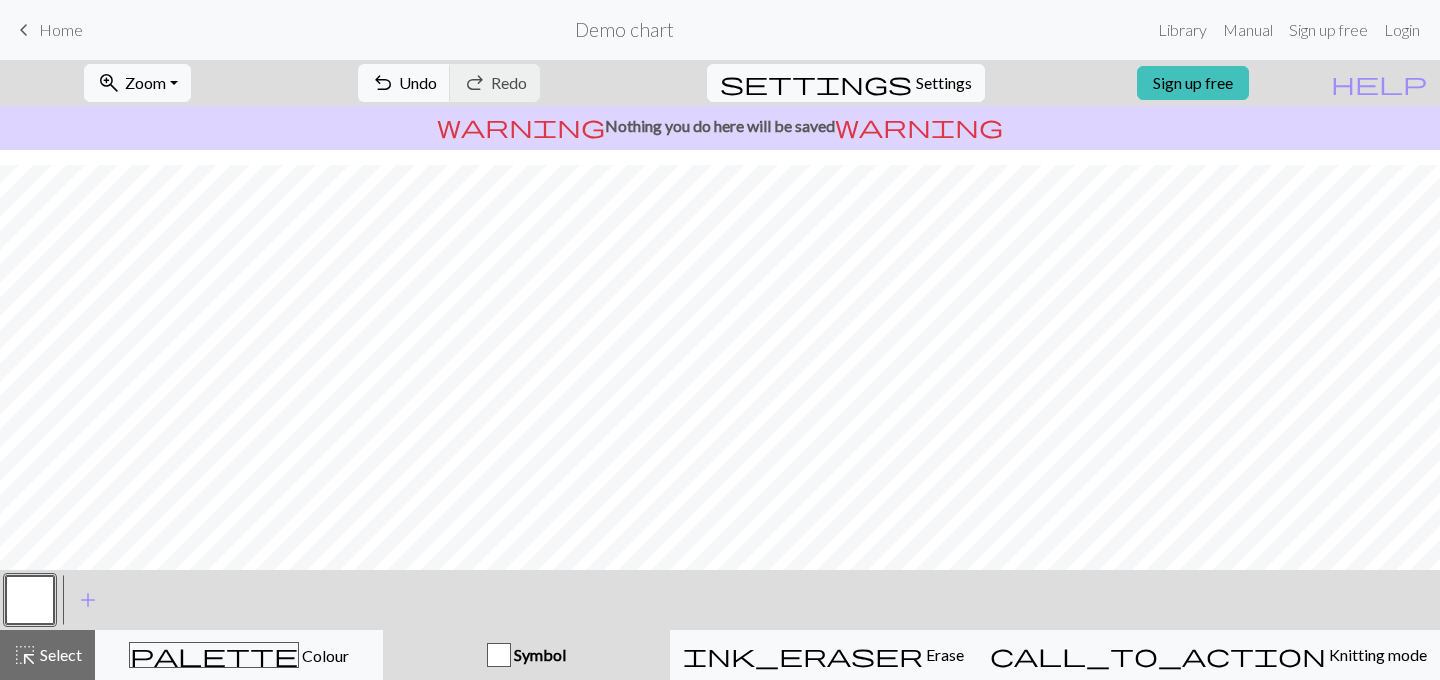 click at bounding box center (499, 655) 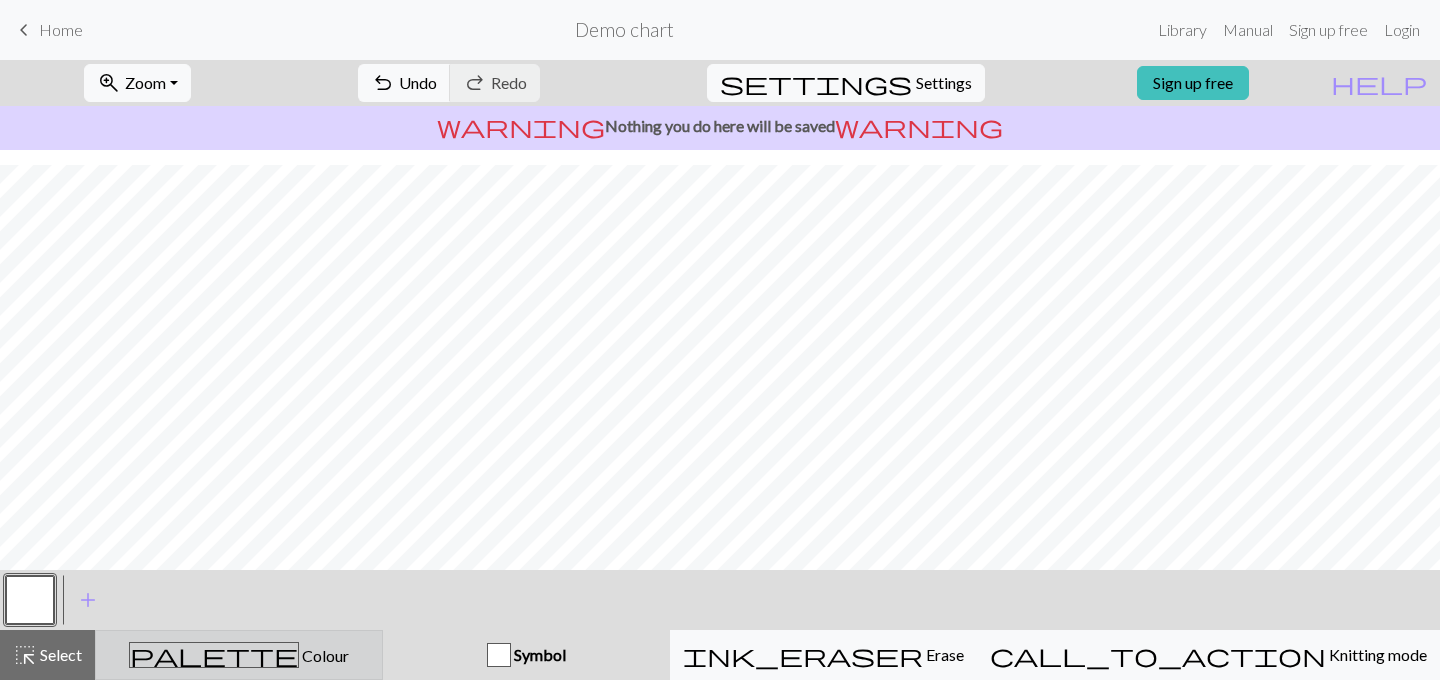 click on "Colour" at bounding box center [324, 655] 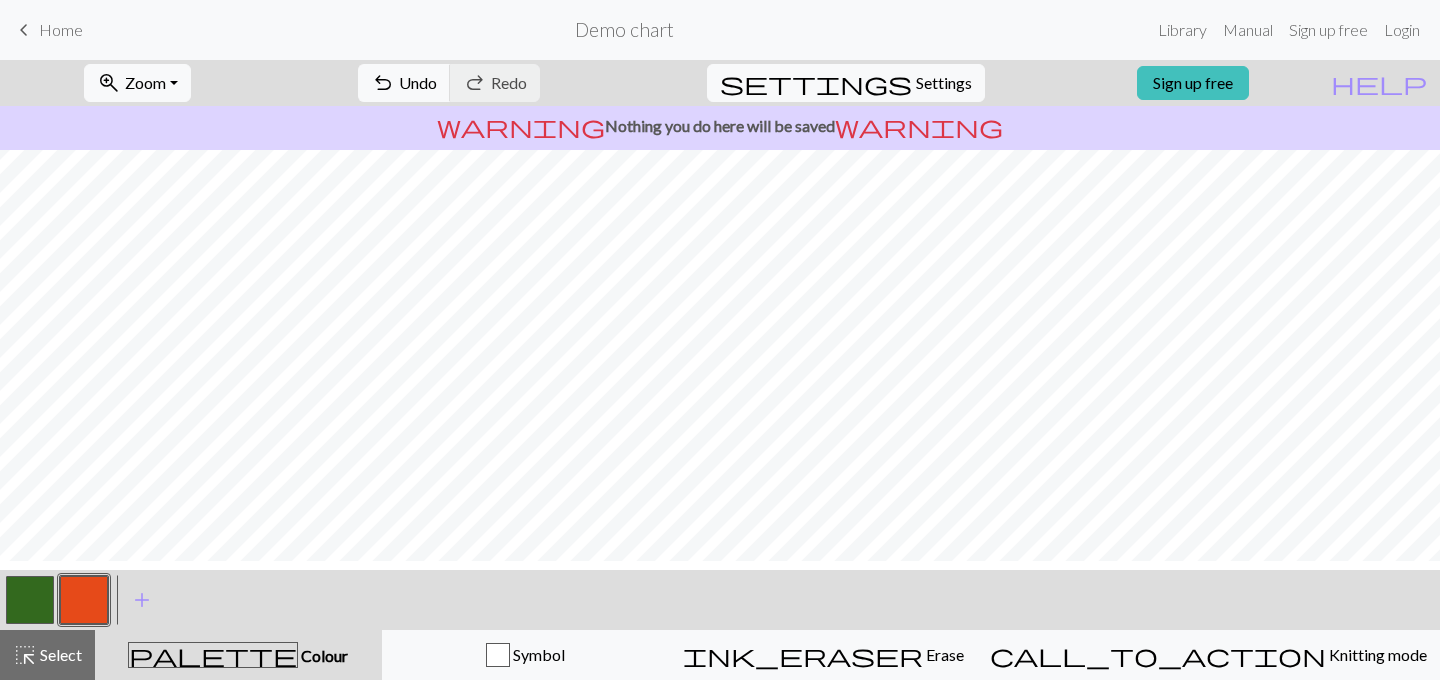 scroll, scrollTop: 0, scrollLeft: 0, axis: both 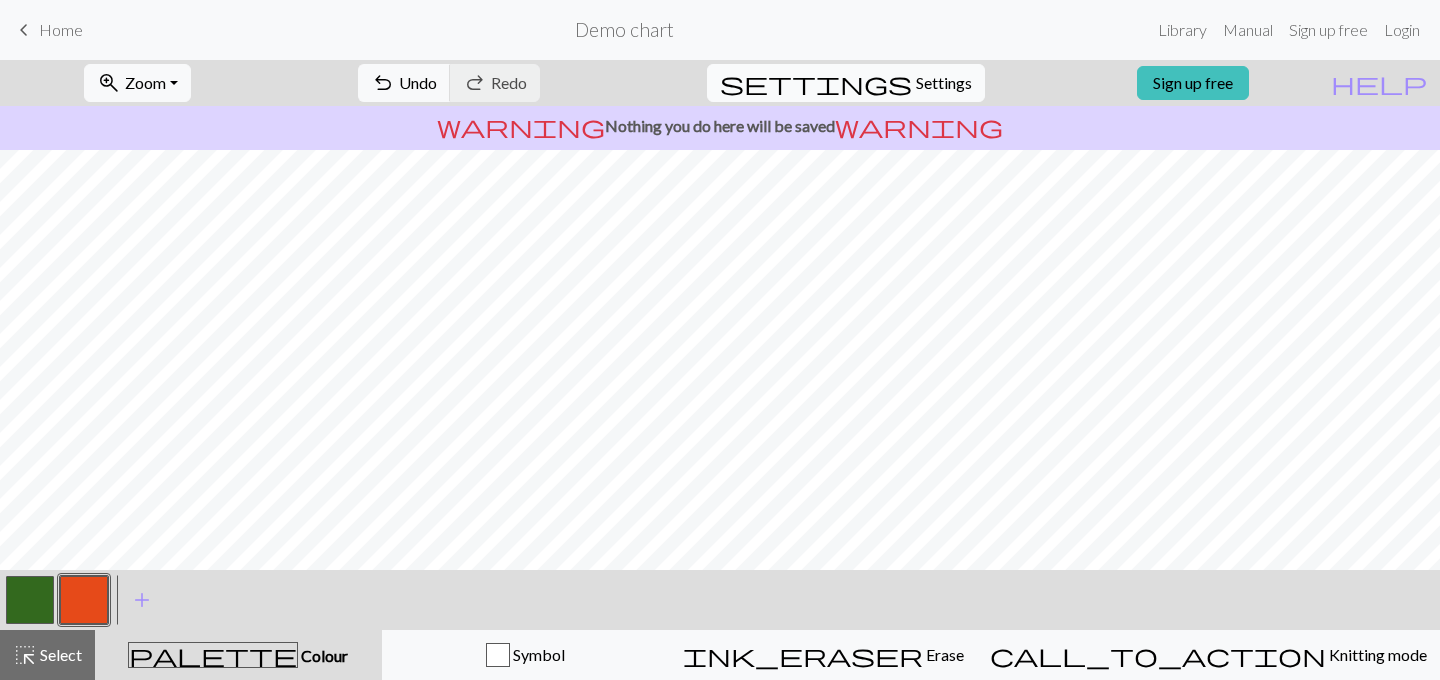 click on "Settings" at bounding box center (944, 83) 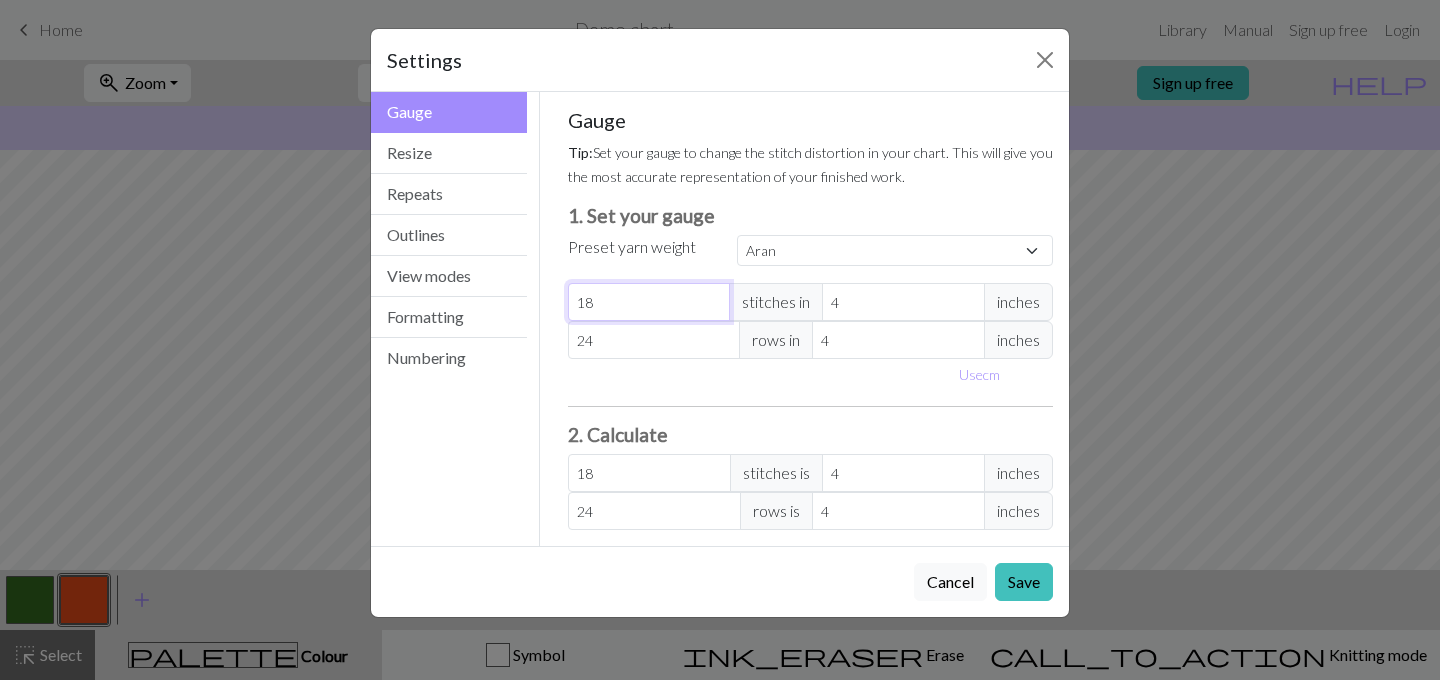 click on "18" at bounding box center (649, 302) 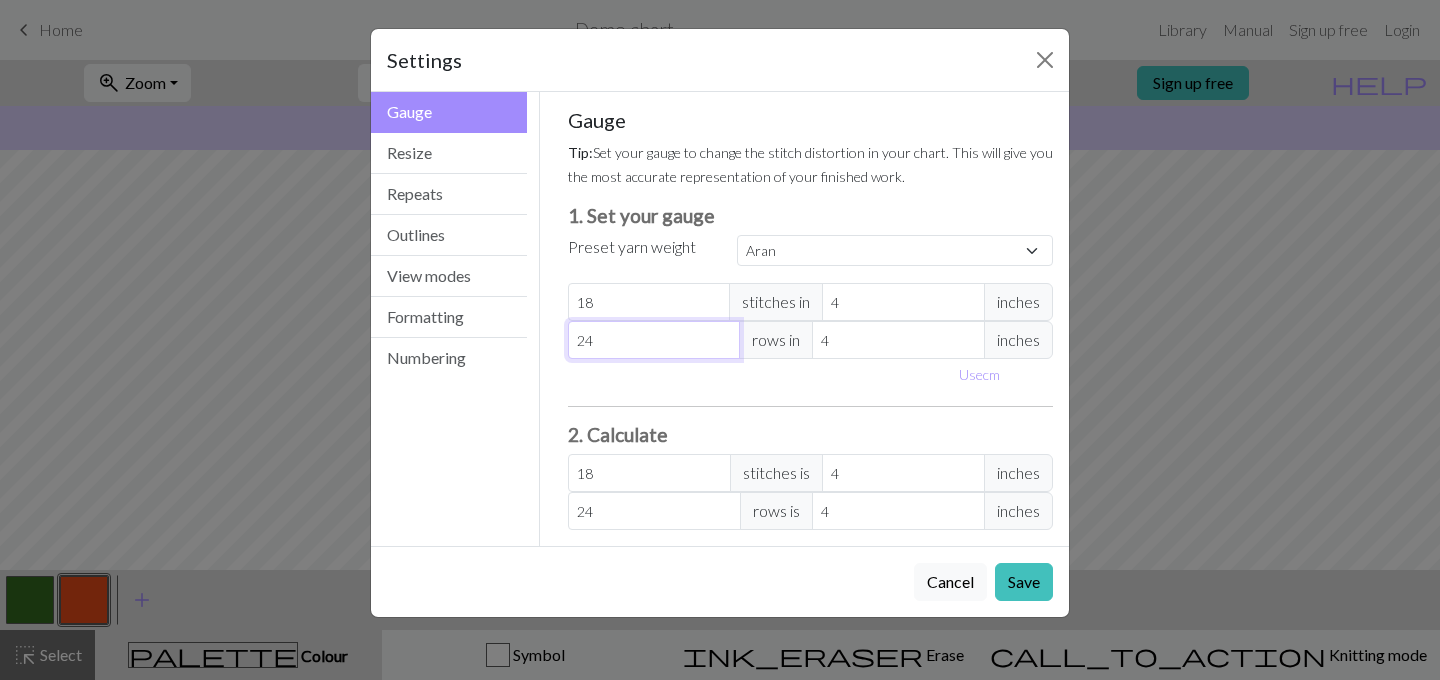 click on "24" at bounding box center (654, 340) 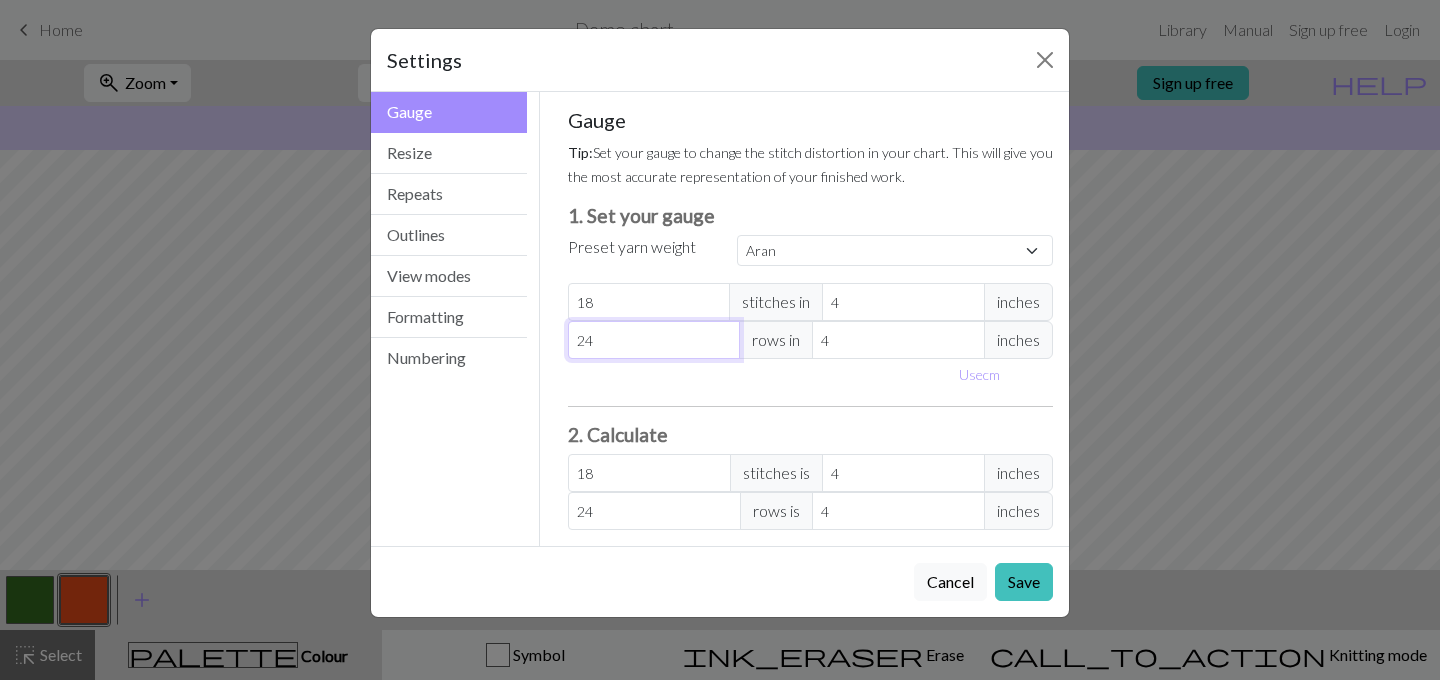 type on "23" 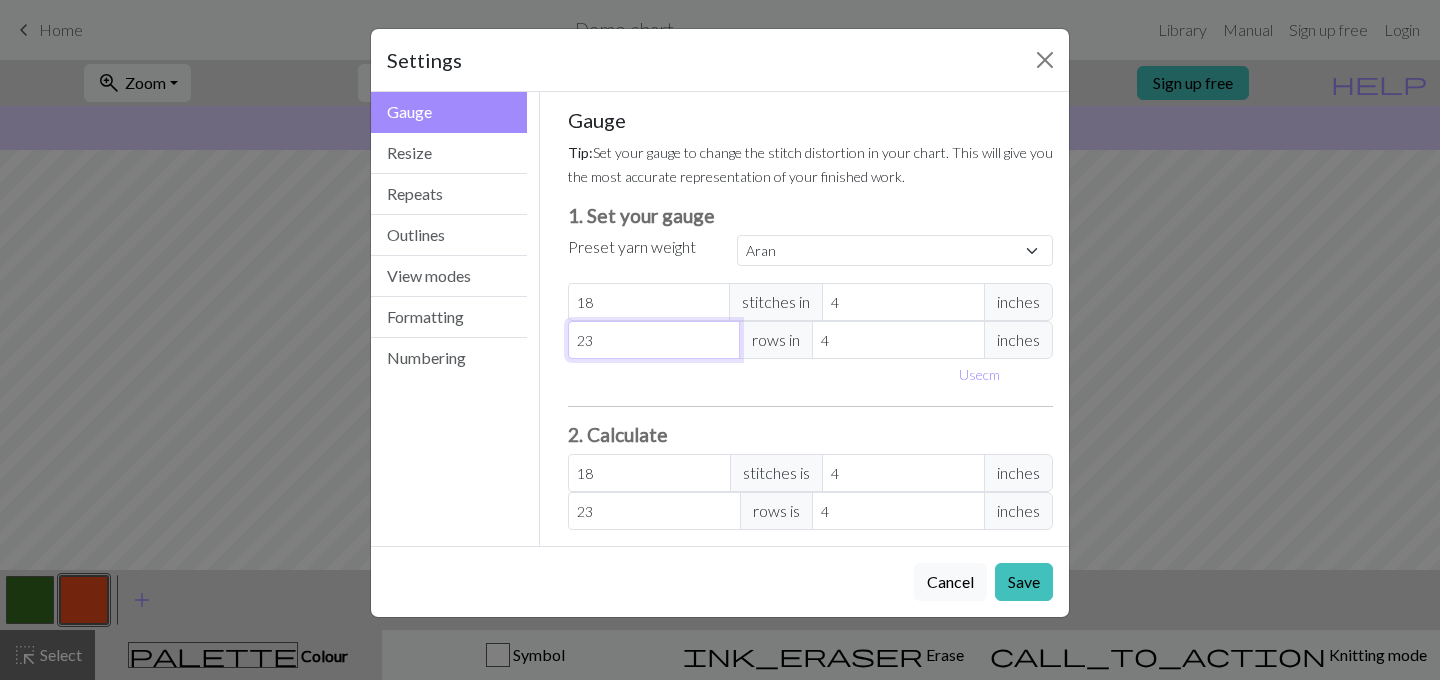 type on "22" 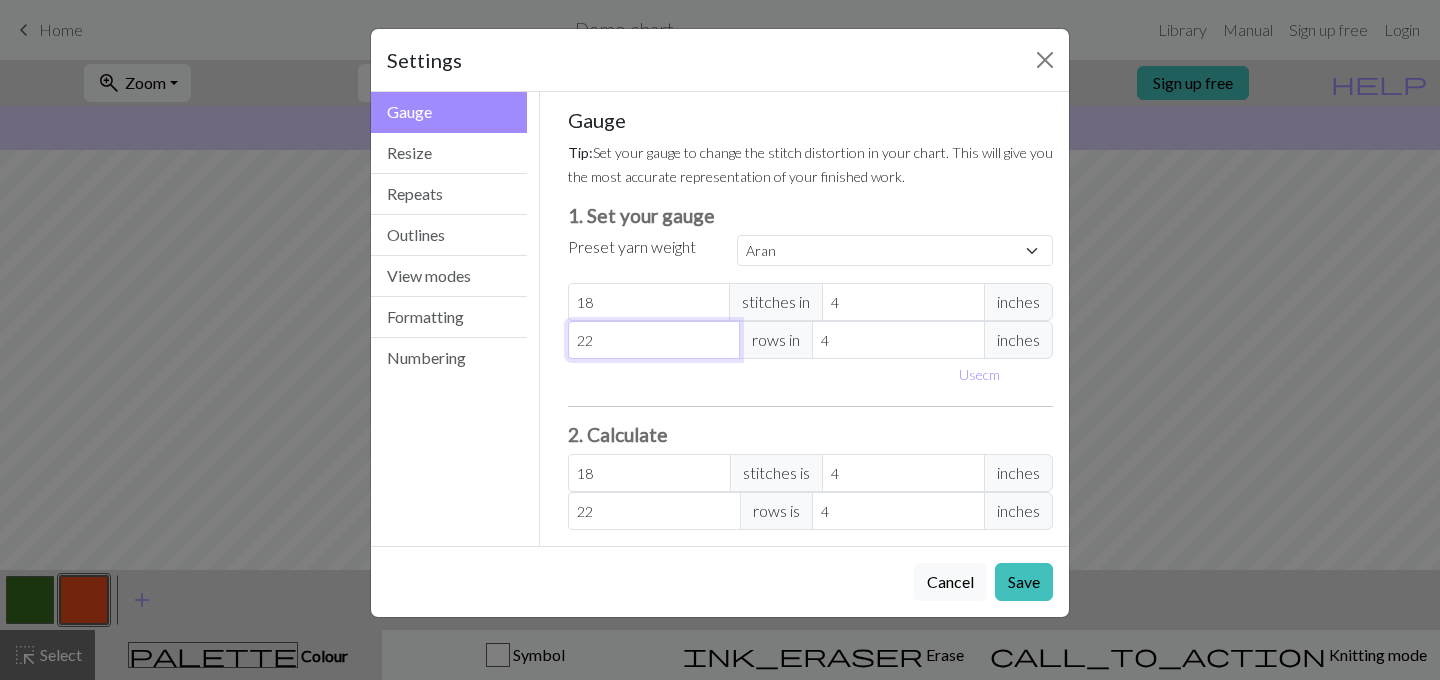 type on "23" 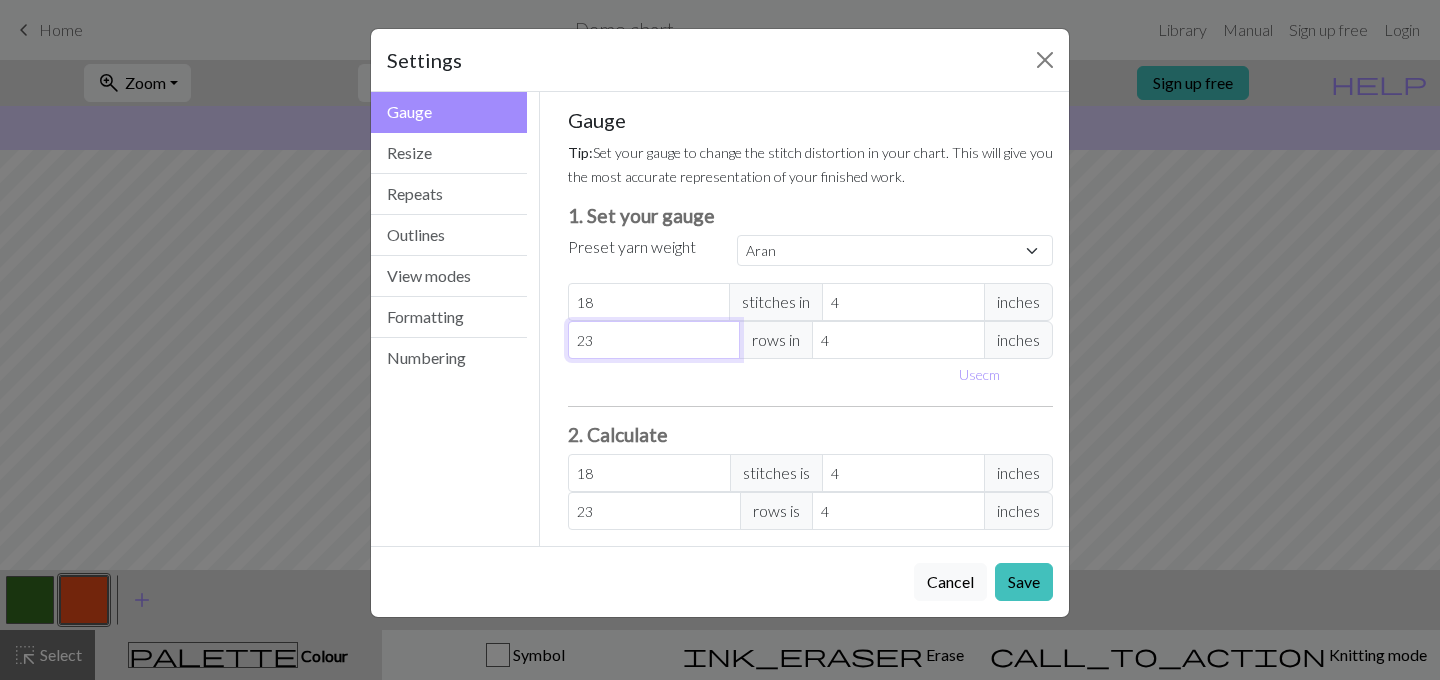 type on "24" 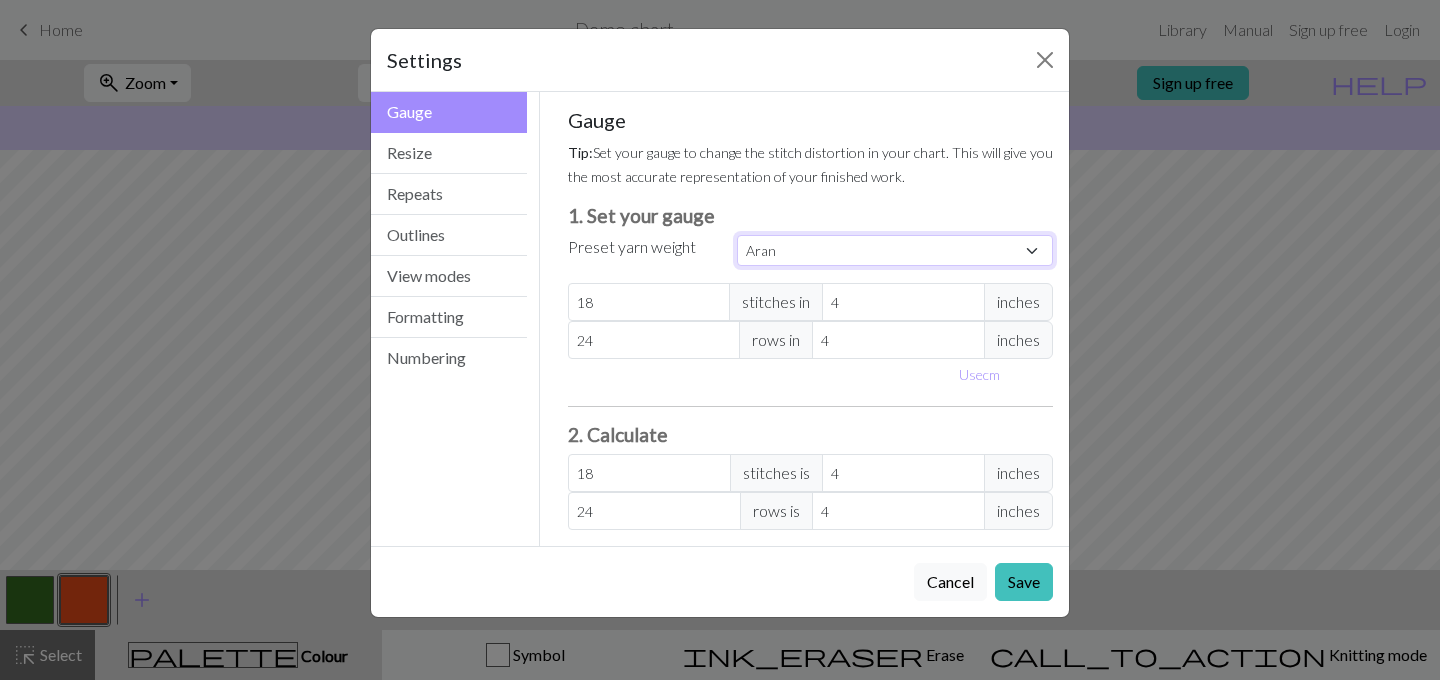 click on "Custom Square Lace Light Fingering Fingering Sport Double knit Worsted Aran Bulky Super Bulky" at bounding box center [895, 250] 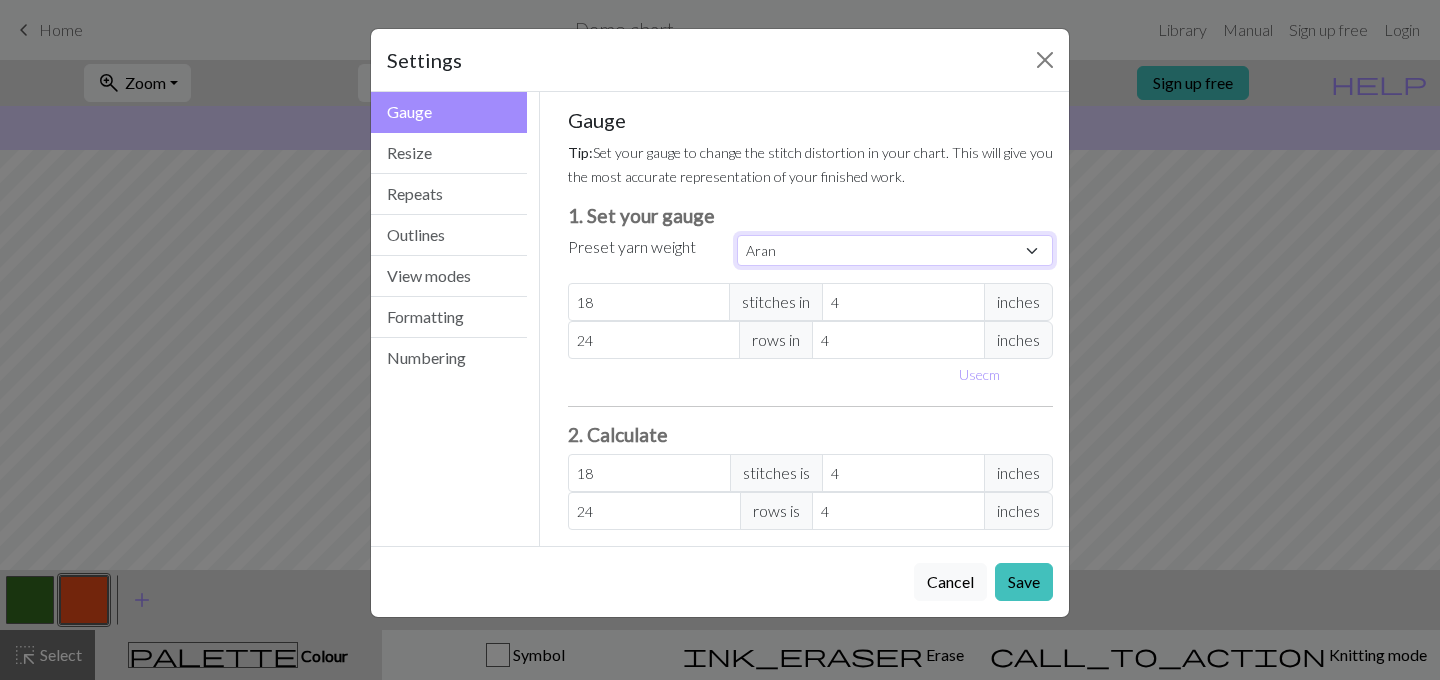 select on "aran" 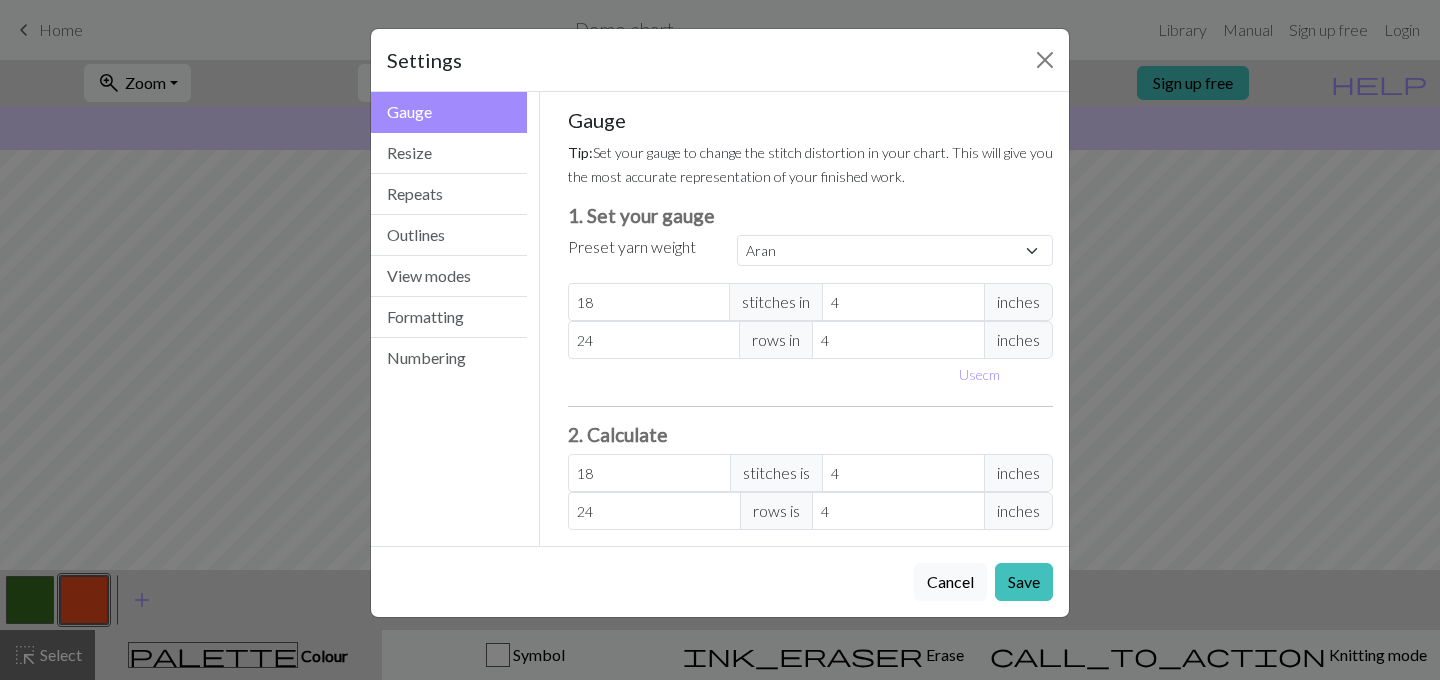 click on "Gauge Resize Repeats Outlines View modes Formatting Numbering" at bounding box center [449, 319] 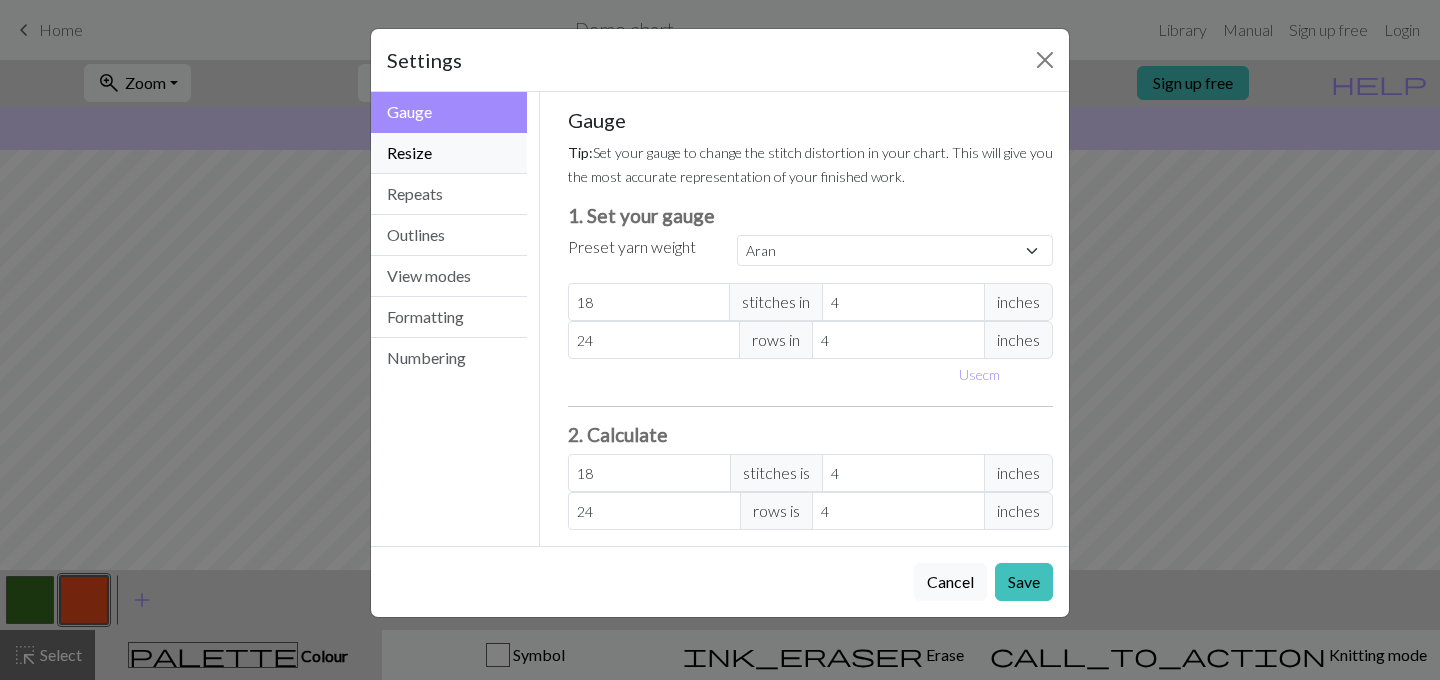 click on "Resize" at bounding box center (449, 153) 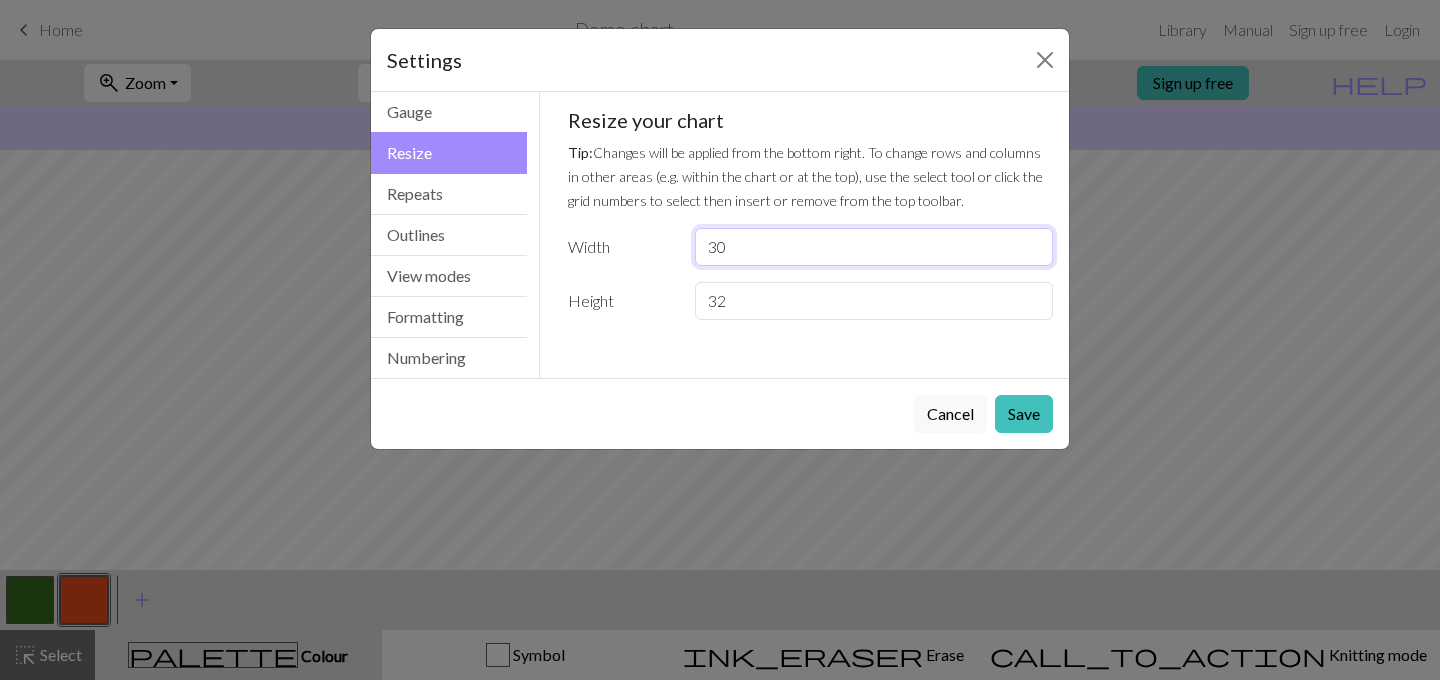 click on "30" at bounding box center [874, 247] 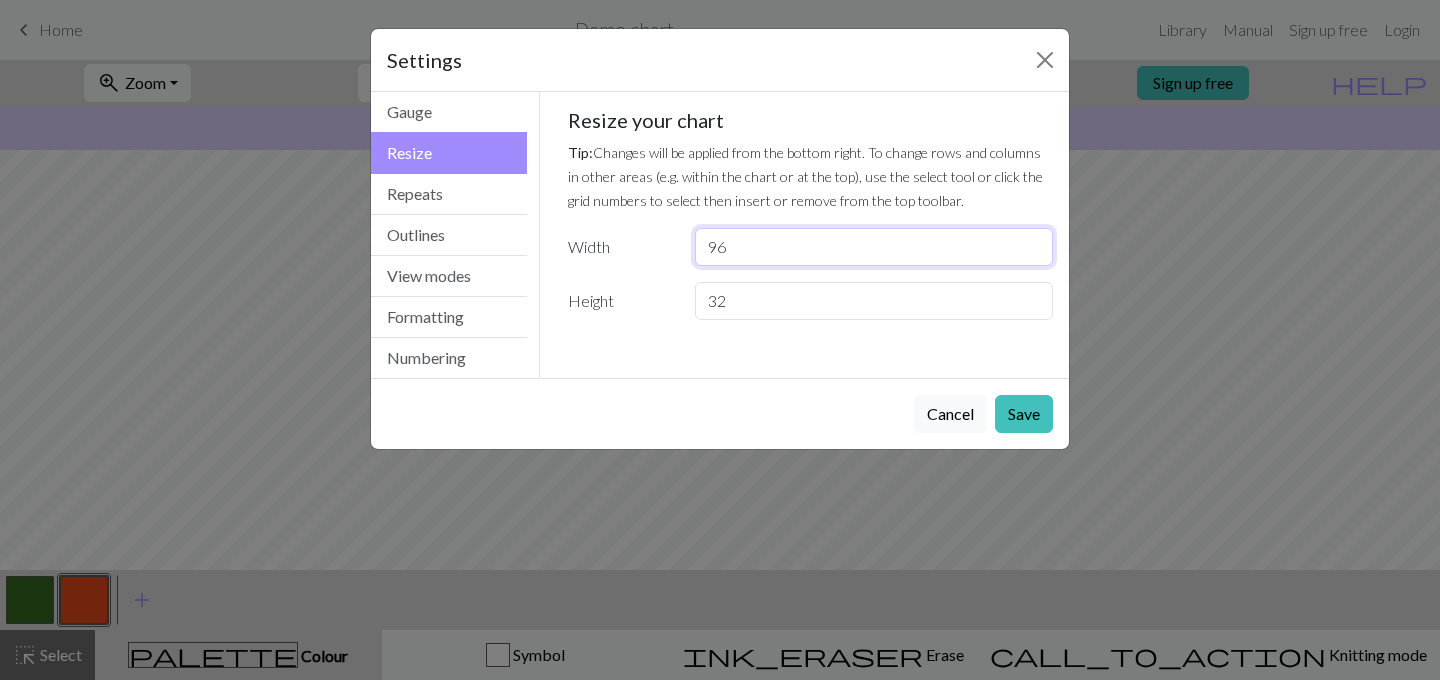 type on "96" 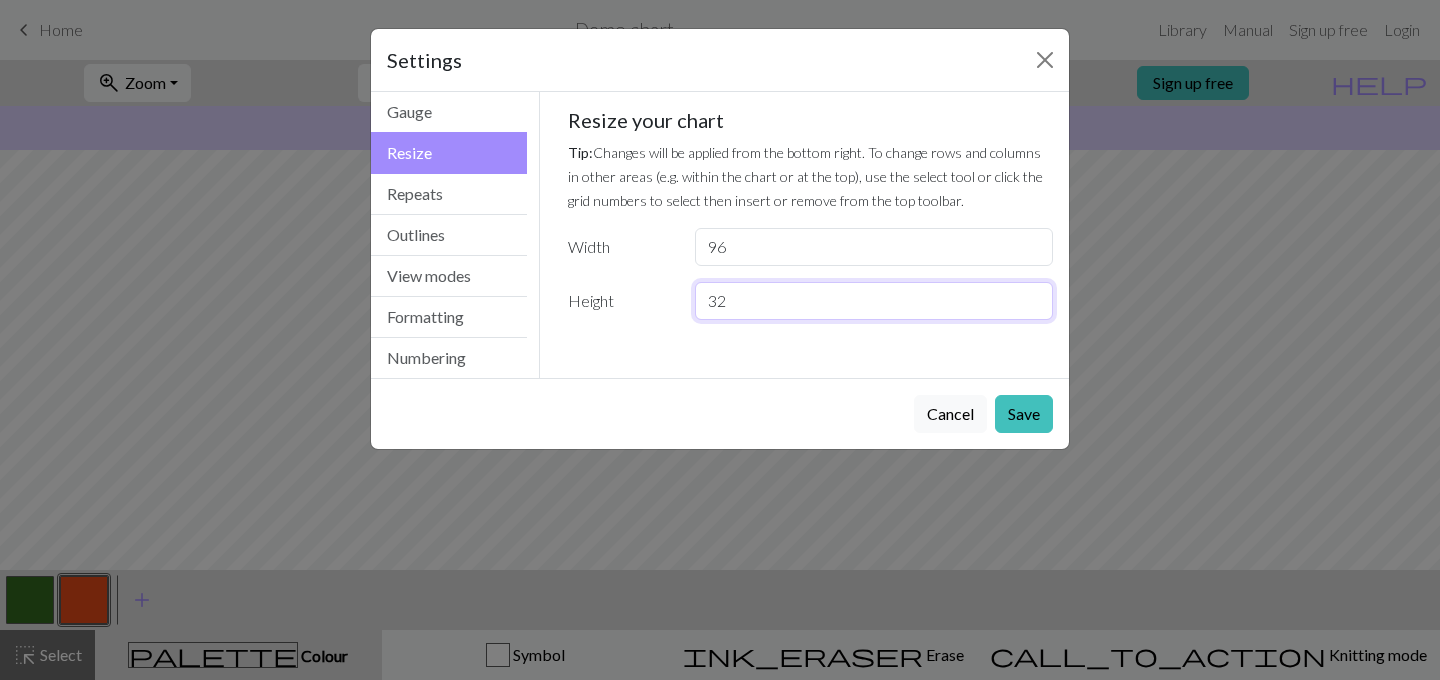 click on "32" at bounding box center [874, 301] 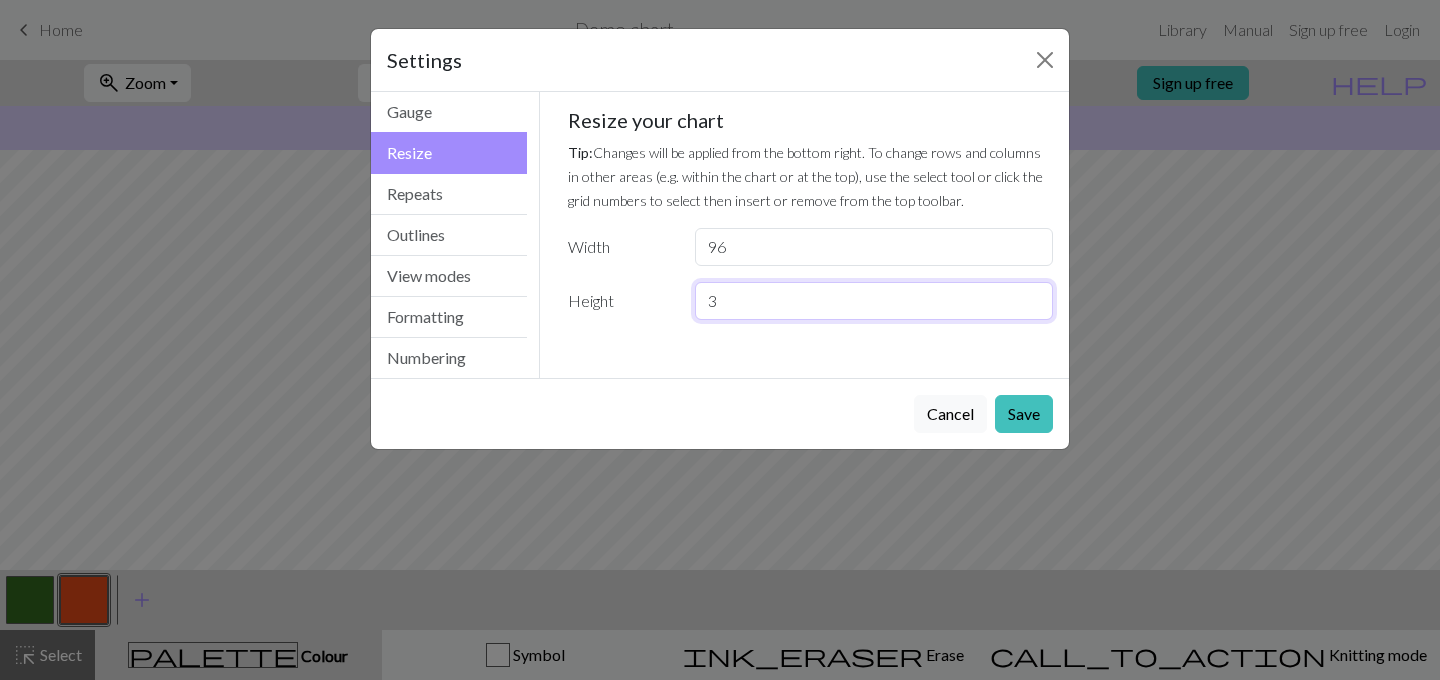 type on "32" 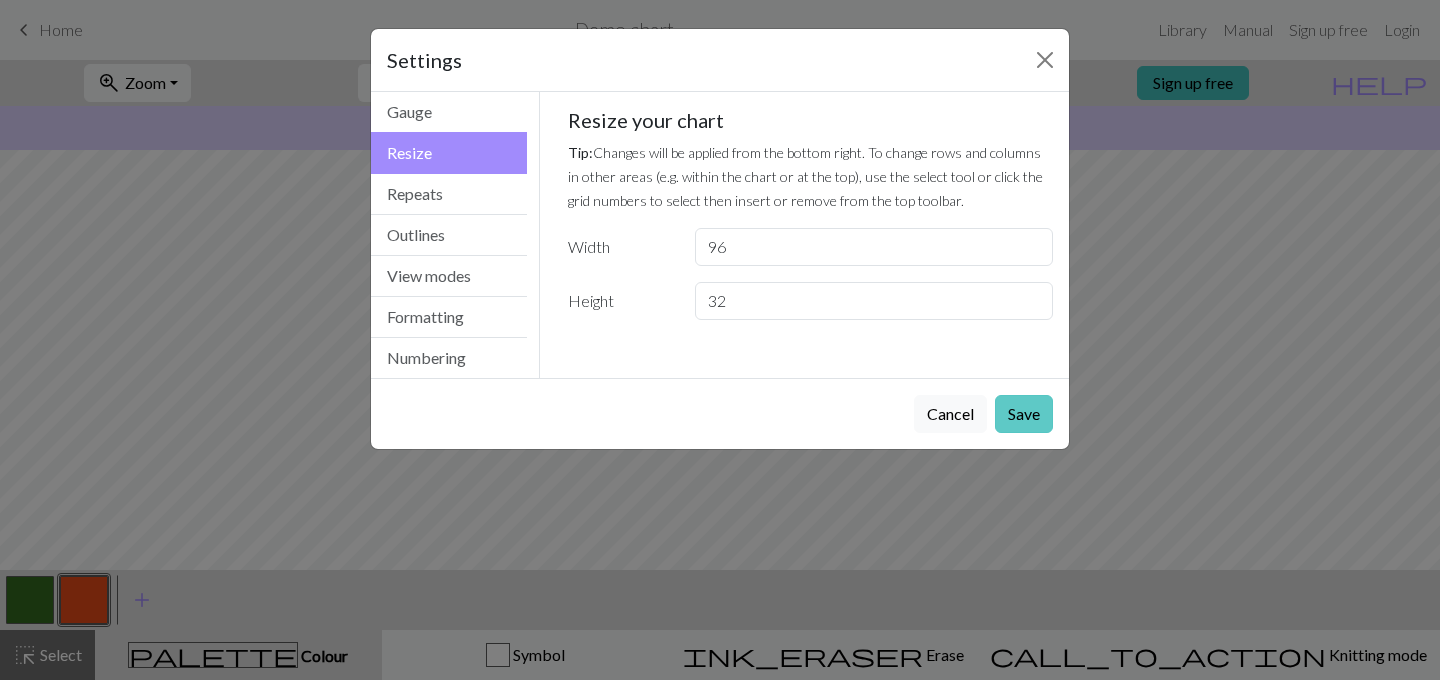 click on "Save" at bounding box center (1024, 414) 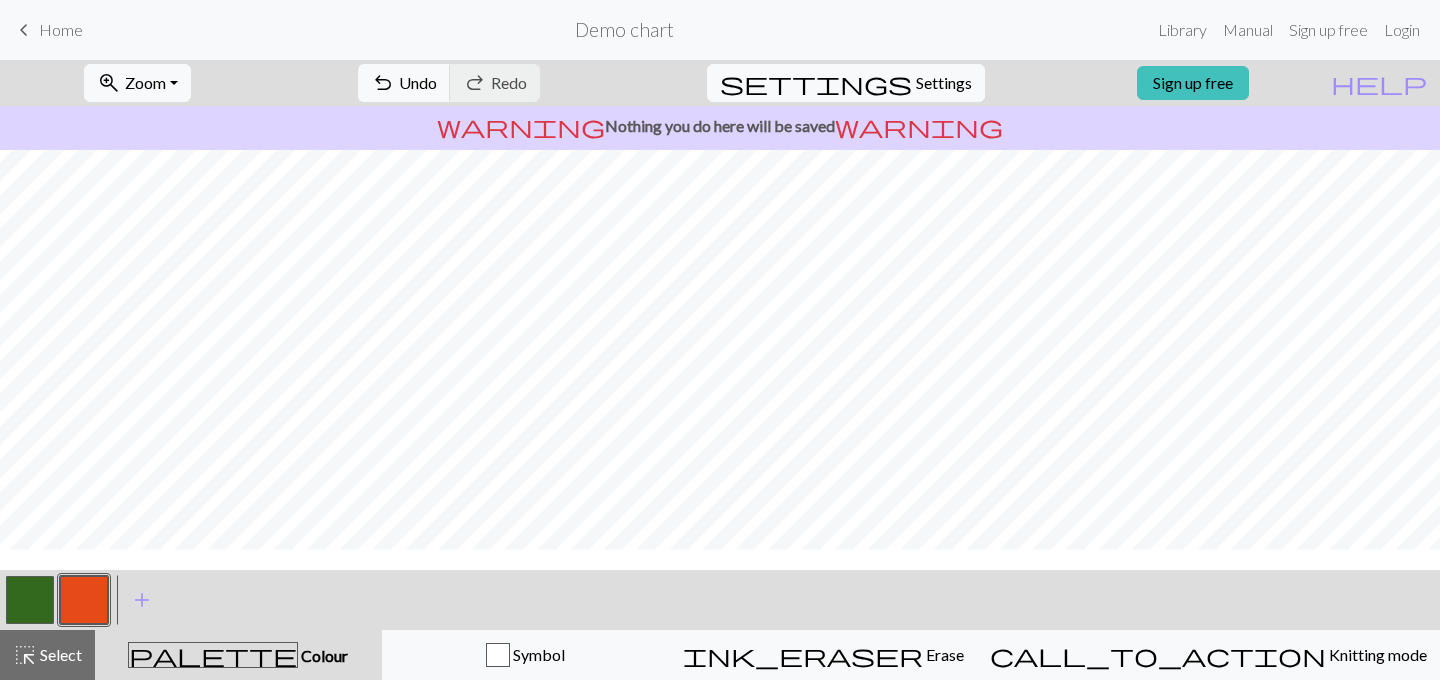 scroll, scrollTop: 0, scrollLeft: 0, axis: both 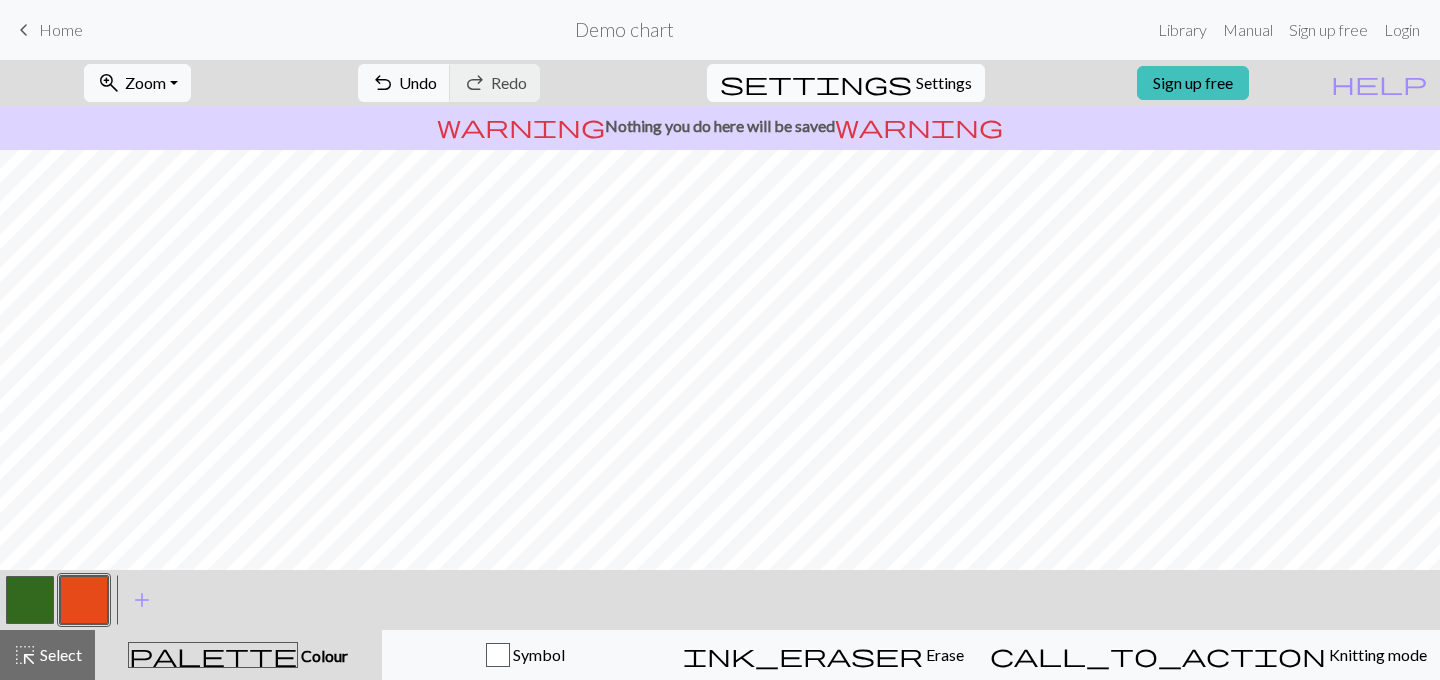 click on "Settings" at bounding box center [944, 83] 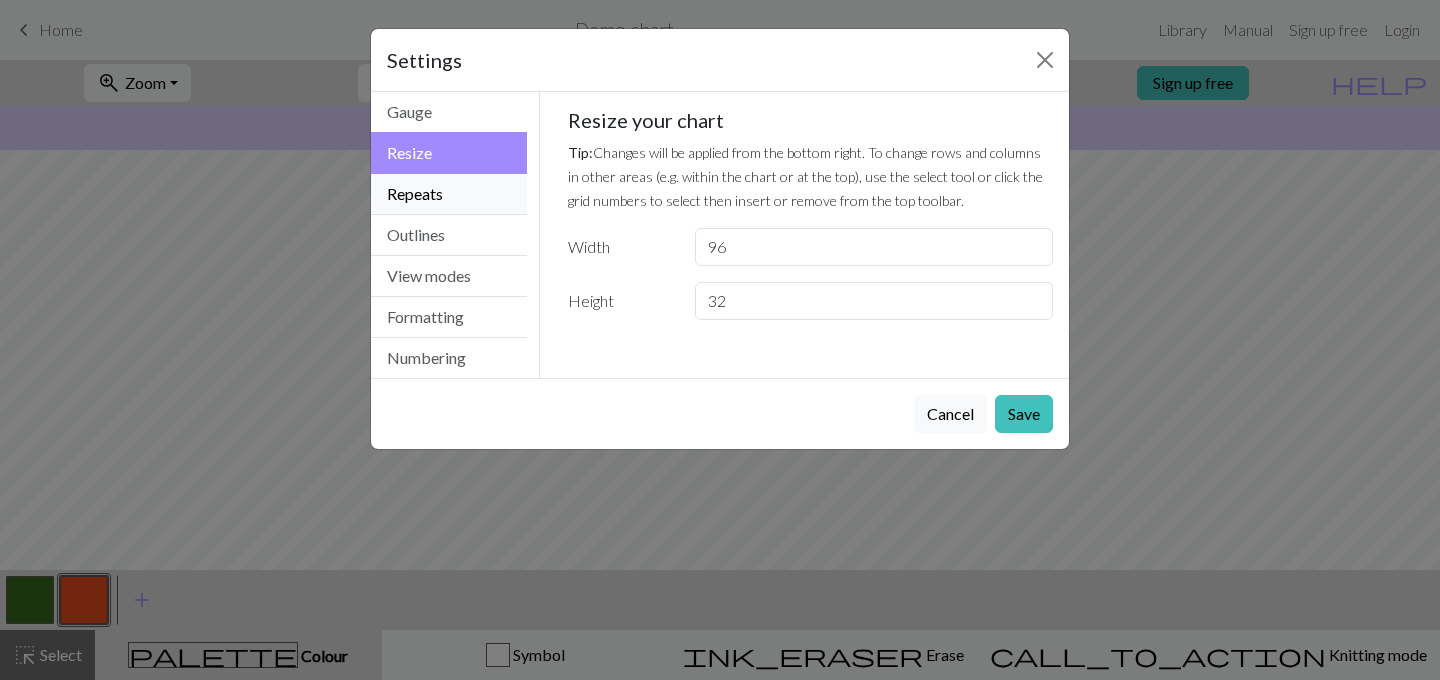 click on "Repeats" at bounding box center (449, 194) 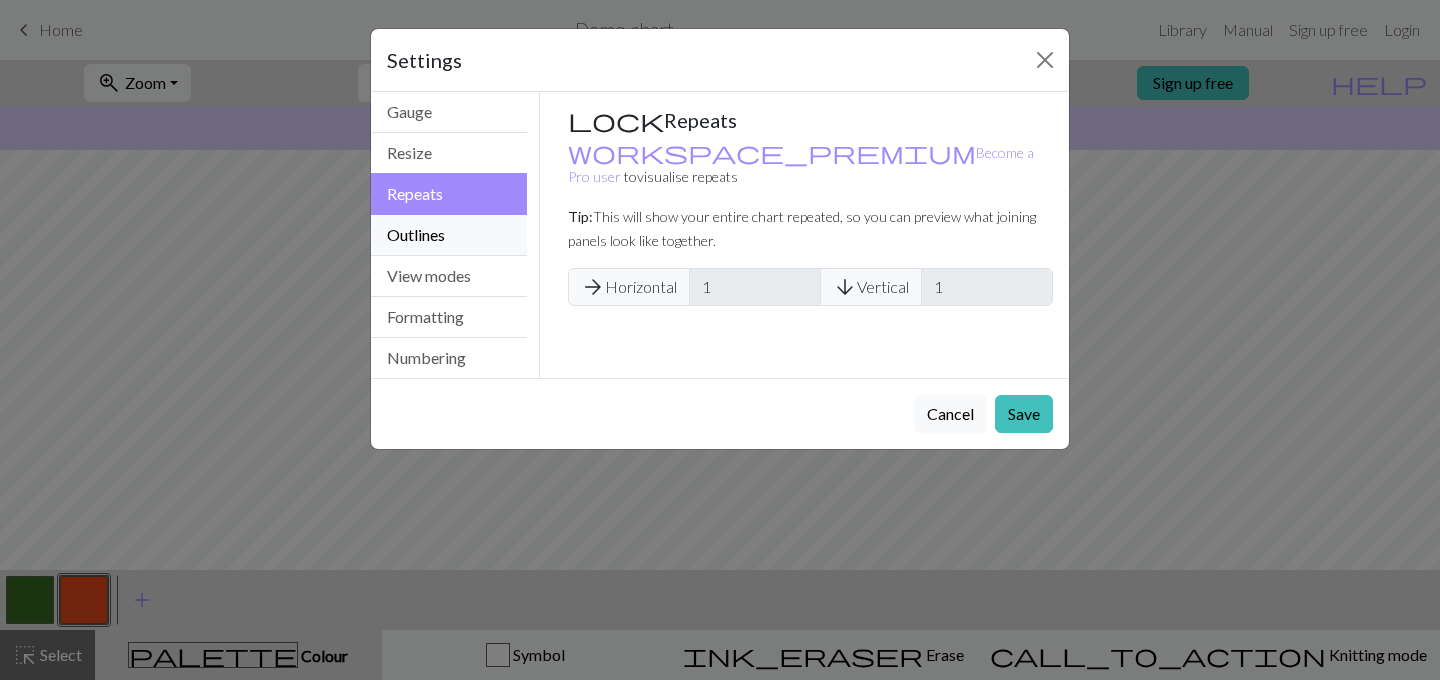 click on "Outlines" at bounding box center [449, 235] 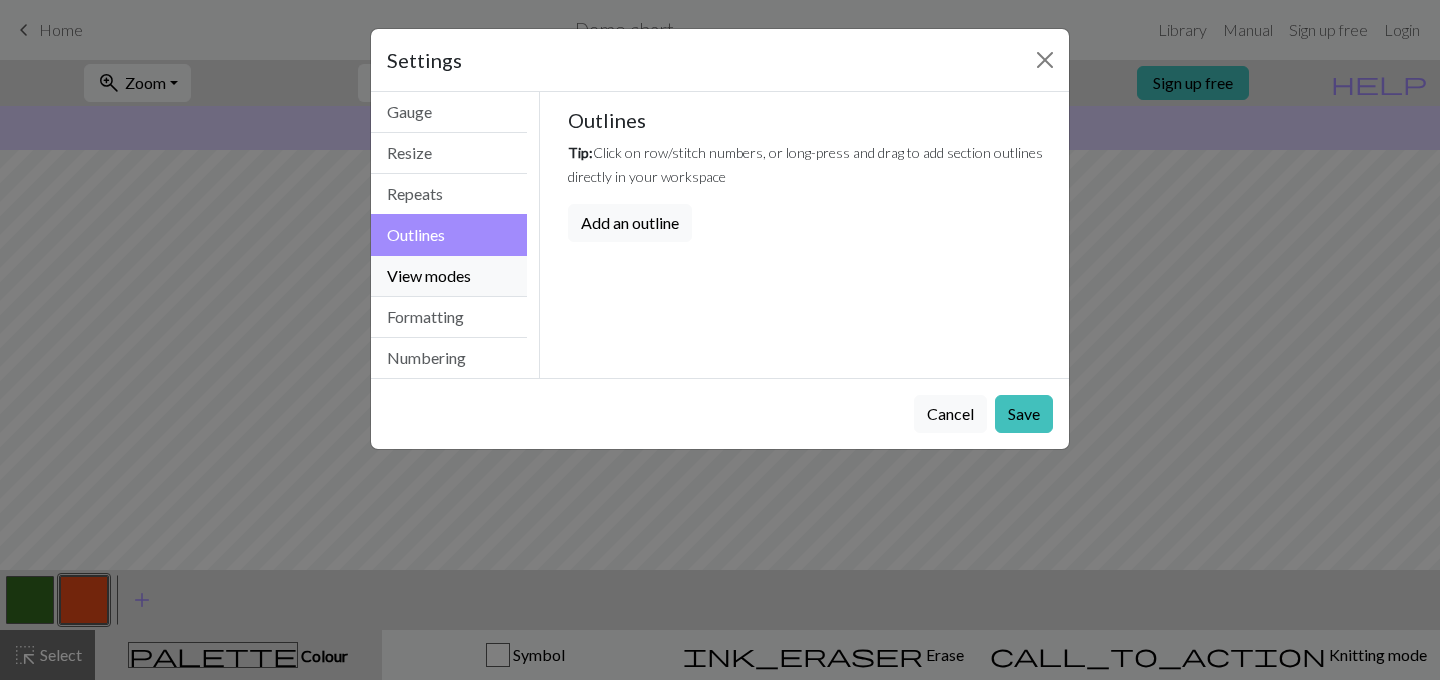 click on "View modes" at bounding box center [449, 276] 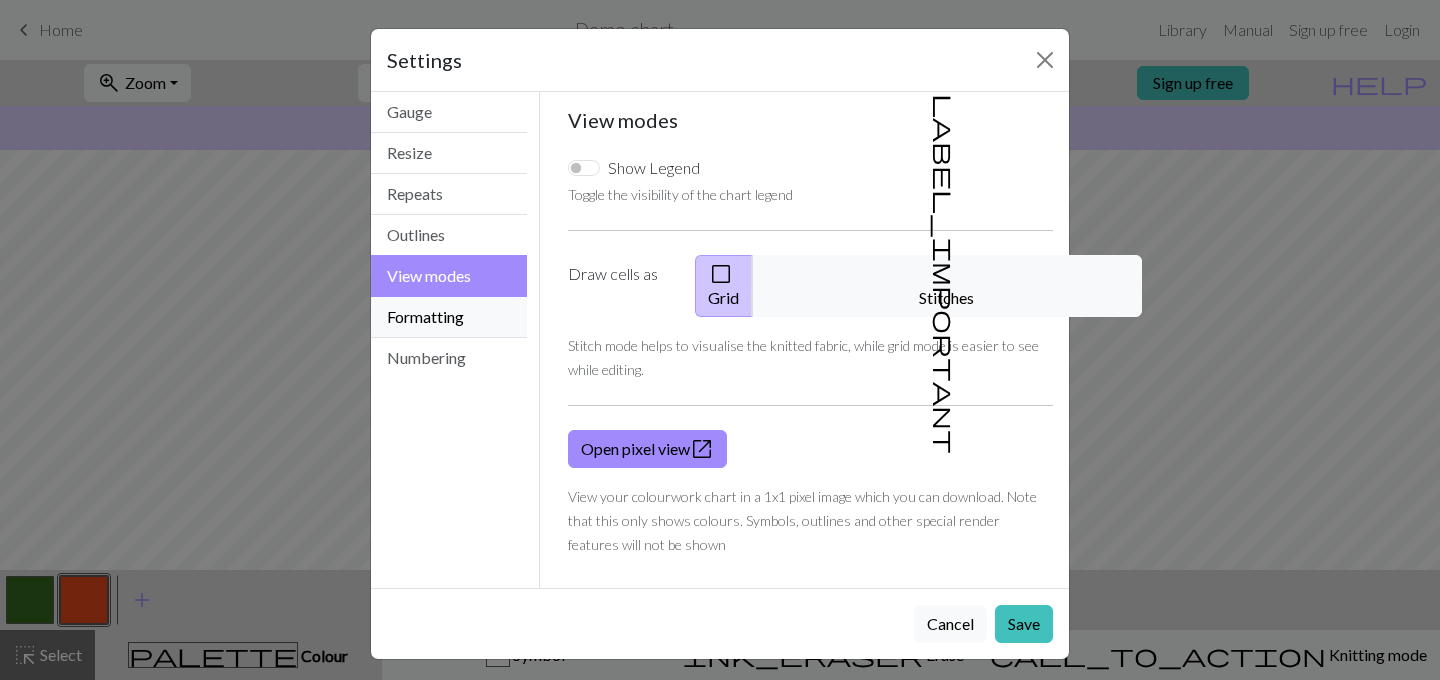 click on "Formatting" at bounding box center (449, 317) 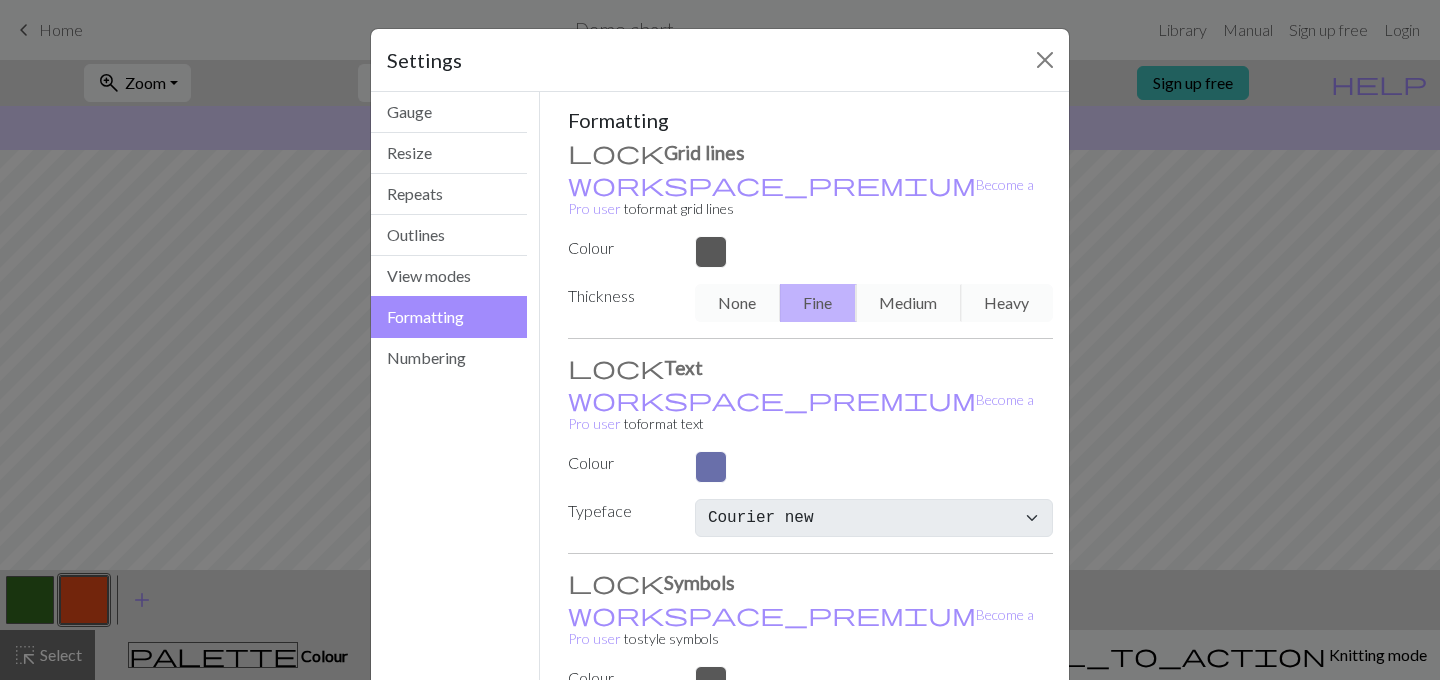 click on "Formatting" at bounding box center [449, 317] 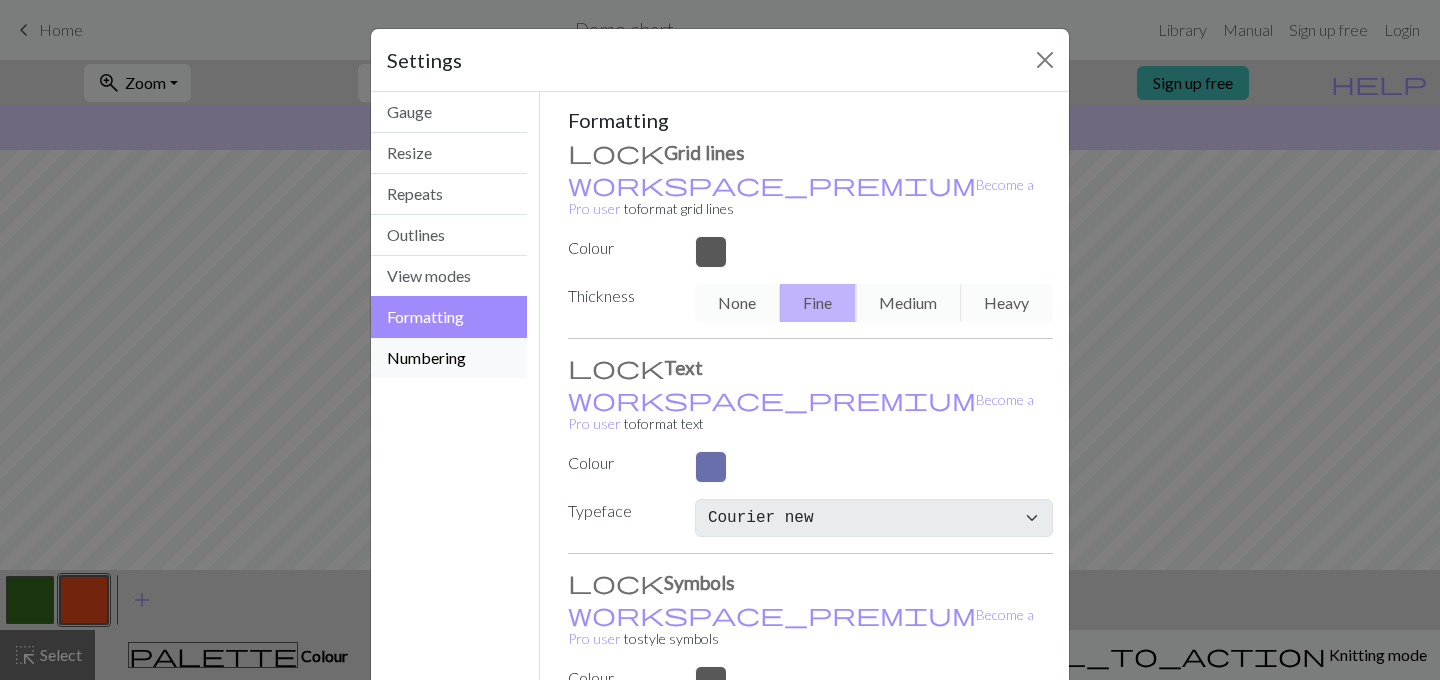 click on "Numbering" at bounding box center [449, 358] 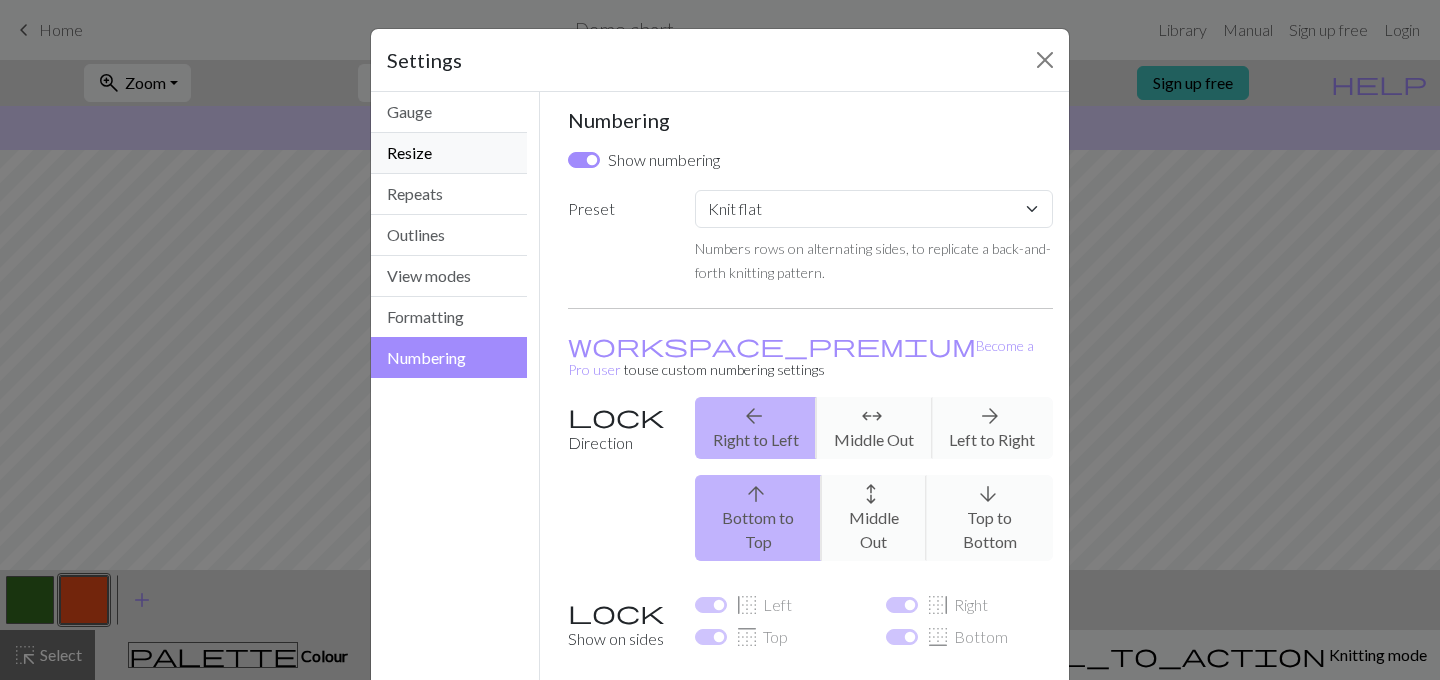 click on "Resize" at bounding box center (449, 153) 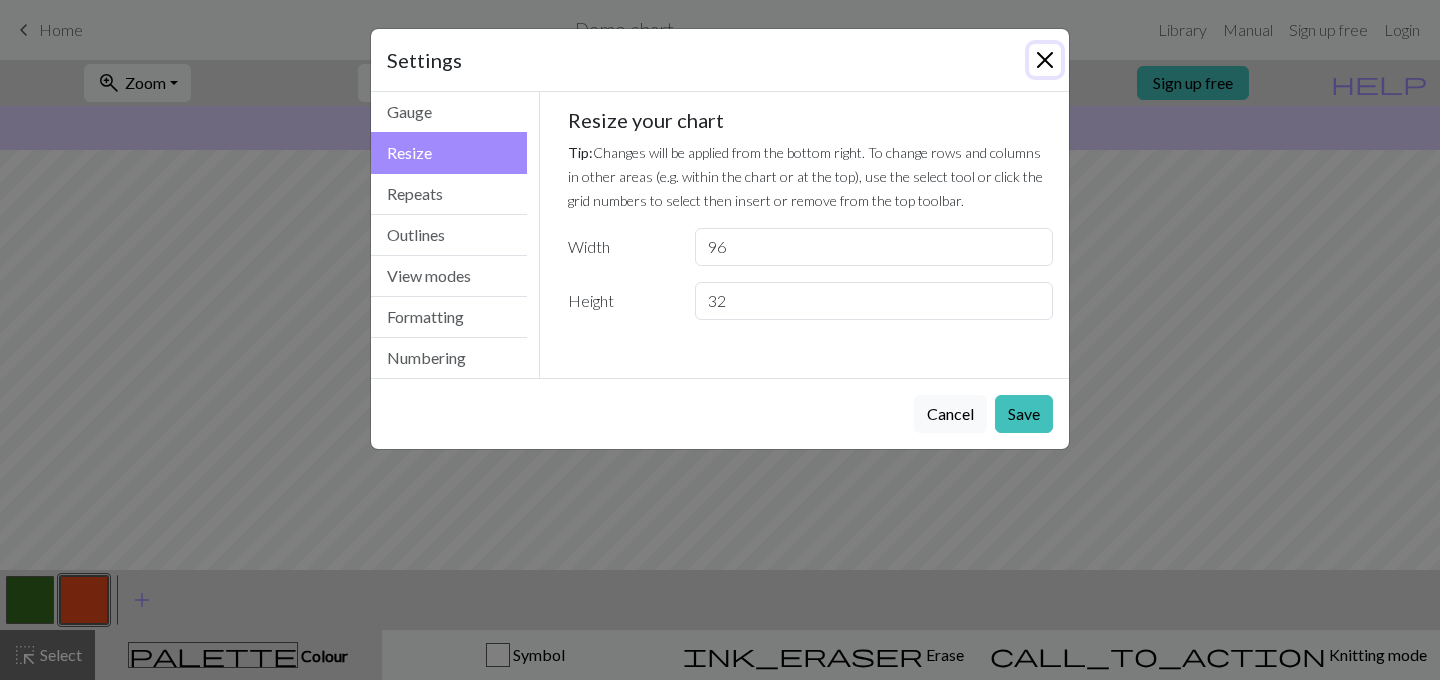 click at bounding box center (1045, 60) 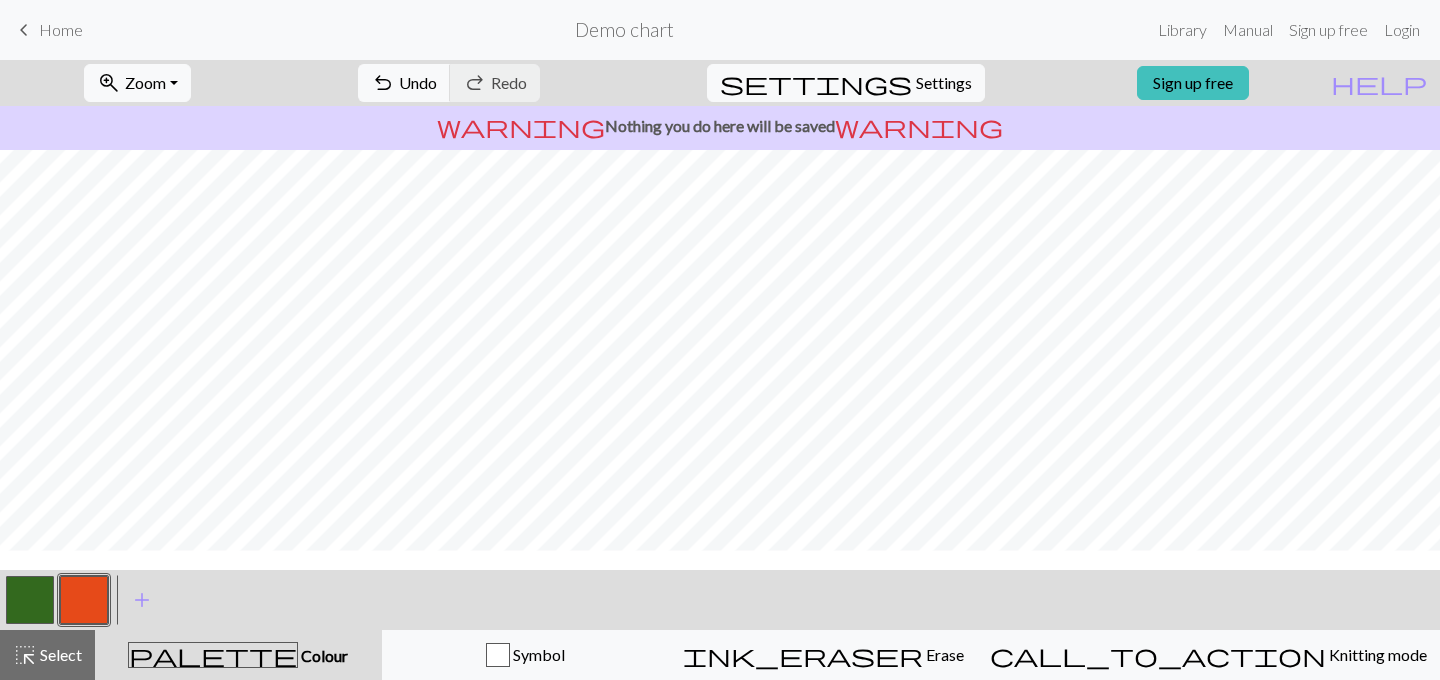 scroll, scrollTop: 206, scrollLeft: 0, axis: vertical 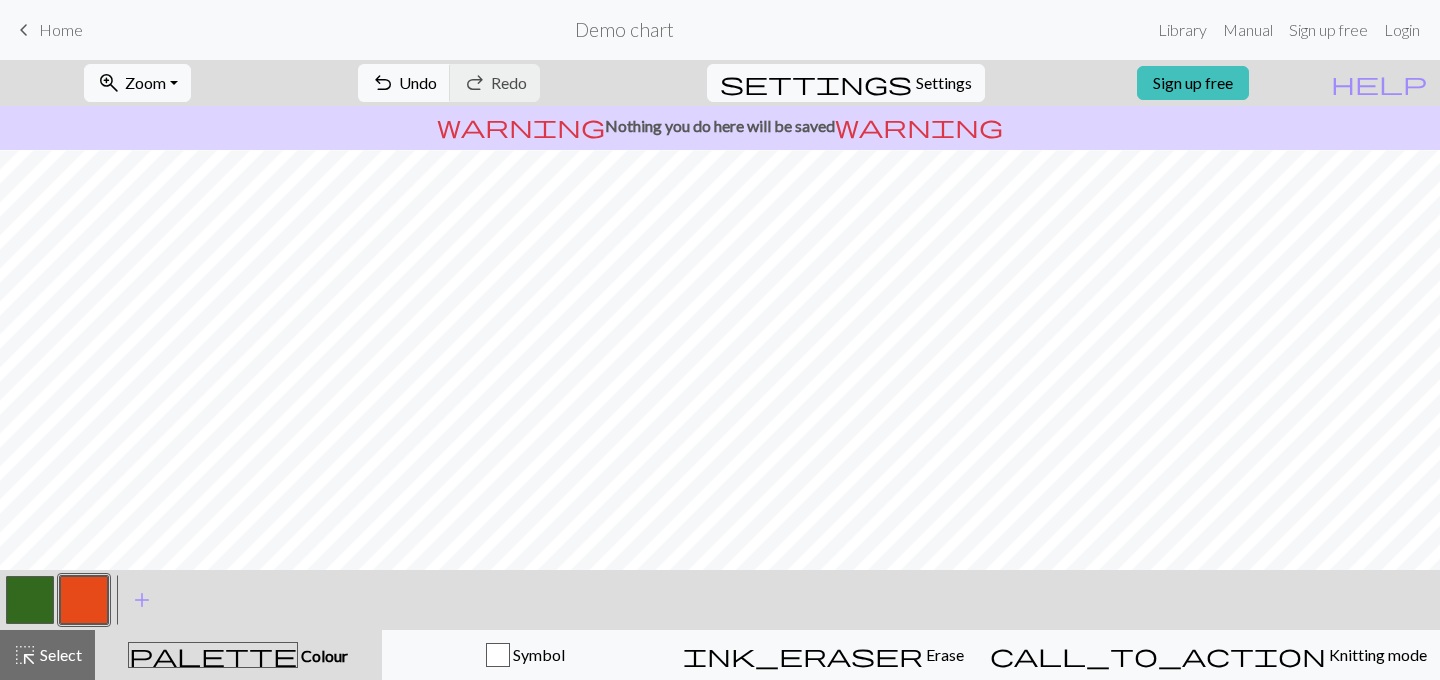 click on "Erase" at bounding box center [943, 654] 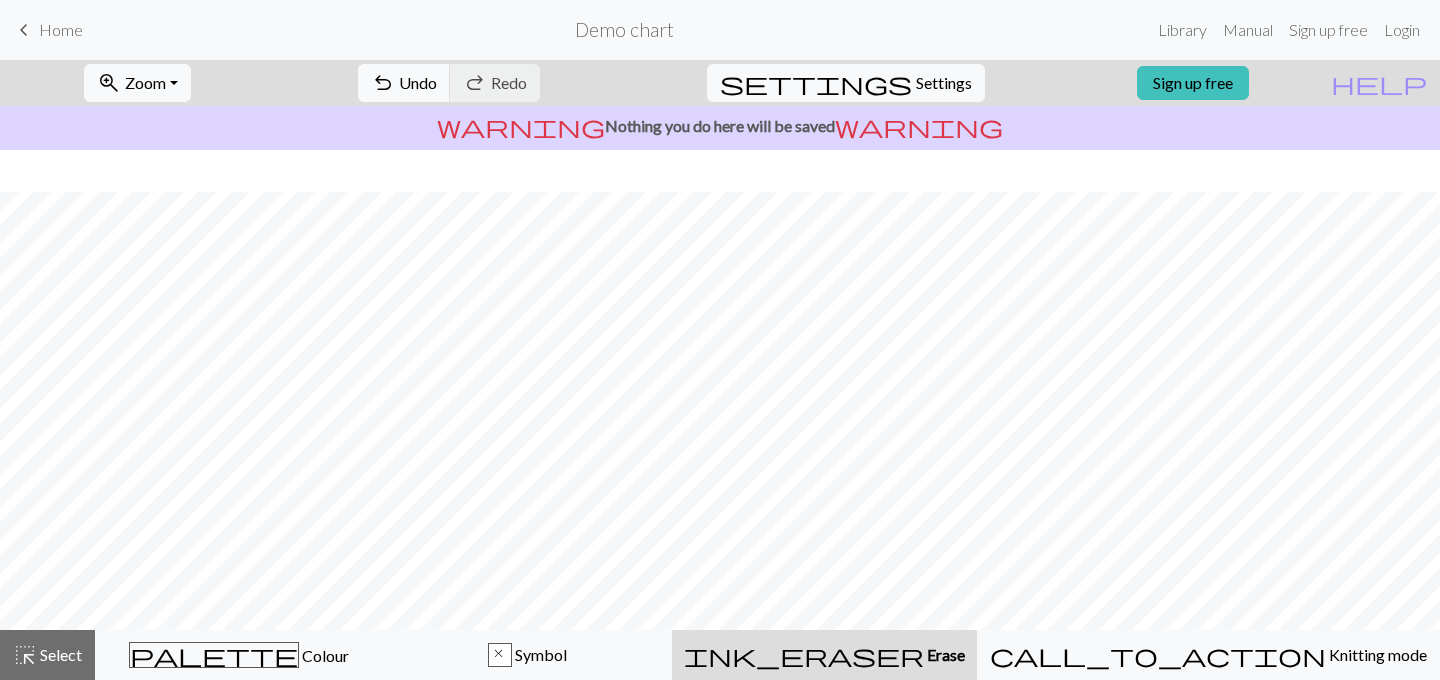 scroll, scrollTop: 259, scrollLeft: 0, axis: vertical 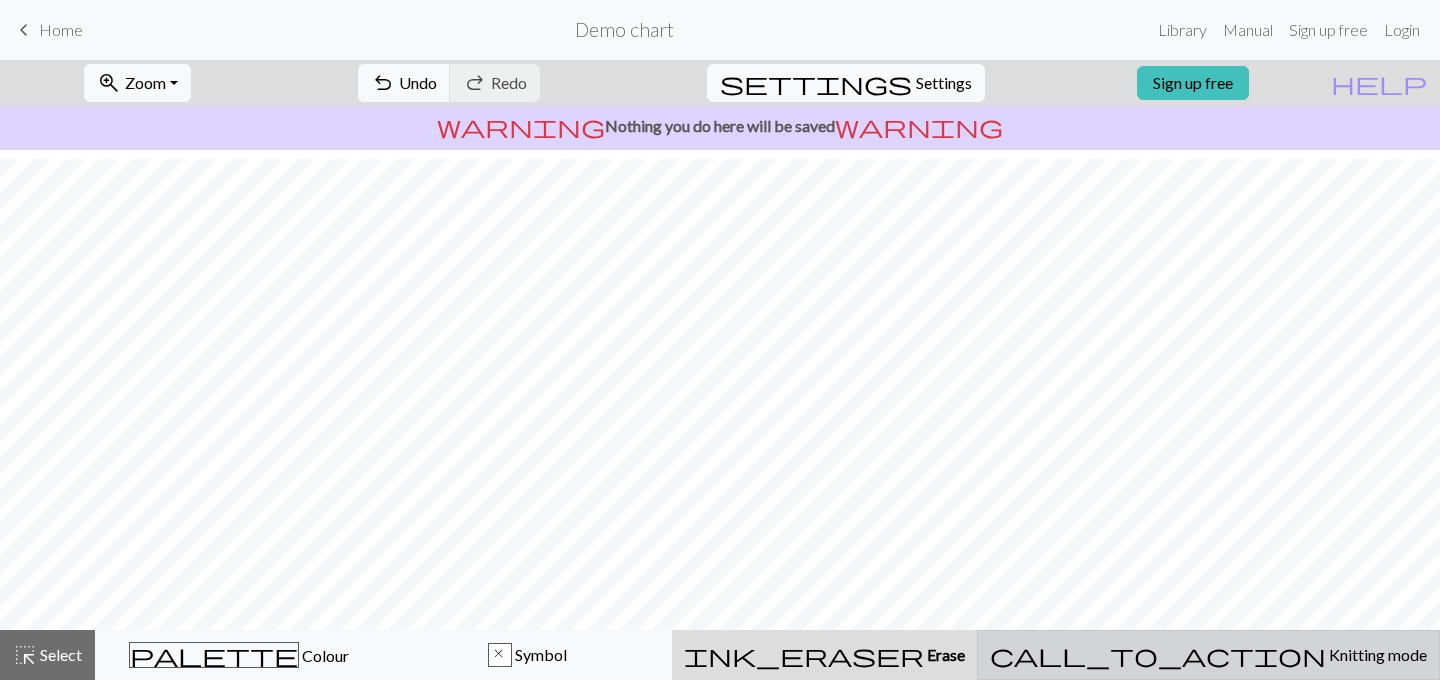 click on "Knitting mode" at bounding box center (1376, 654) 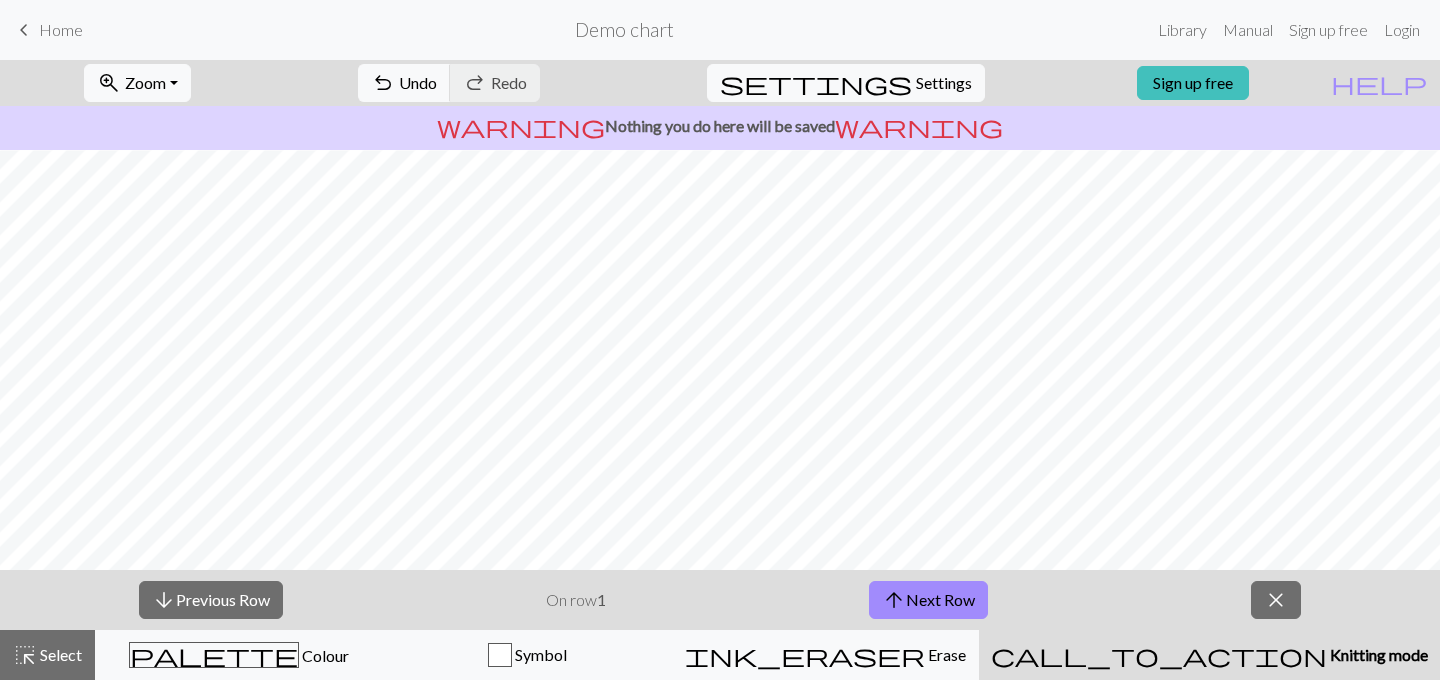 drag, startPoint x: 198, startPoint y: 594, endPoint x: 284, endPoint y: 591, distance: 86.05231 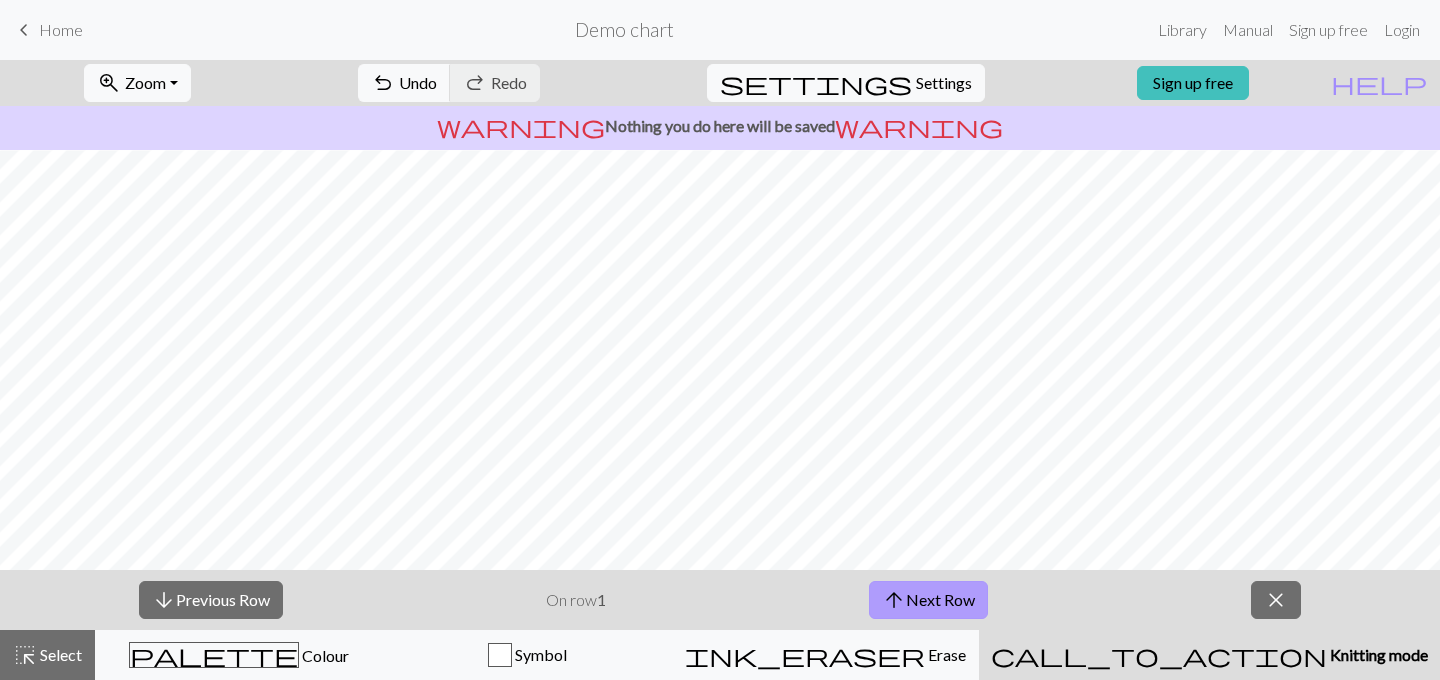 drag, startPoint x: 920, startPoint y: 591, endPoint x: 1001, endPoint y: 590, distance: 81.00617 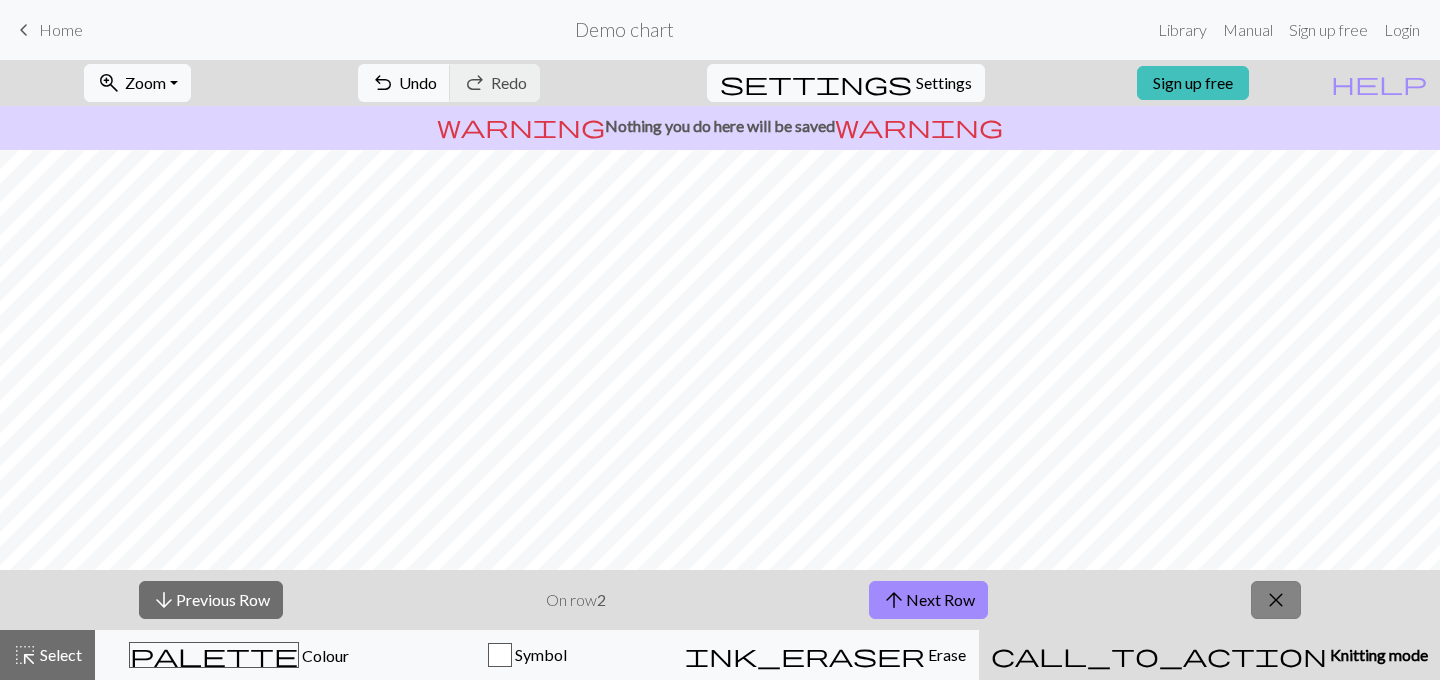 click on "close" at bounding box center [1276, 600] 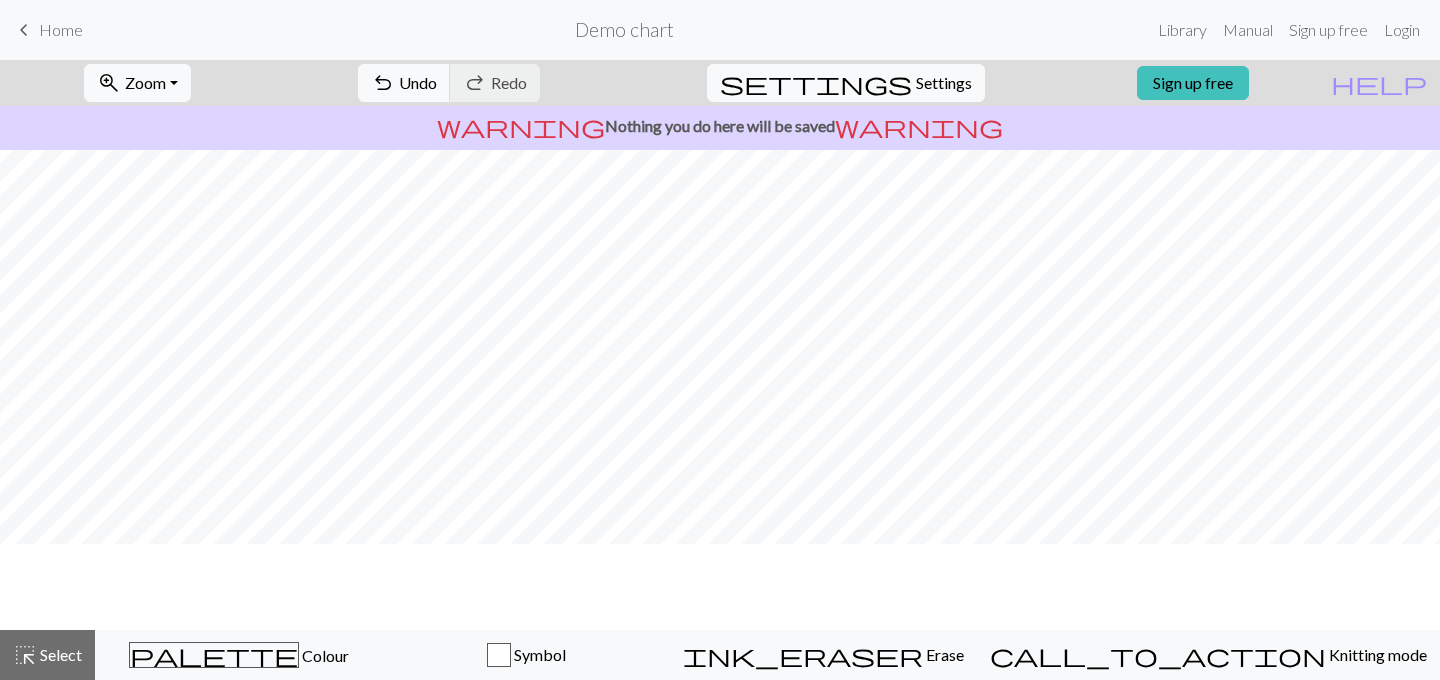 scroll, scrollTop: 0, scrollLeft: 0, axis: both 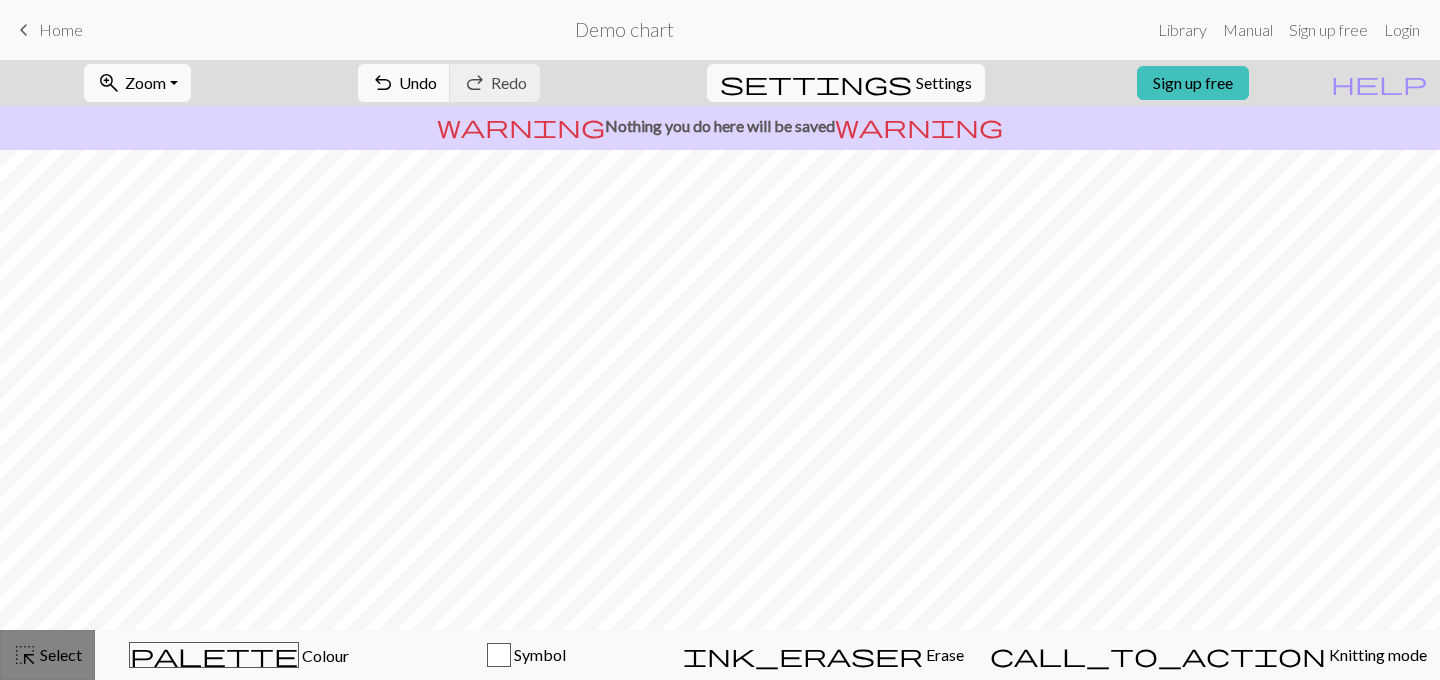 click on "highlight_alt   Select   Select" at bounding box center [47, 655] 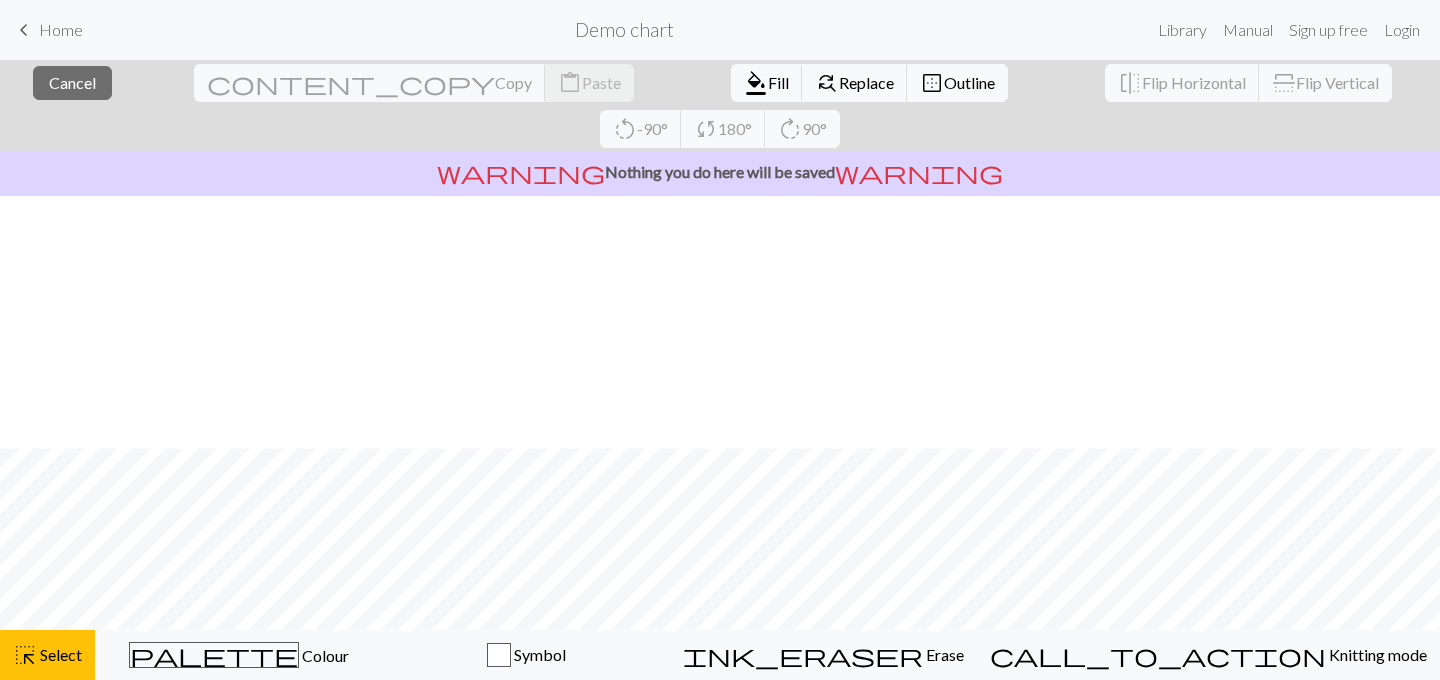 scroll, scrollTop: 265, scrollLeft: 0, axis: vertical 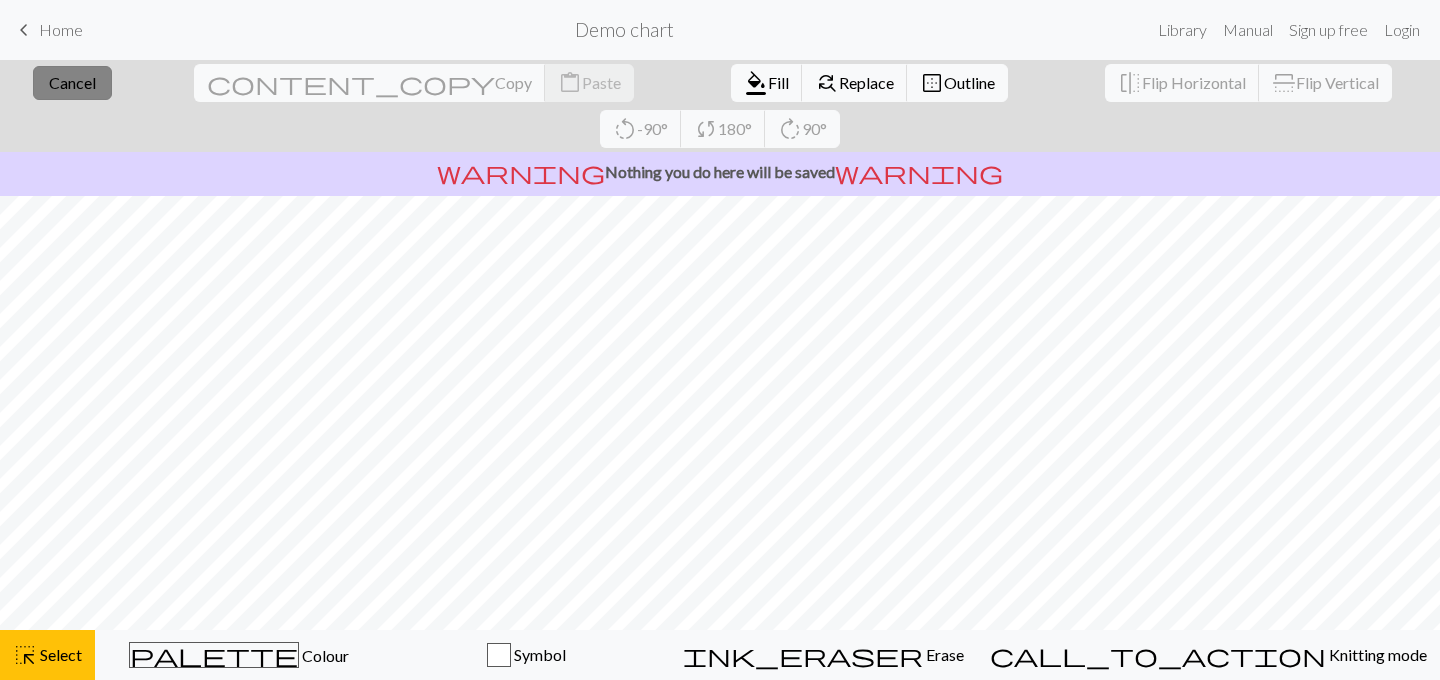 click on "Cancel" at bounding box center (72, 82) 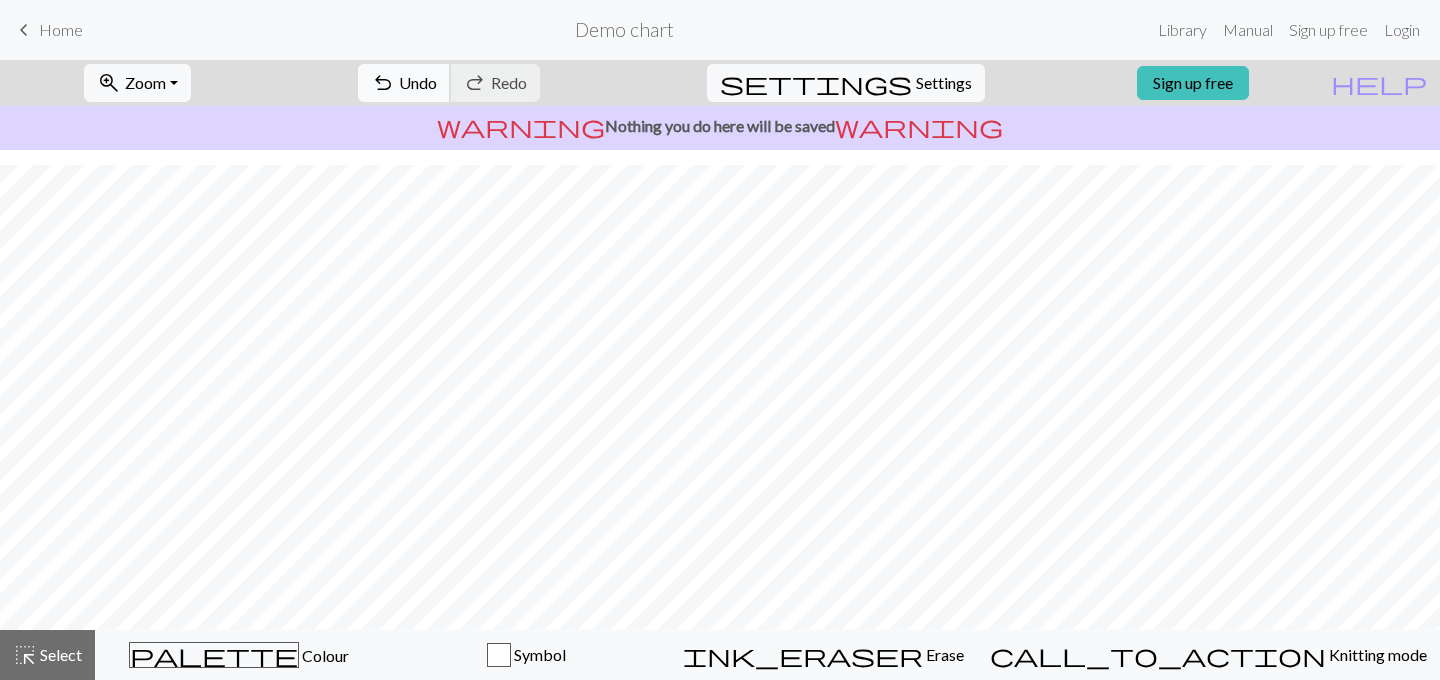 click on "undo Undo Undo" at bounding box center [404, 83] 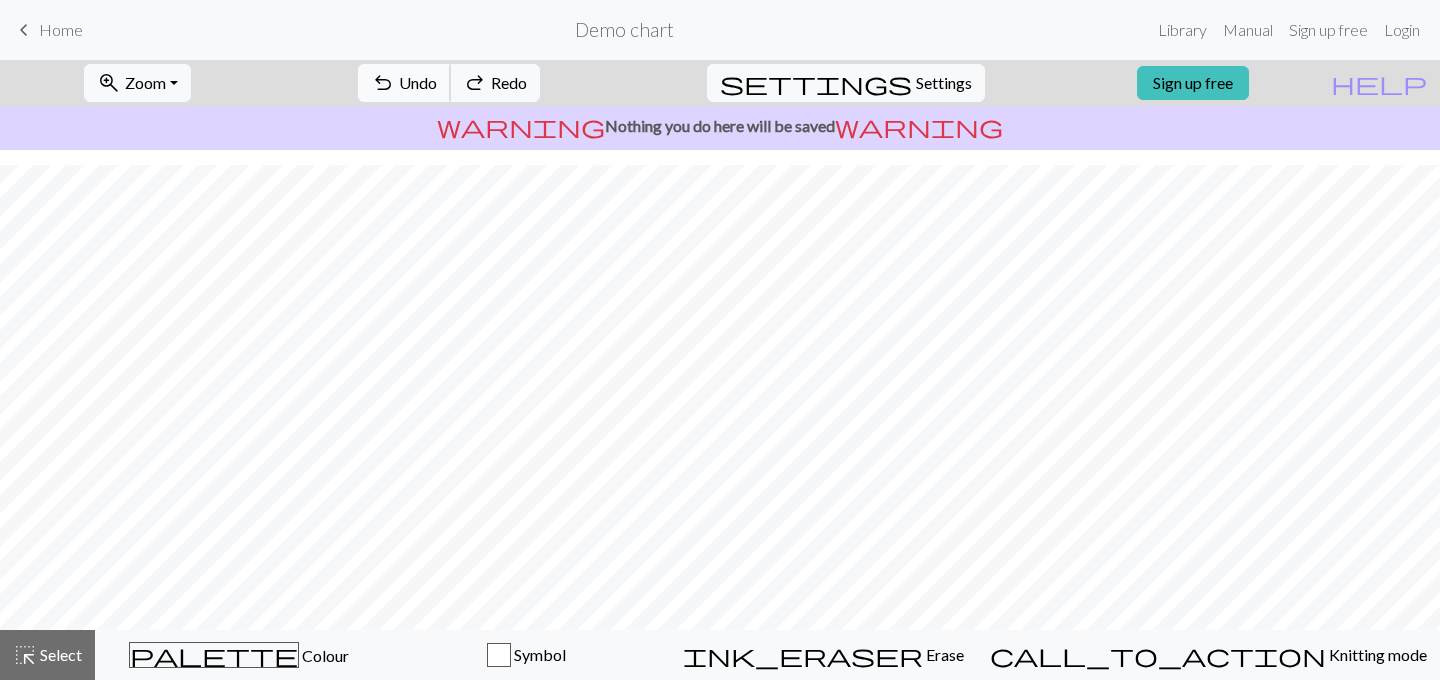 click on "undo Undo Undo" at bounding box center (404, 83) 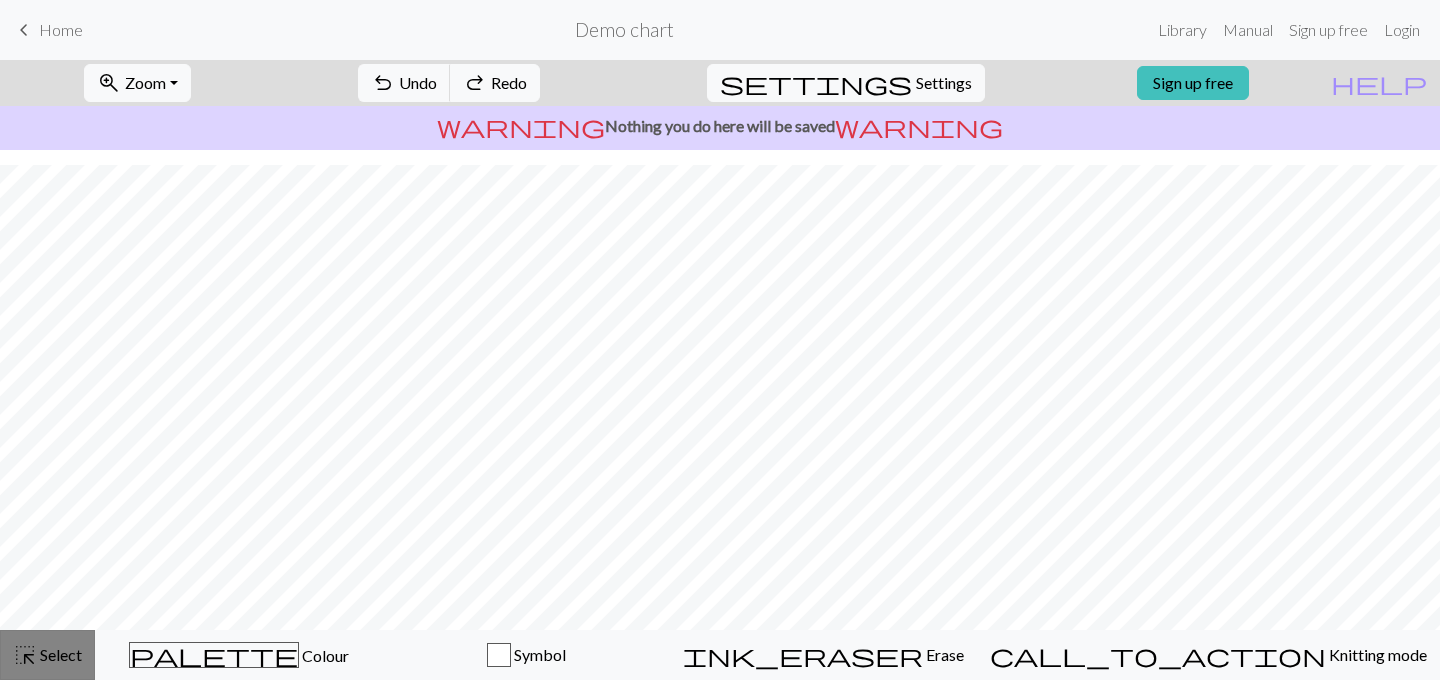 click on "Select" at bounding box center (59, 654) 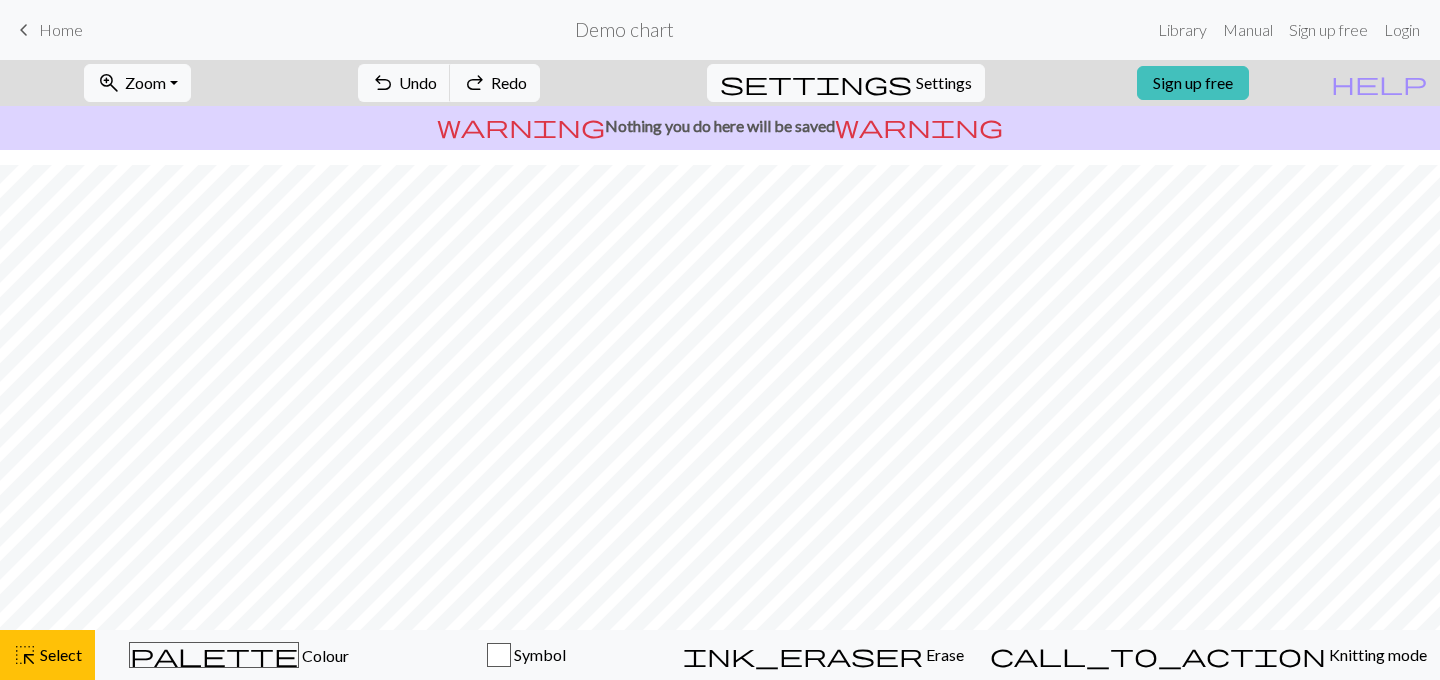 scroll, scrollTop: 0, scrollLeft: 0, axis: both 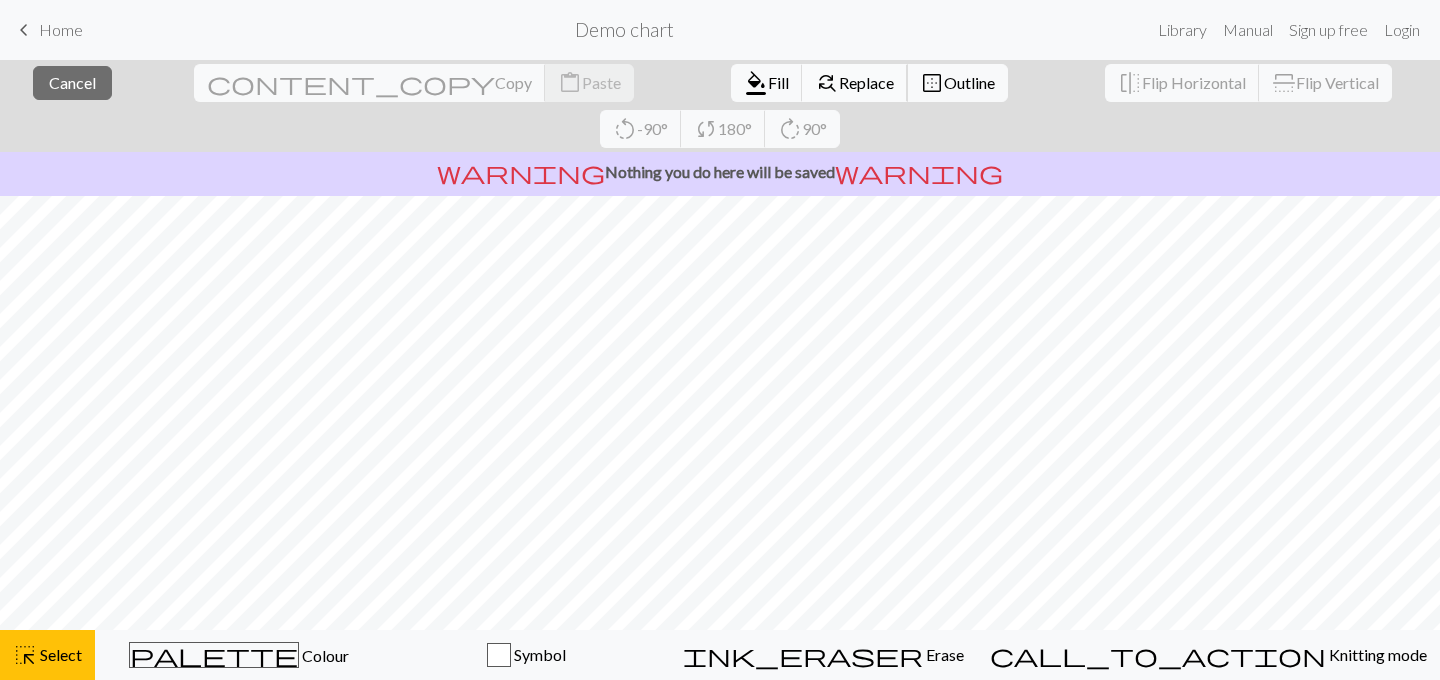click on "Replace" at bounding box center [866, 82] 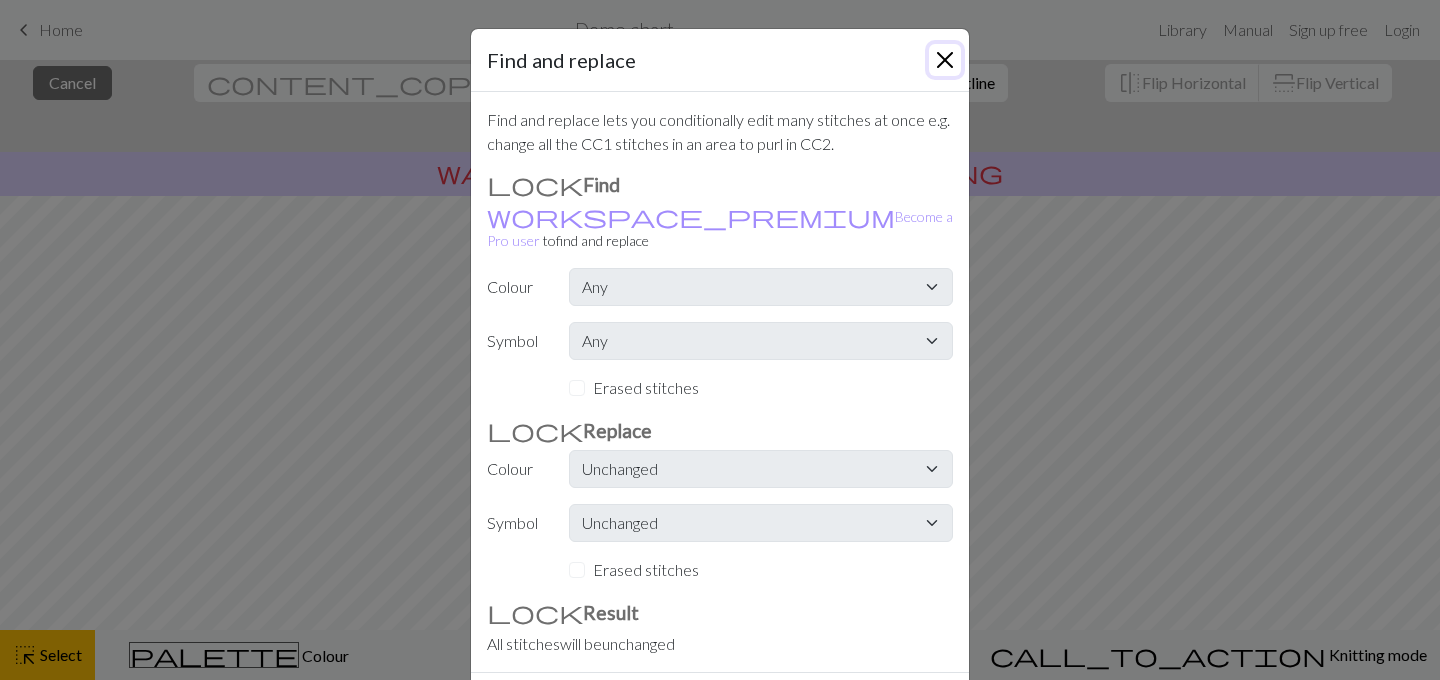 click at bounding box center (945, 60) 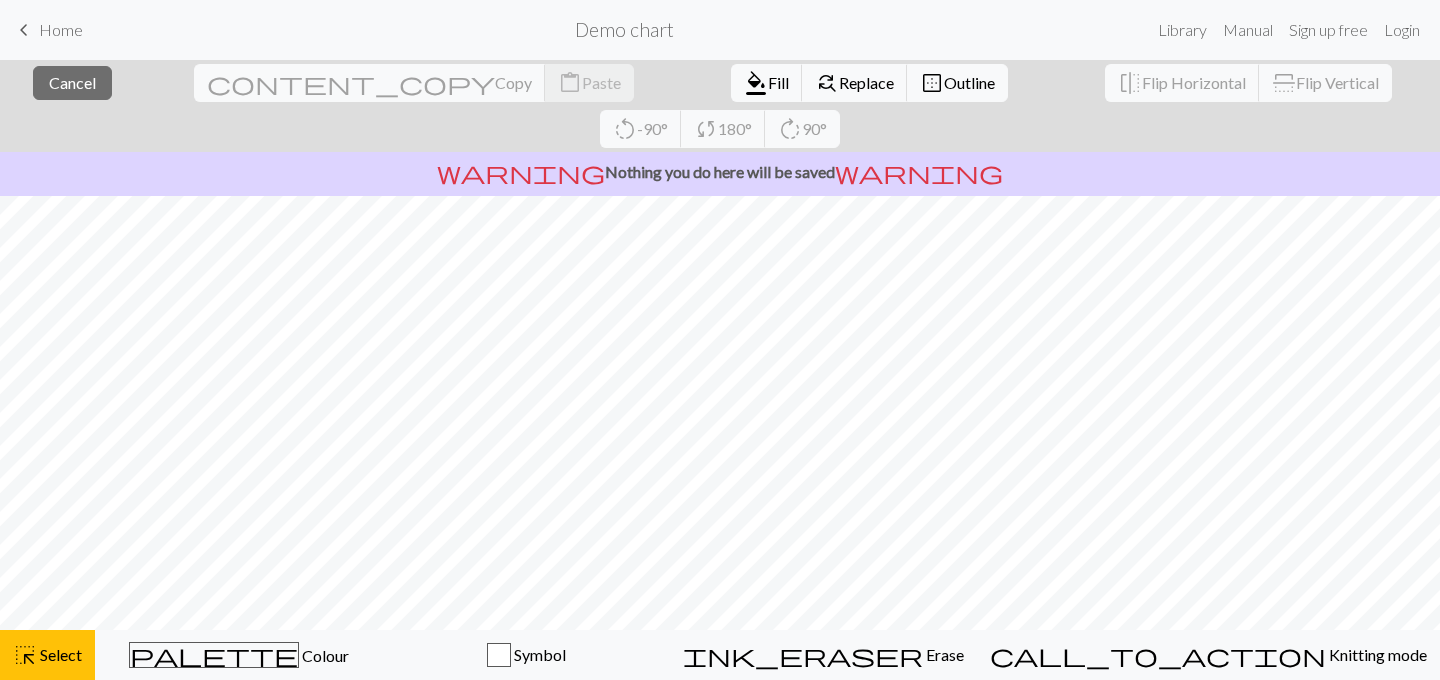 scroll, scrollTop: 265, scrollLeft: 0, axis: vertical 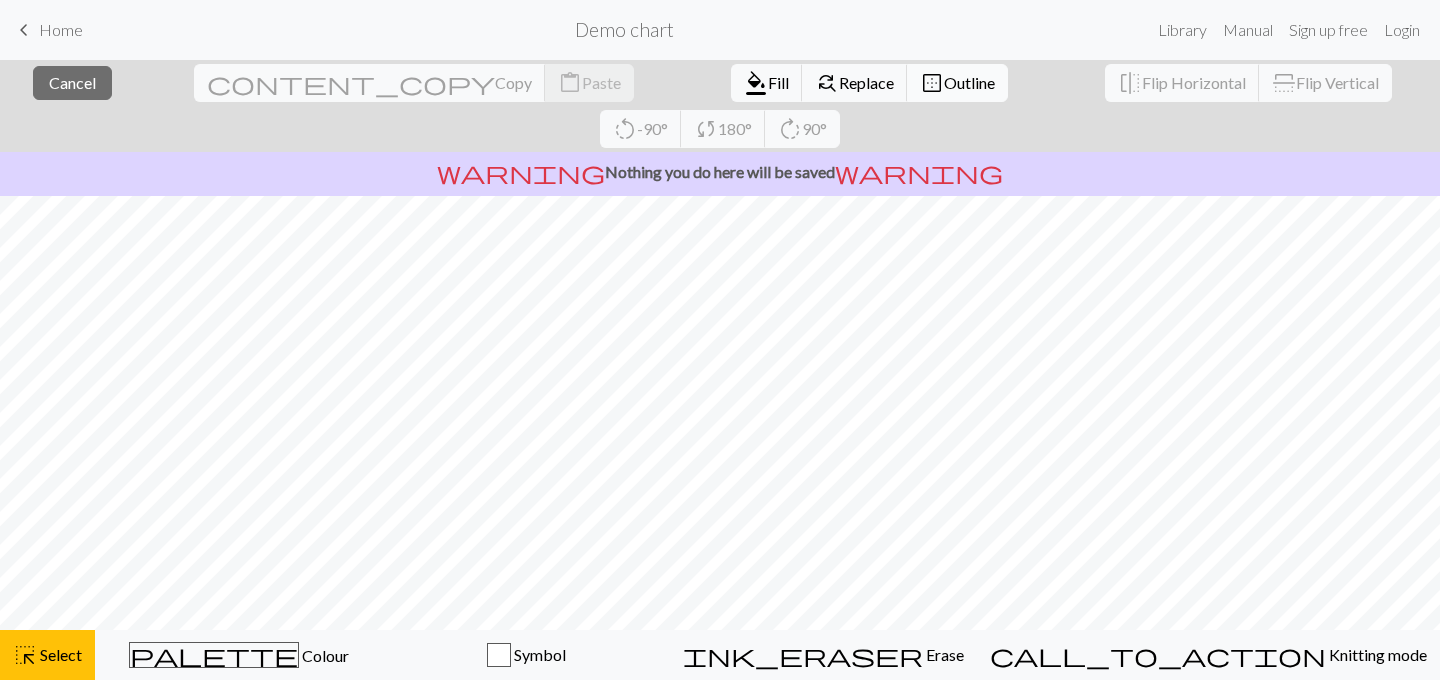 click on "border_outer" at bounding box center (932, 83) 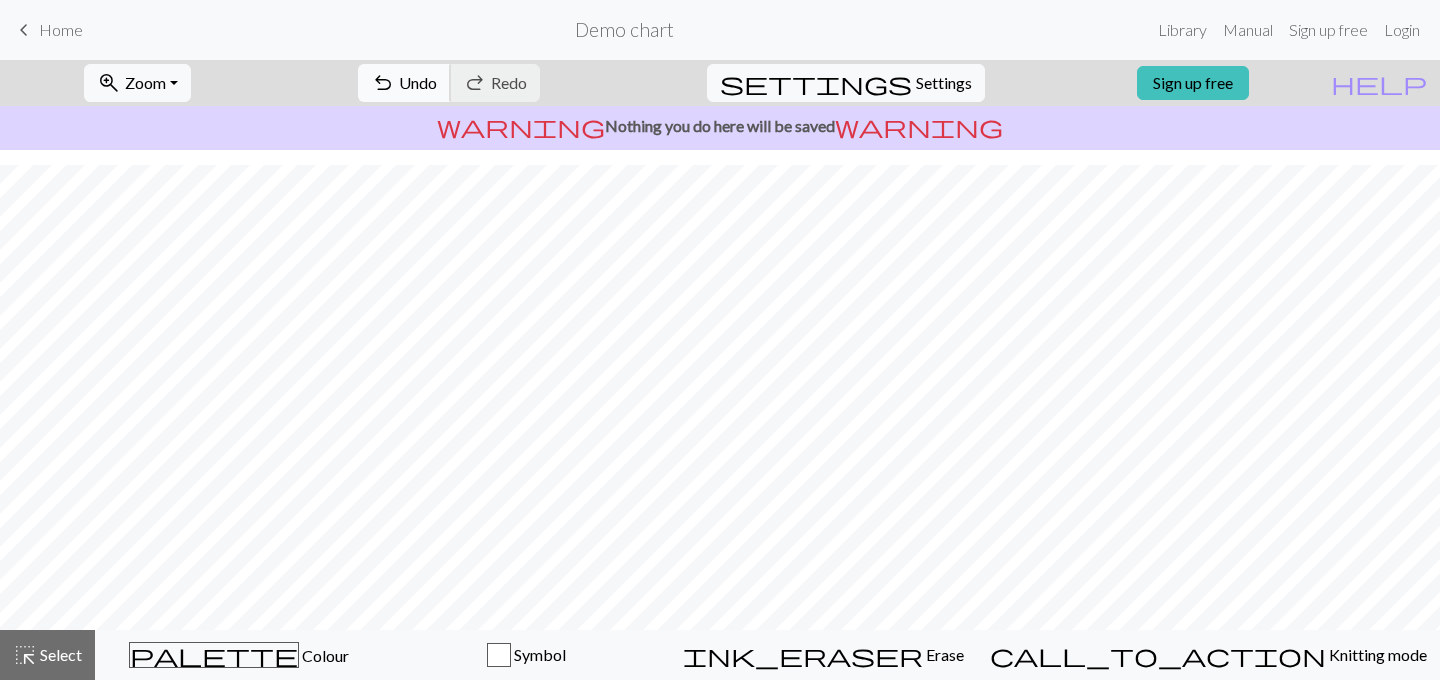 click on "undo" at bounding box center (383, 83) 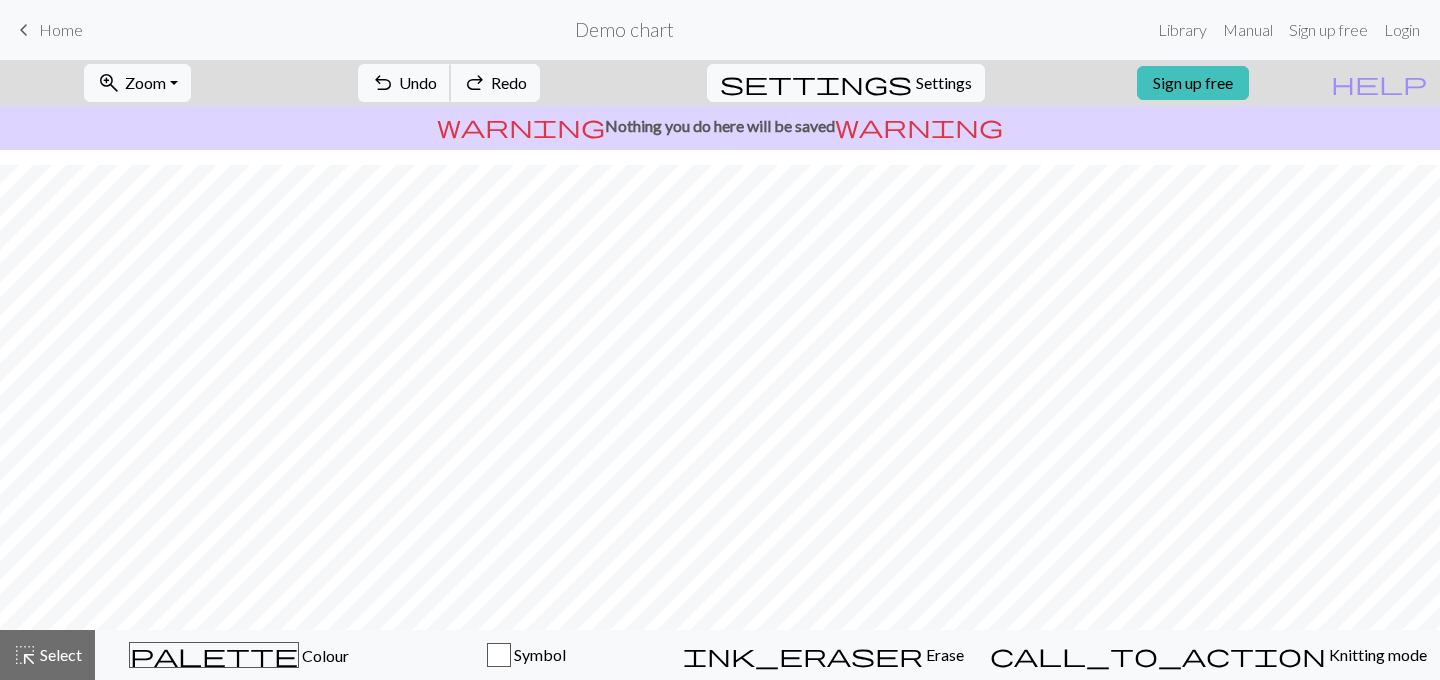 scroll, scrollTop: 0, scrollLeft: 0, axis: both 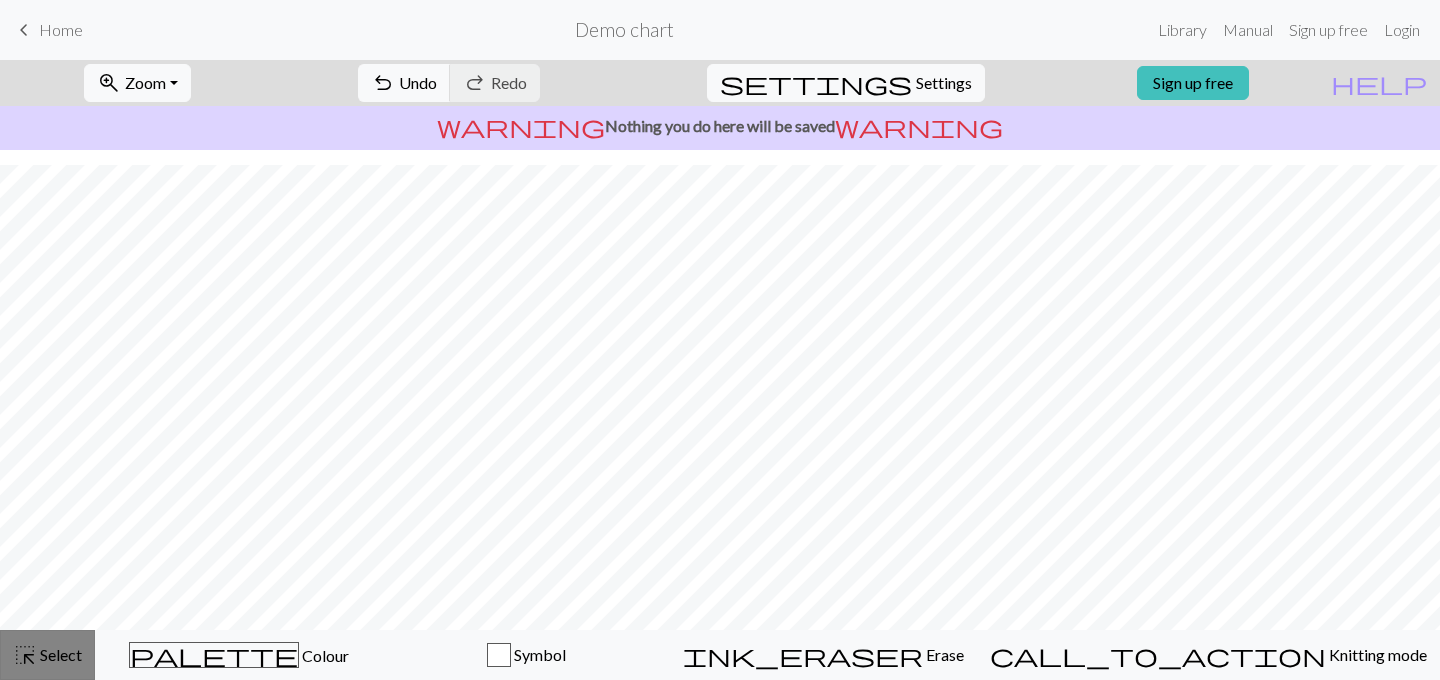 click on "highlight_alt" at bounding box center [25, 655] 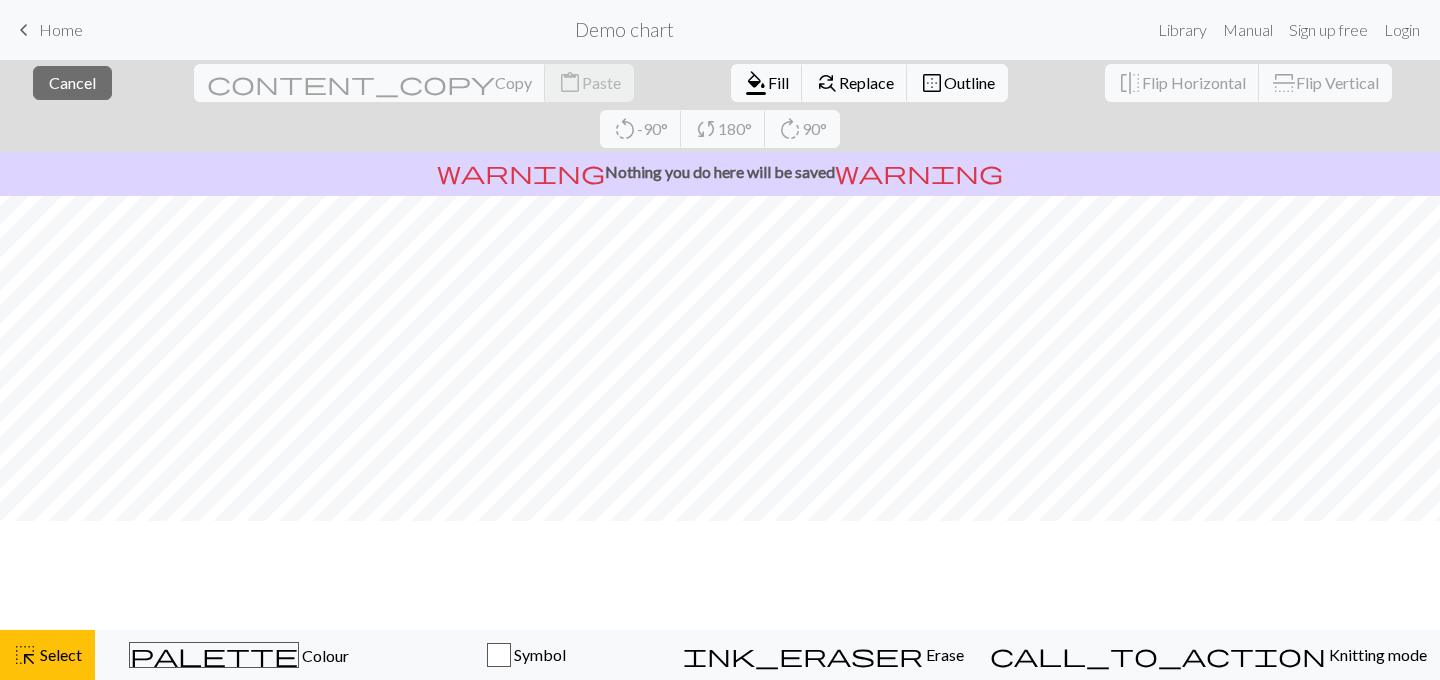 scroll, scrollTop: 0, scrollLeft: 0, axis: both 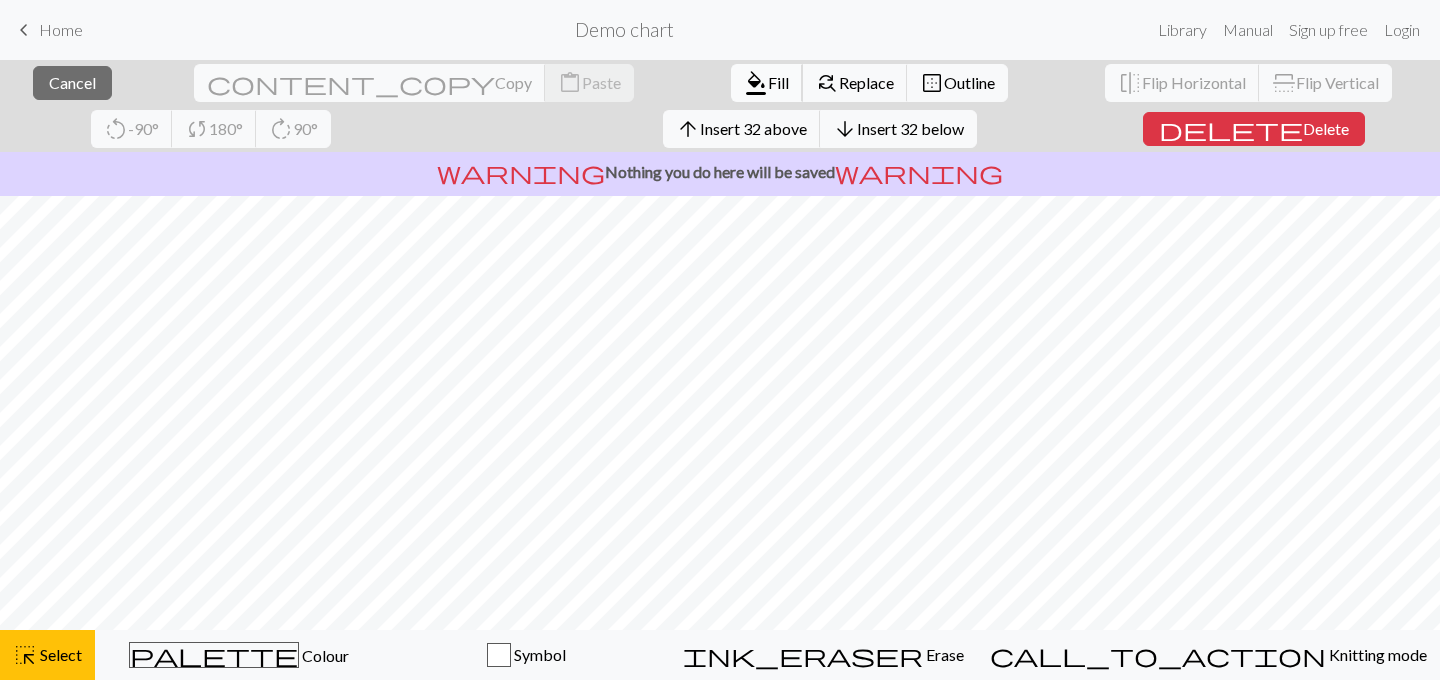 click on "Fill" at bounding box center (778, 82) 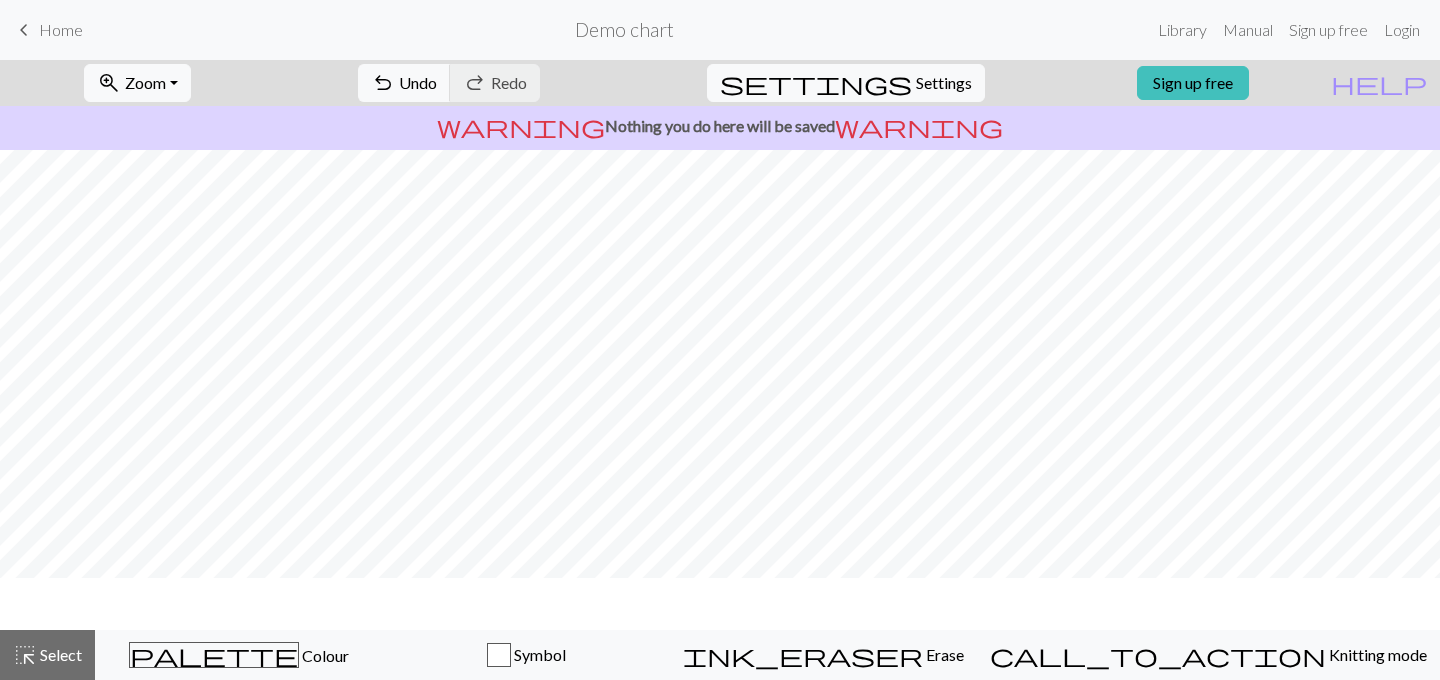 scroll, scrollTop: 0, scrollLeft: 0, axis: both 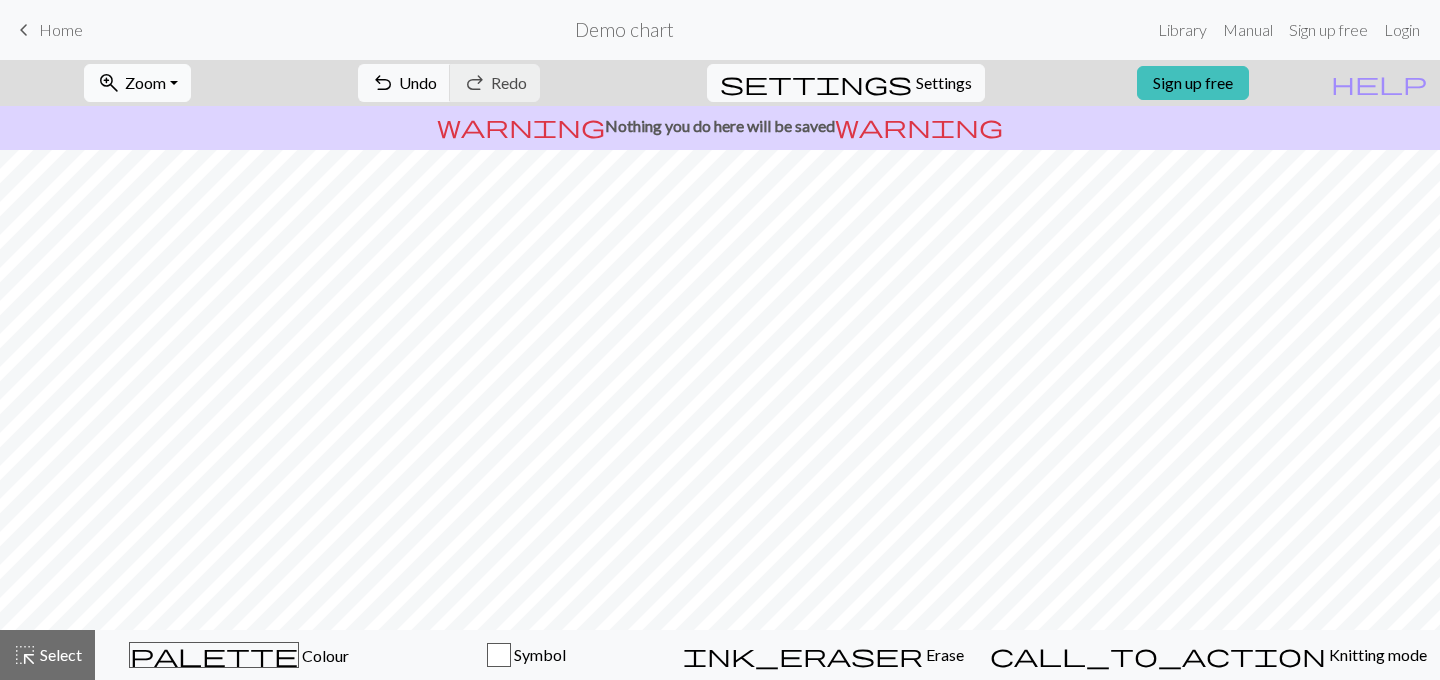 click on "zoom_in Zoom Zoom" at bounding box center [137, 83] 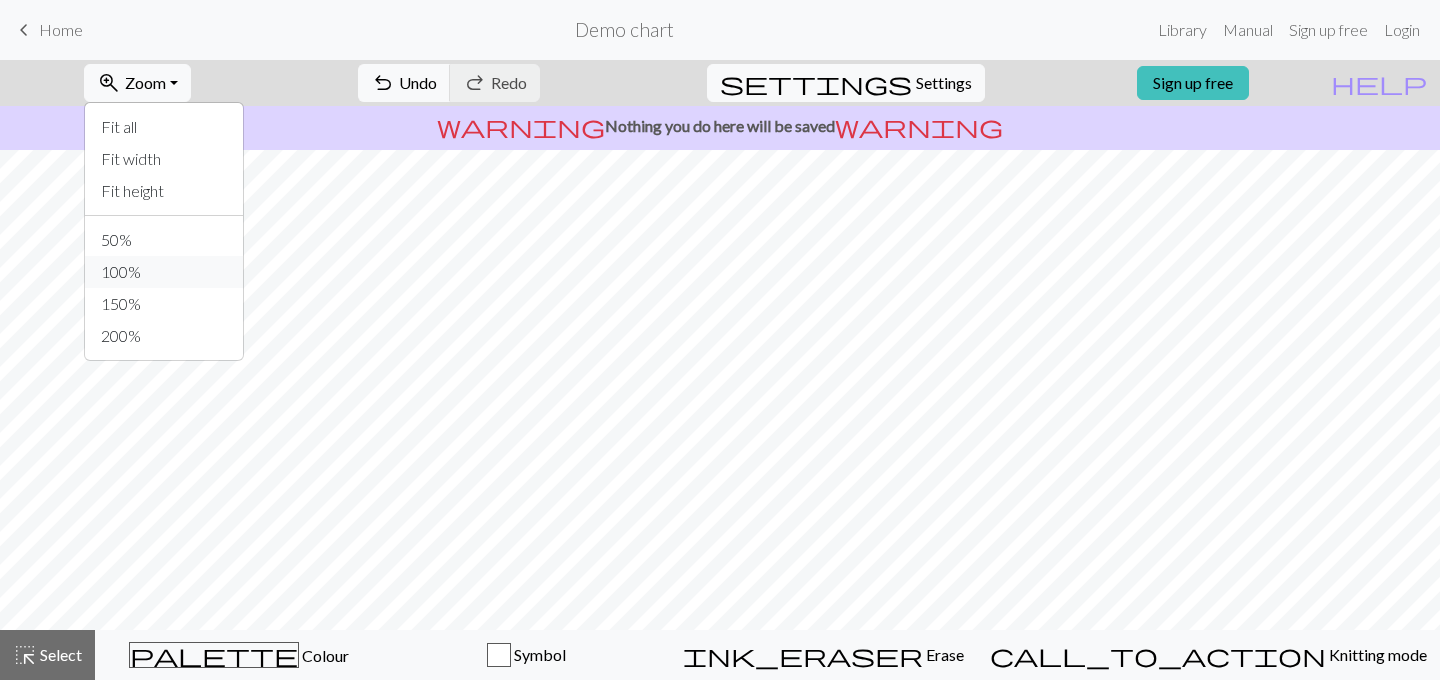 click on "100%" at bounding box center [164, 272] 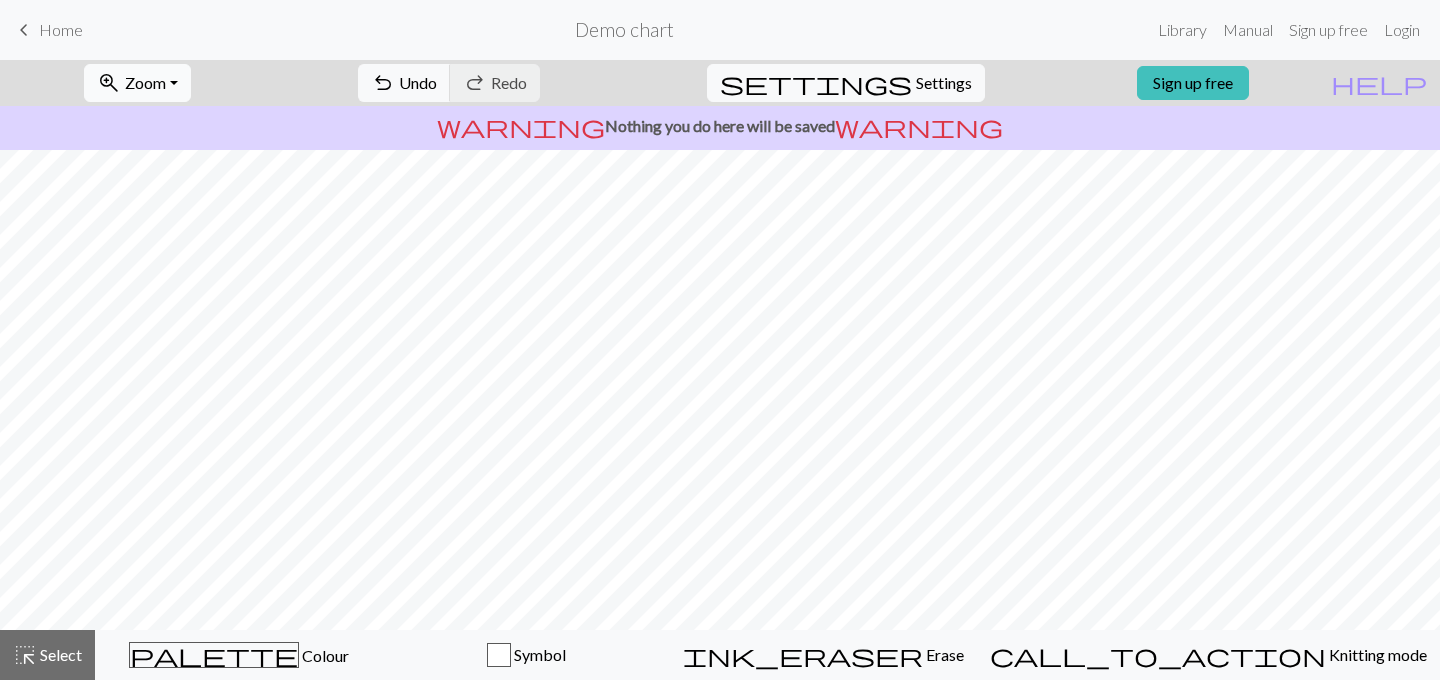 click on "zoom_in Zoom Zoom" at bounding box center (137, 83) 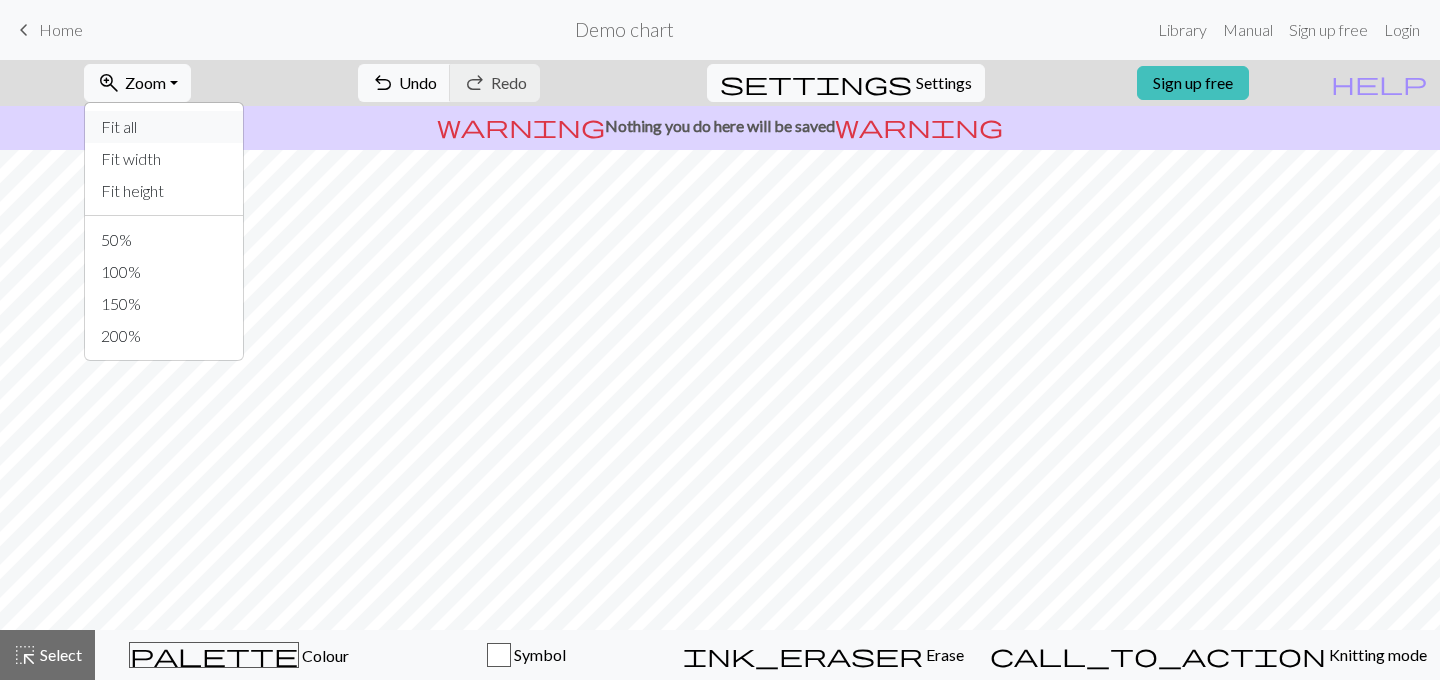 click on "Fit all" at bounding box center [164, 127] 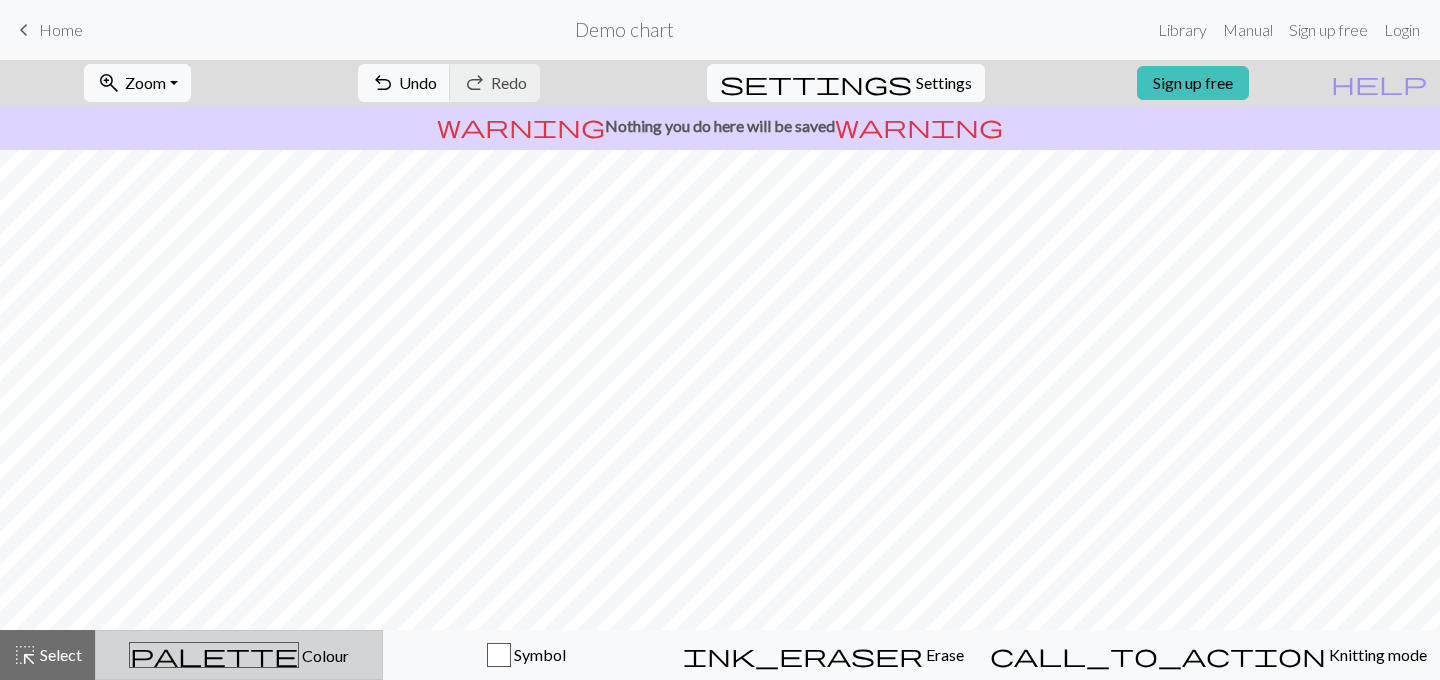 click on "palette" at bounding box center [214, 655] 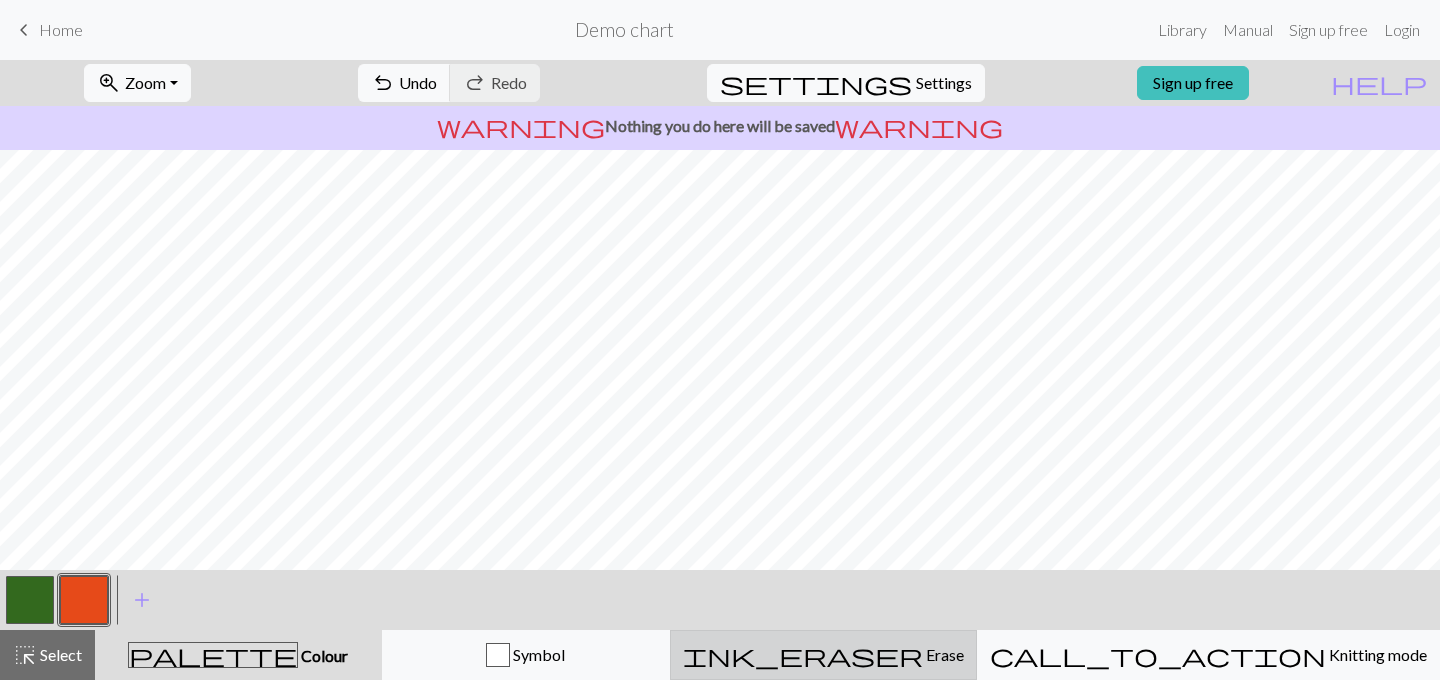 click on "ink_eraser   Erase   Erase" at bounding box center (823, 655) 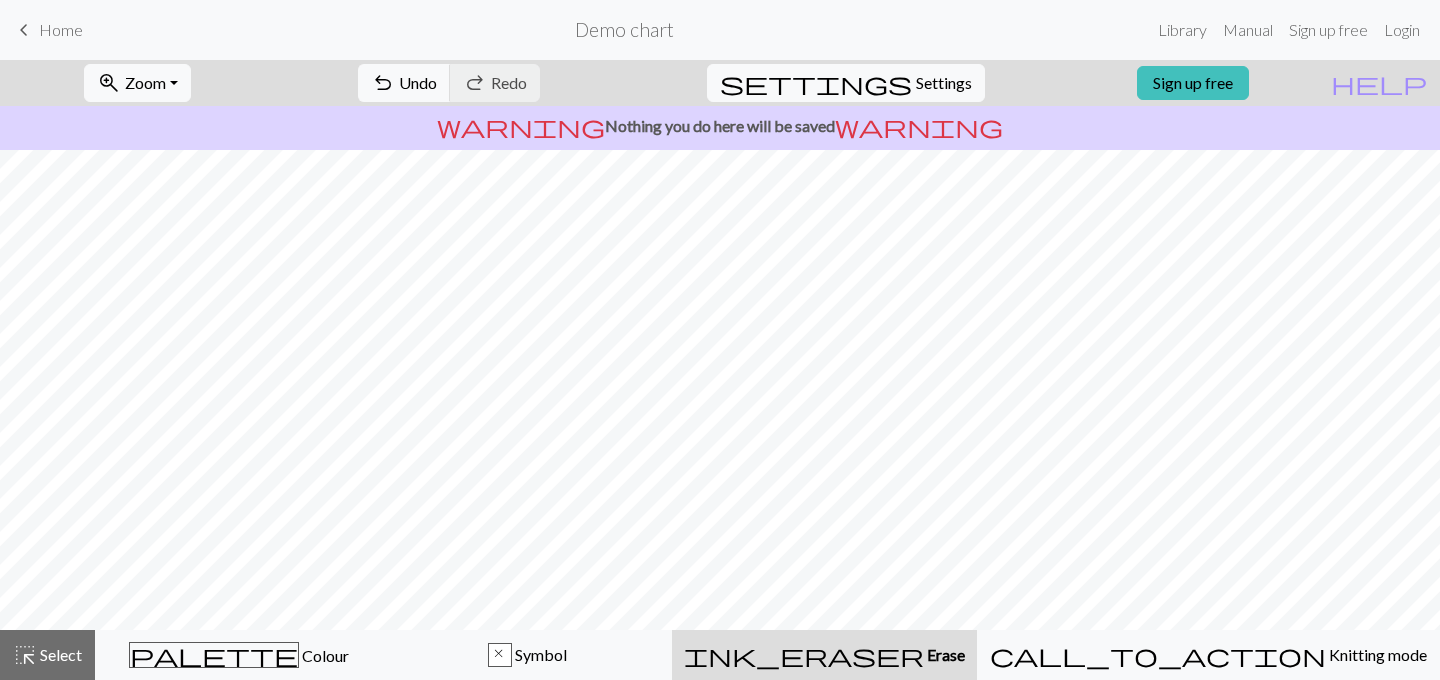 click on "ink_eraser" at bounding box center [804, 655] 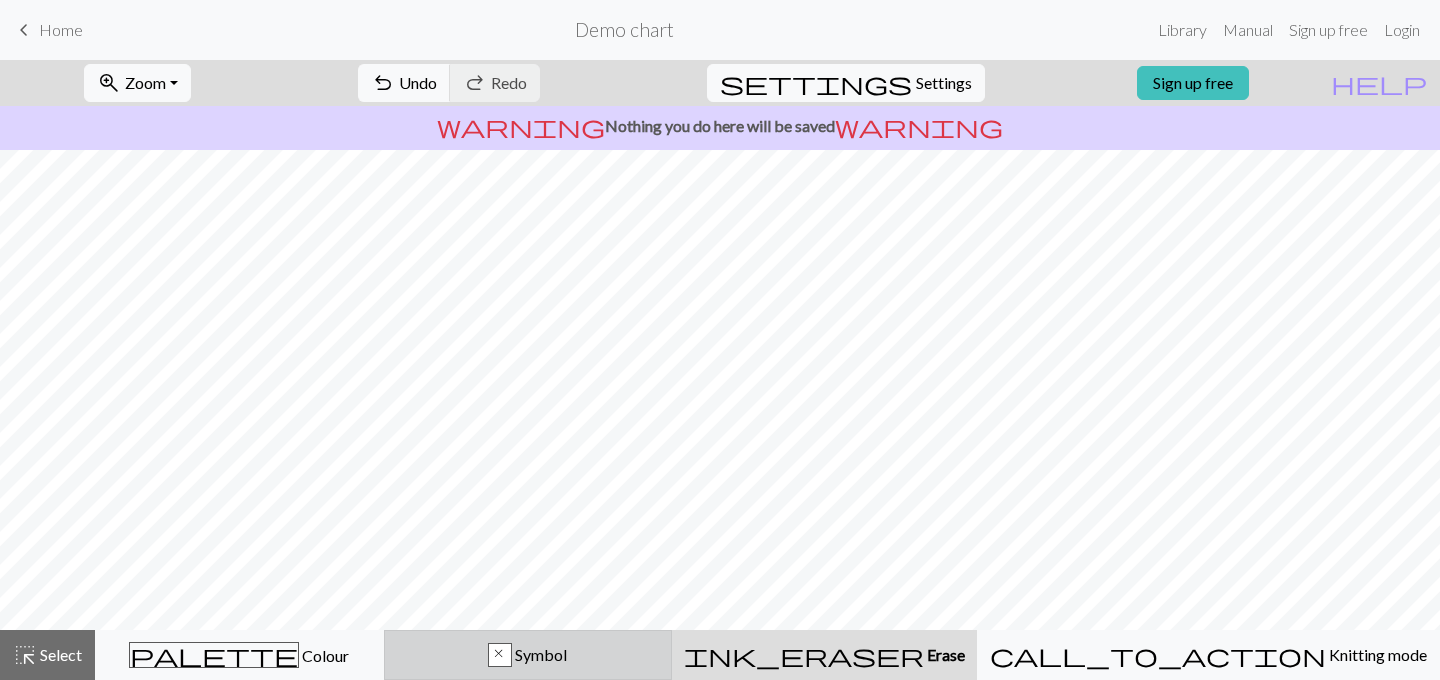 click on "x   Symbol" at bounding box center [528, 655] 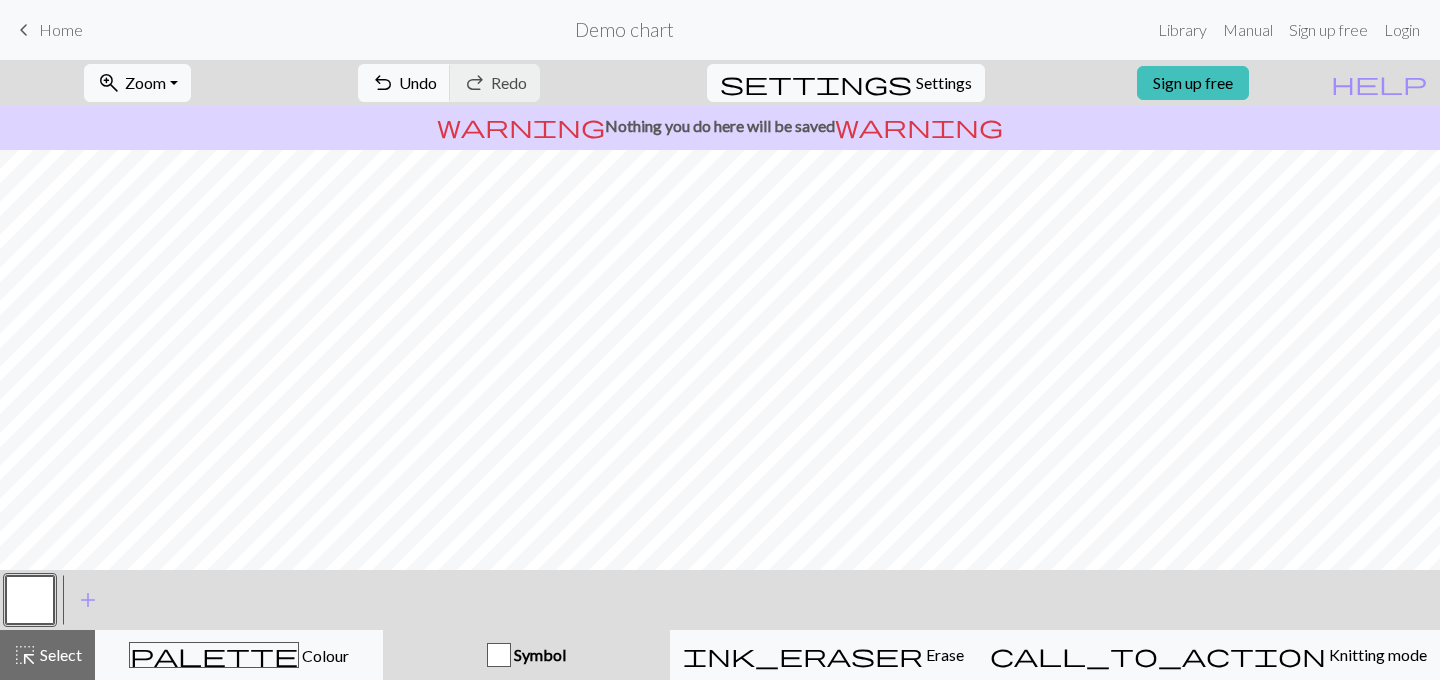 click on "Symbol" at bounding box center (526, 655) 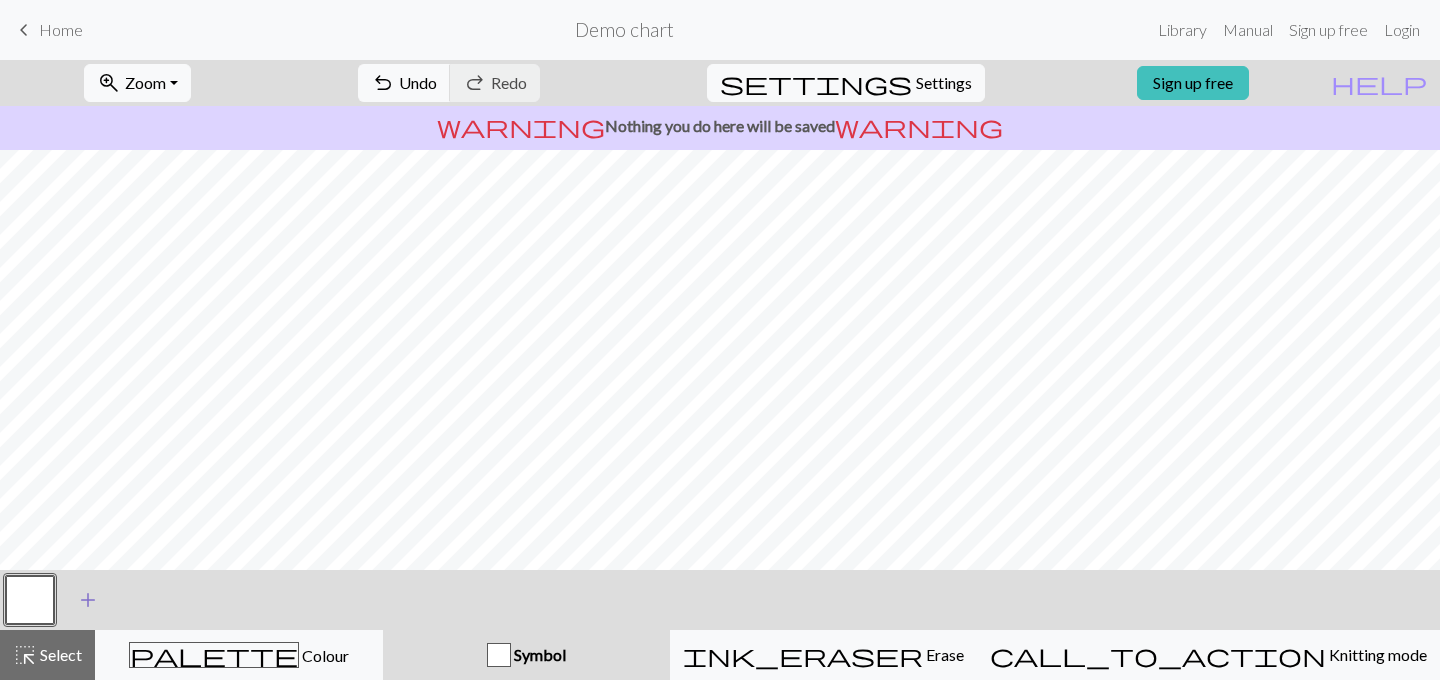 click on "add" at bounding box center (88, 600) 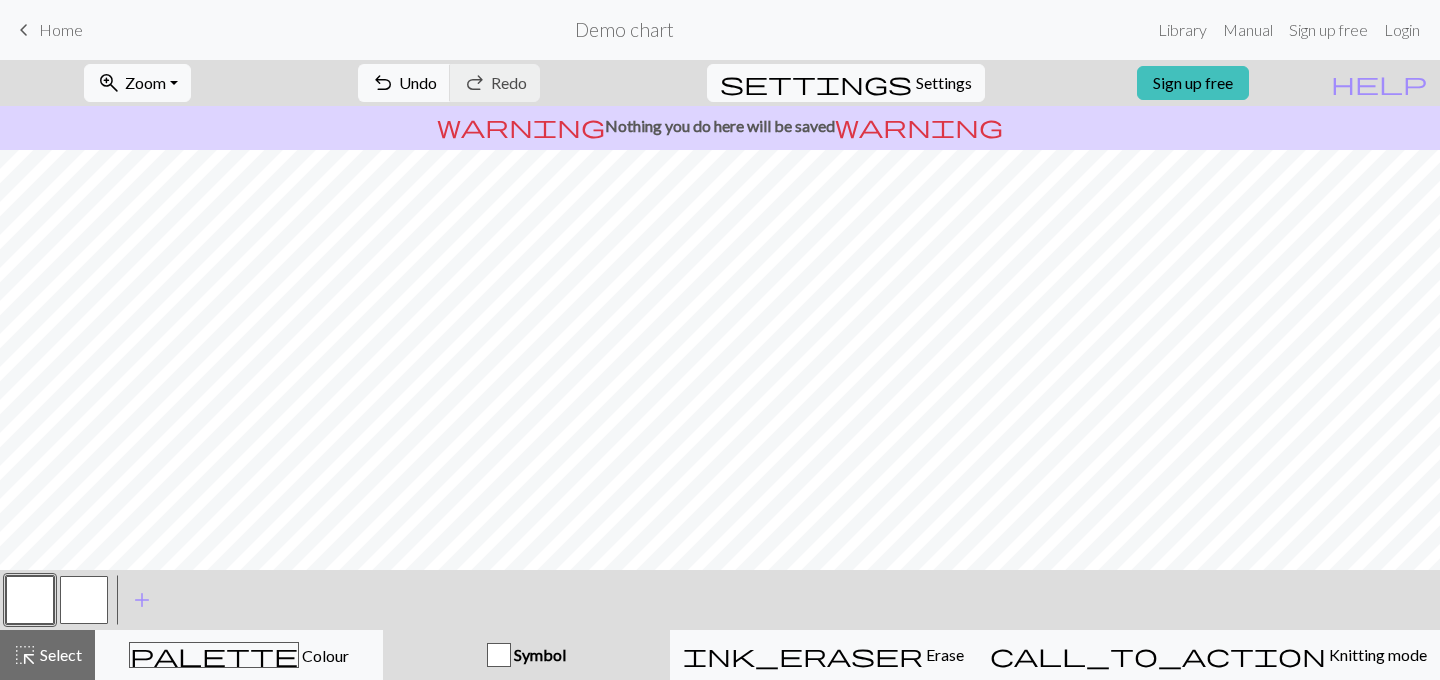 click at bounding box center [30, 600] 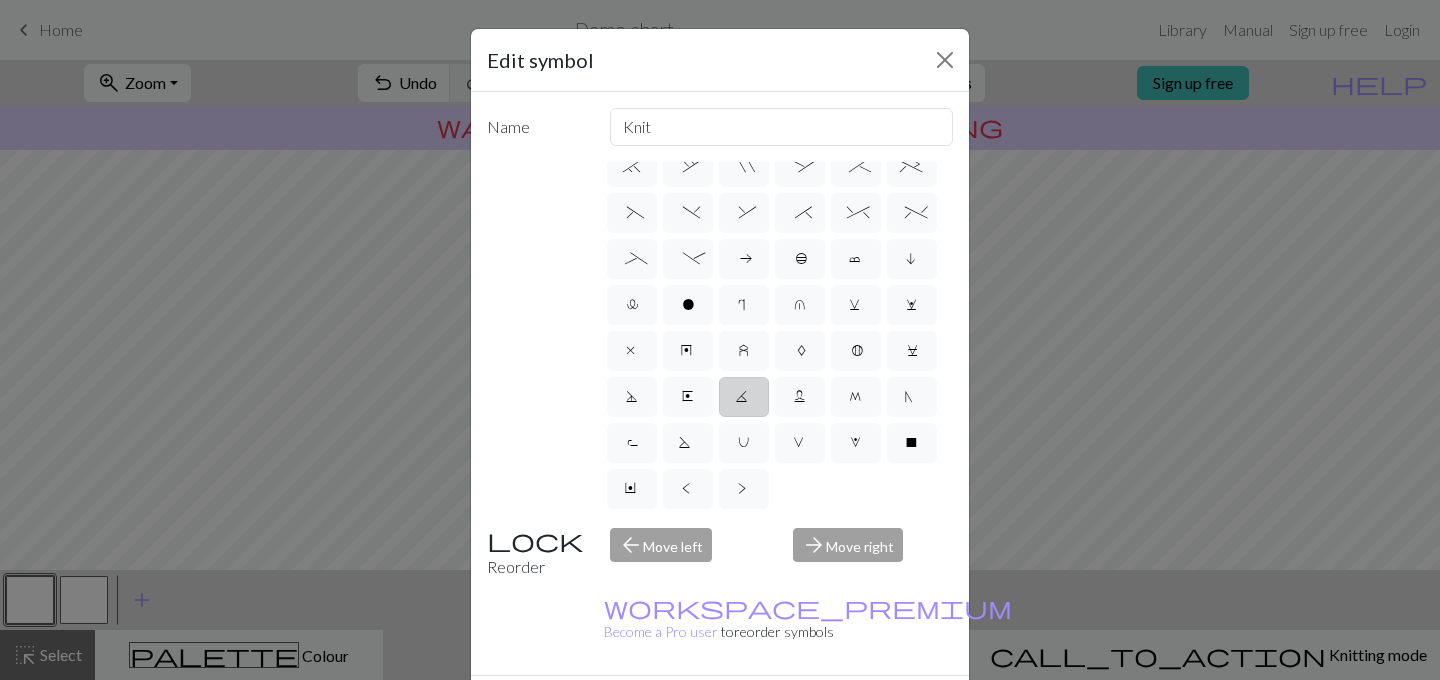 scroll, scrollTop: 432, scrollLeft: 0, axis: vertical 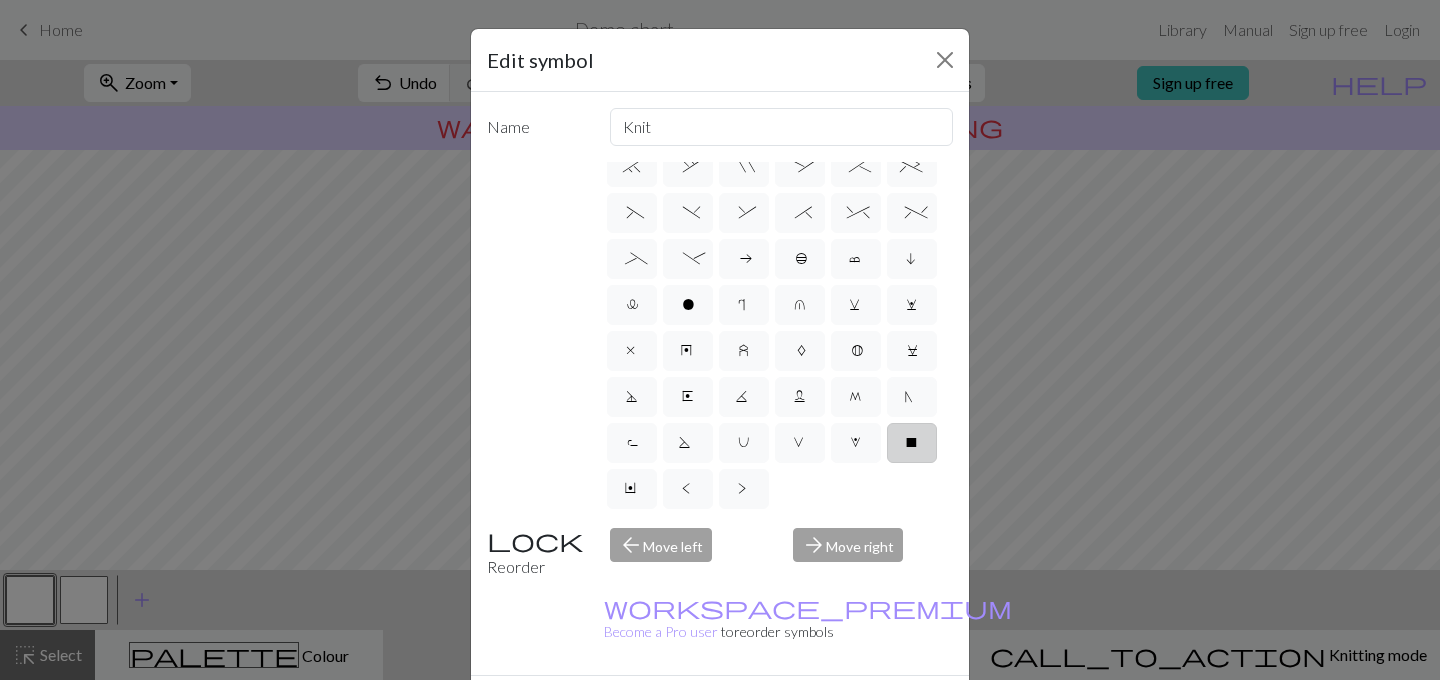 click on "X" at bounding box center [912, 443] 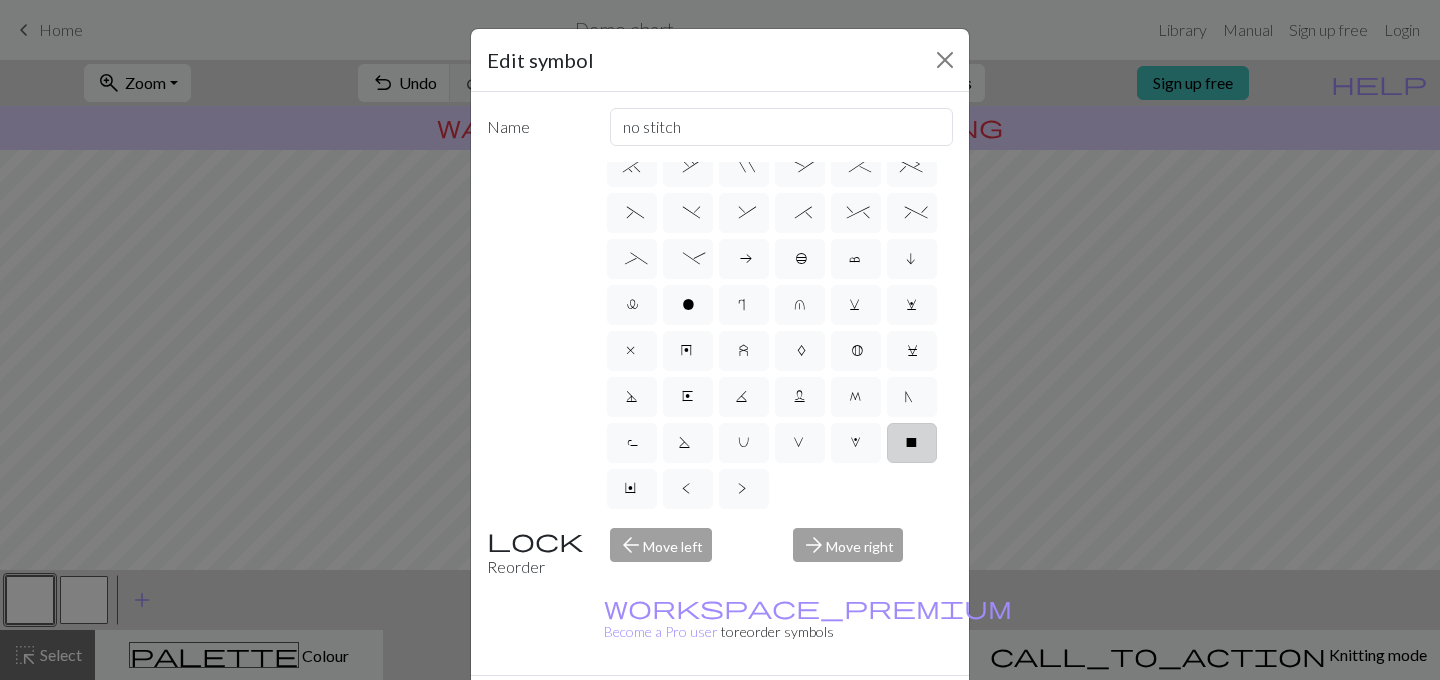 scroll, scrollTop: 241, scrollLeft: 0, axis: vertical 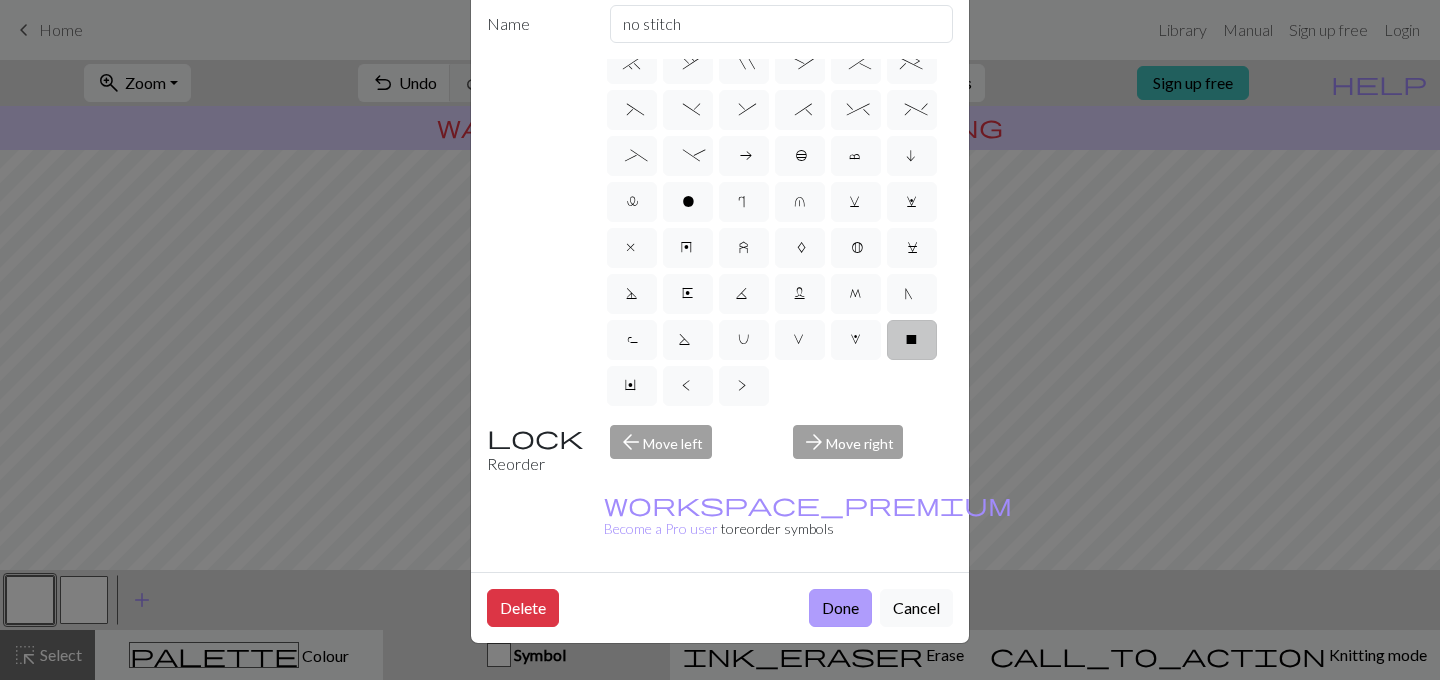 click on "Done" at bounding box center (840, 608) 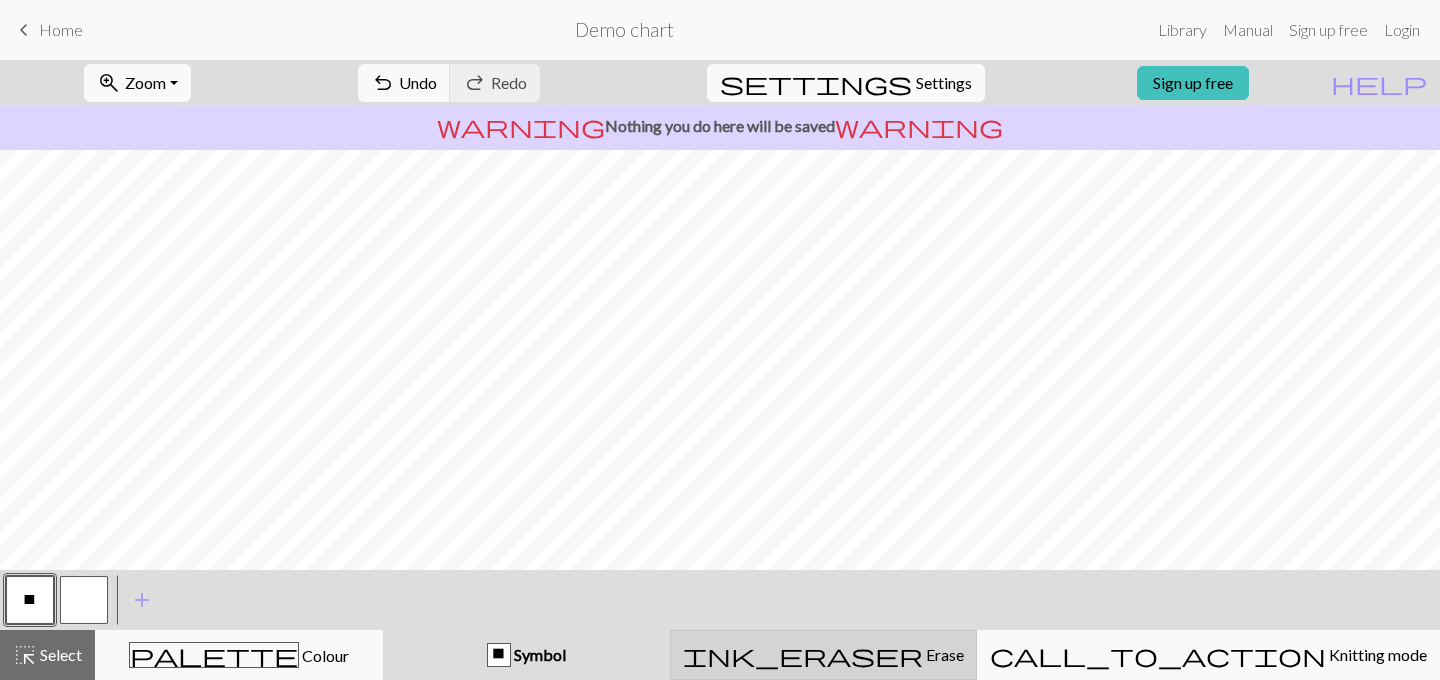click on "ink_eraser   Erase   Erase" at bounding box center [823, 655] 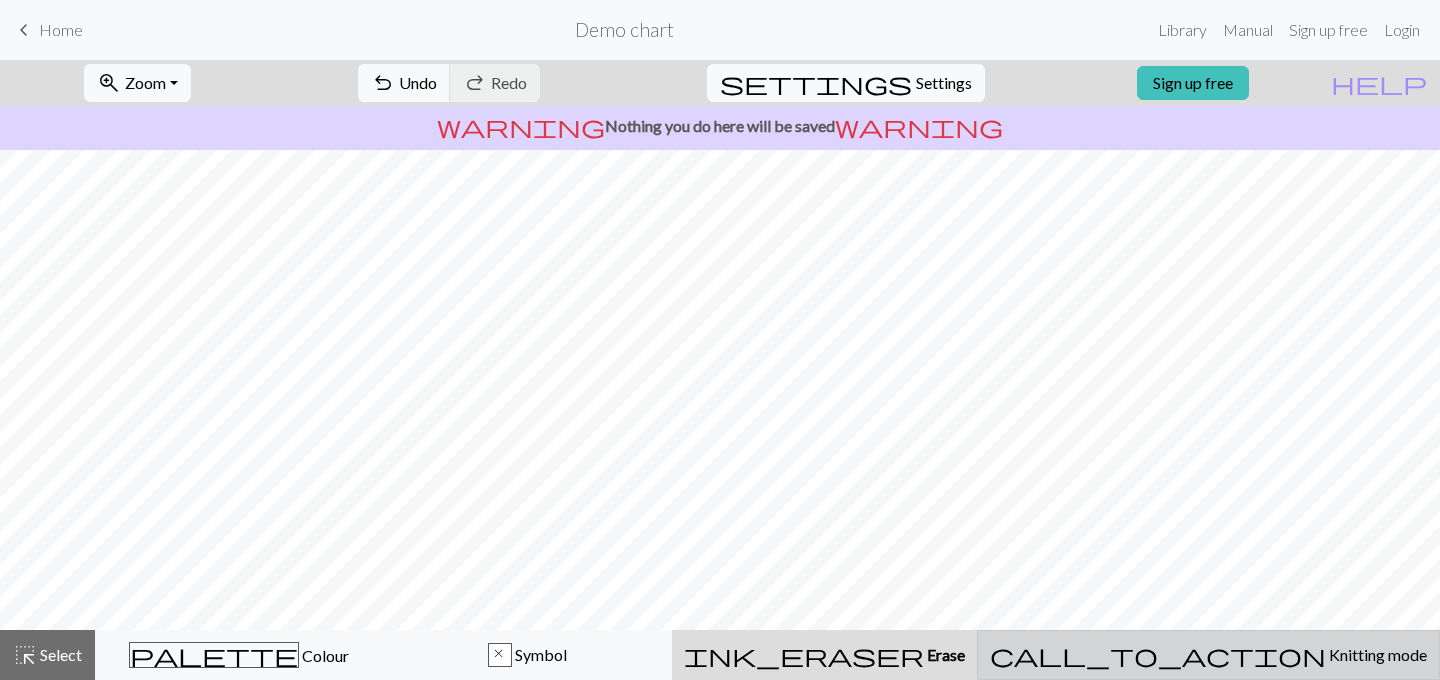 click on "call_to_action" at bounding box center [1158, 655] 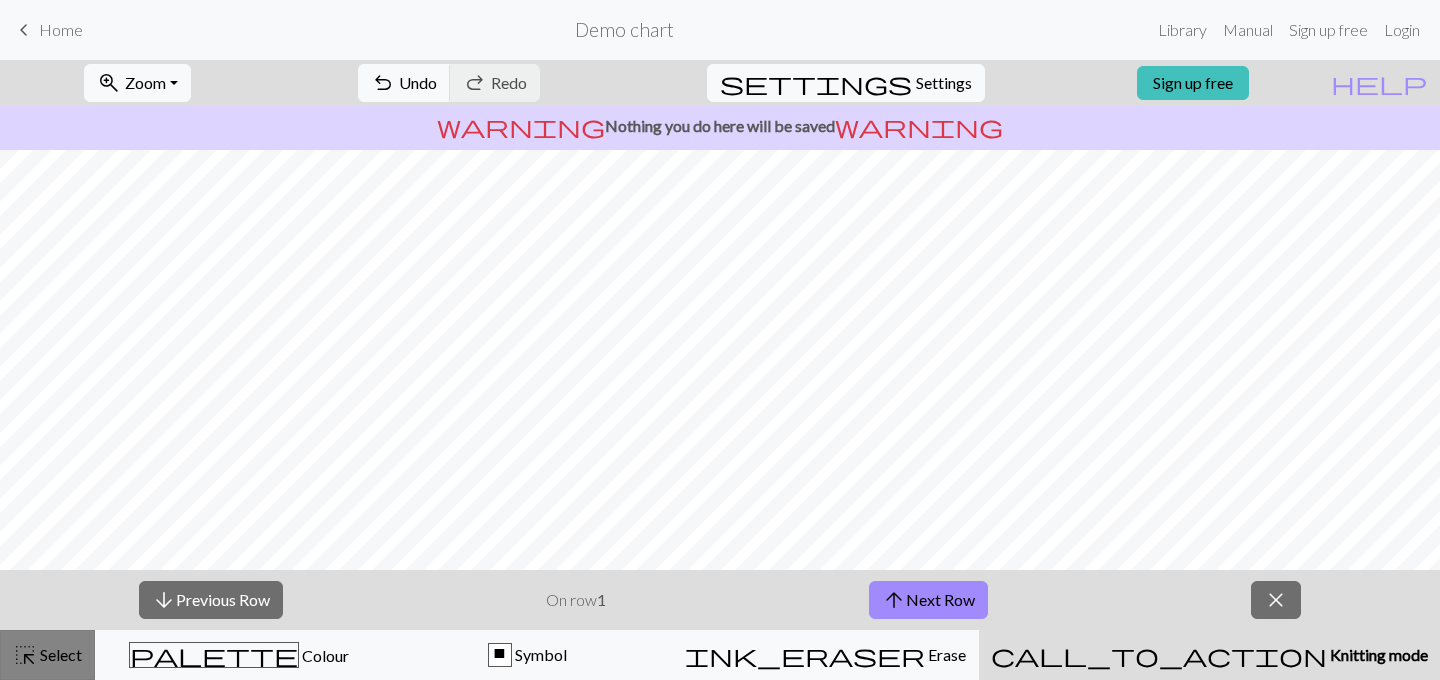 click on "Select" at bounding box center (59, 654) 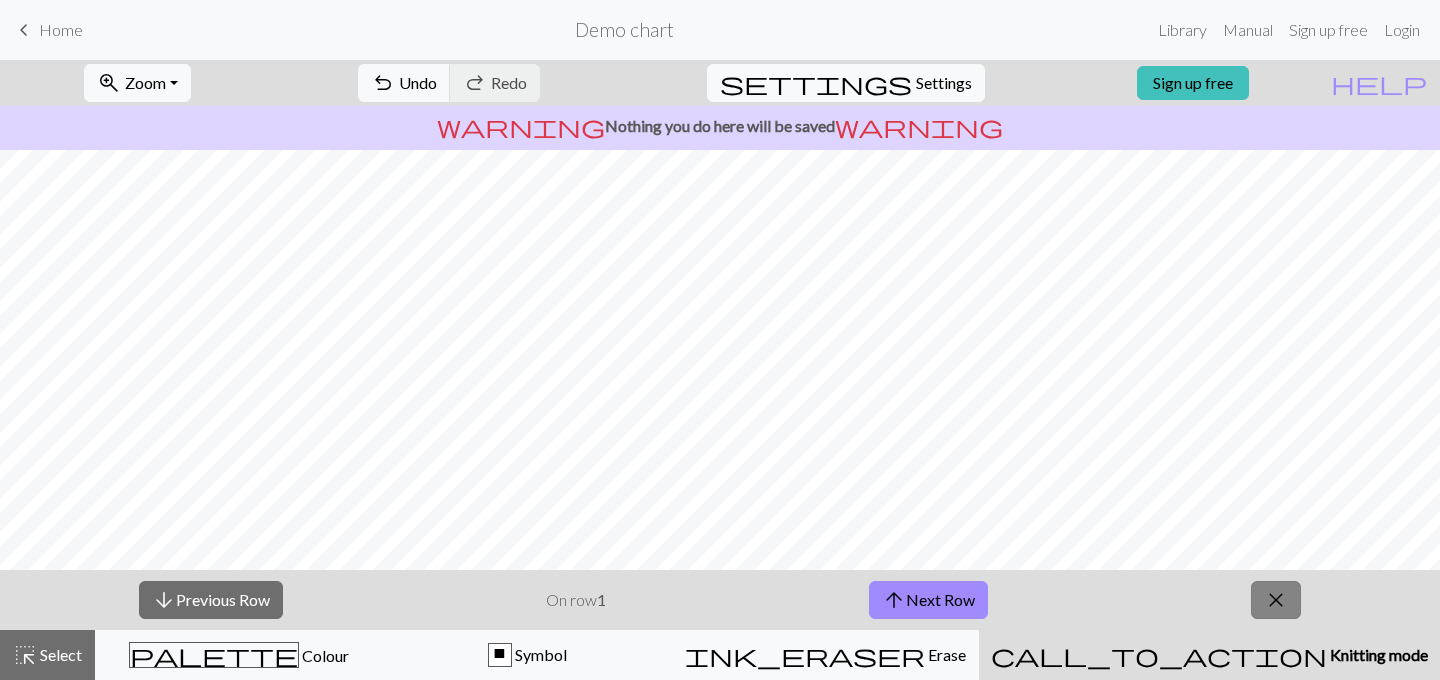 click on "close" at bounding box center [1276, 600] 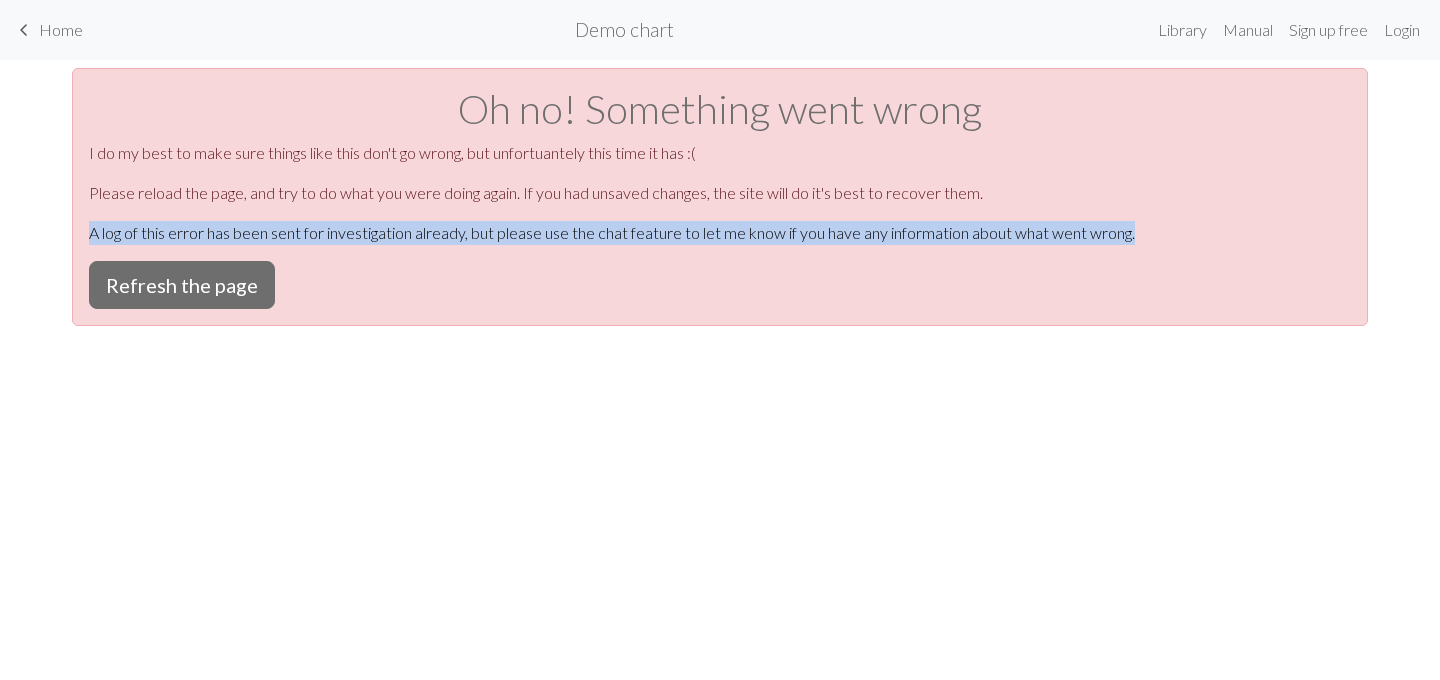 drag, startPoint x: 172, startPoint y: 633, endPoint x: 282, endPoint y: 359, distance: 295.25583 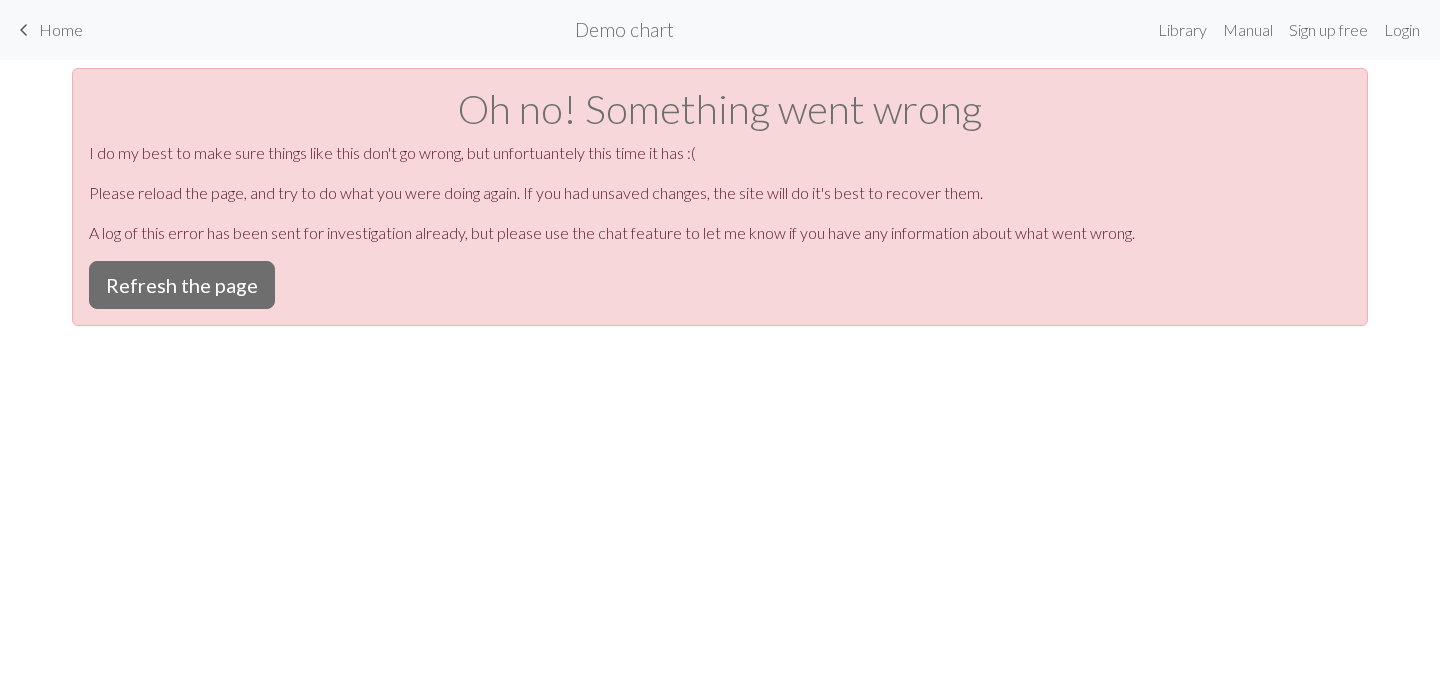 click on "keyboard_arrow_left   Home Demo chart Library Manual Sign up free Login Oh no! Something went wrong I do my best to make sure things like this don't go wrong, but unfortuantely this time it has :( Please reload the page, and try to do what you were doing again. If you had unsaved changes, the site will do it's best to recover them. A log of this error has been sent for investigation already, but please use the chat feature to let me know if you have any information about what went wrong. Refresh the page" at bounding box center [720, 340] 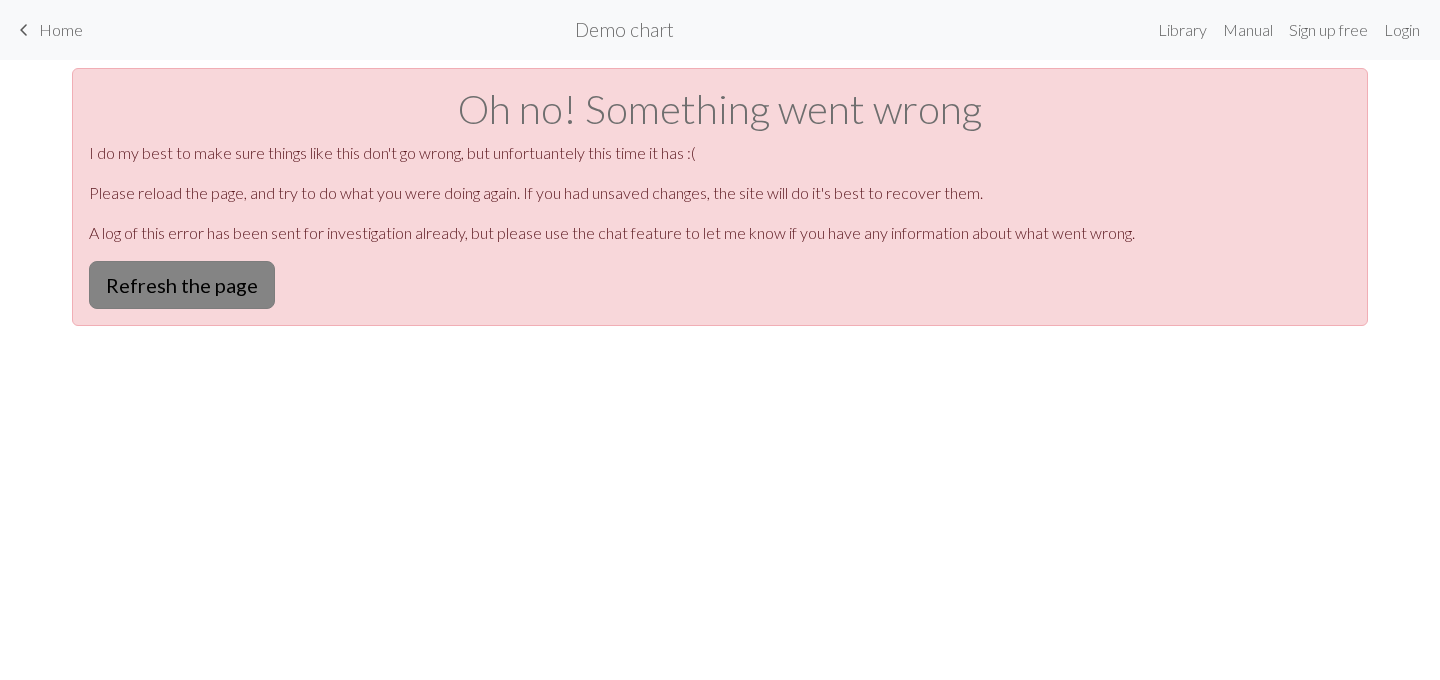 click on "Refresh the page" at bounding box center (182, 285) 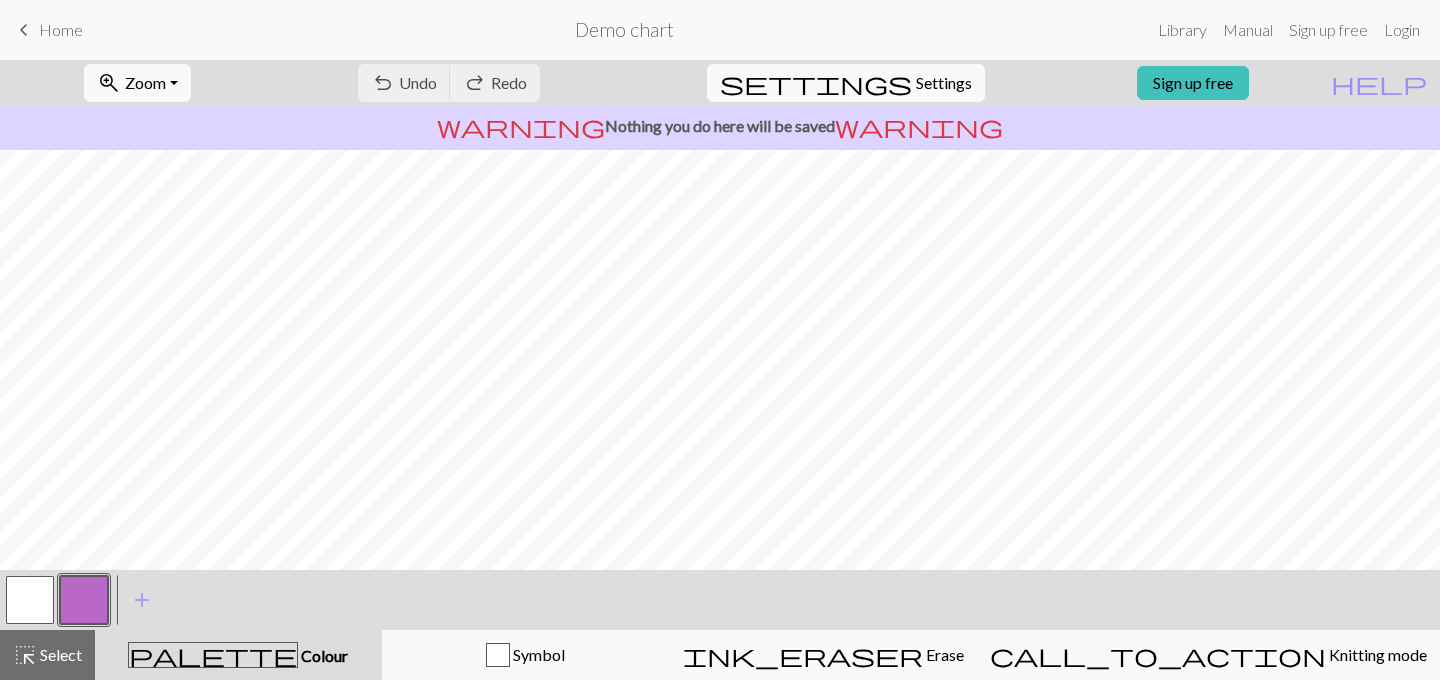scroll, scrollTop: 0, scrollLeft: 0, axis: both 